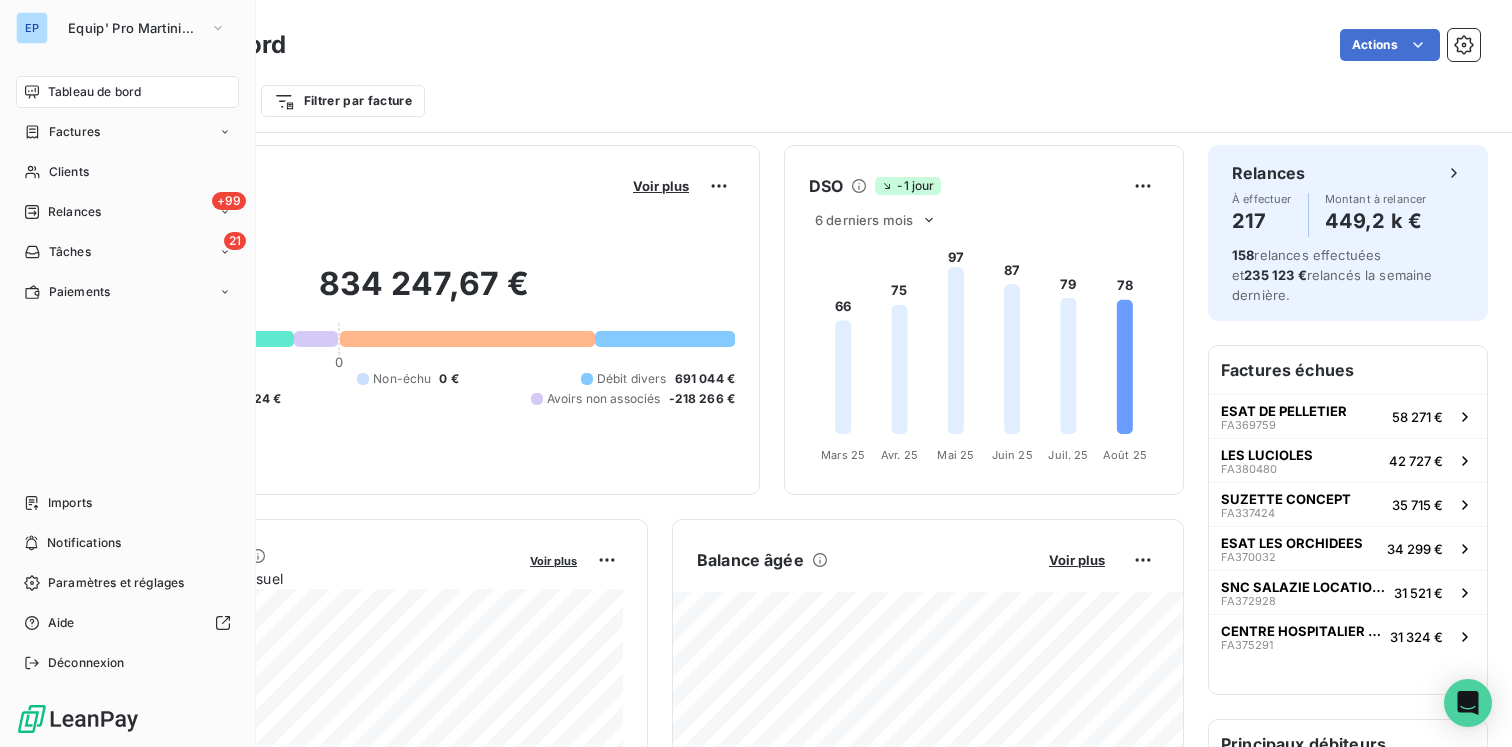 scroll, scrollTop: 0, scrollLeft: 0, axis: both 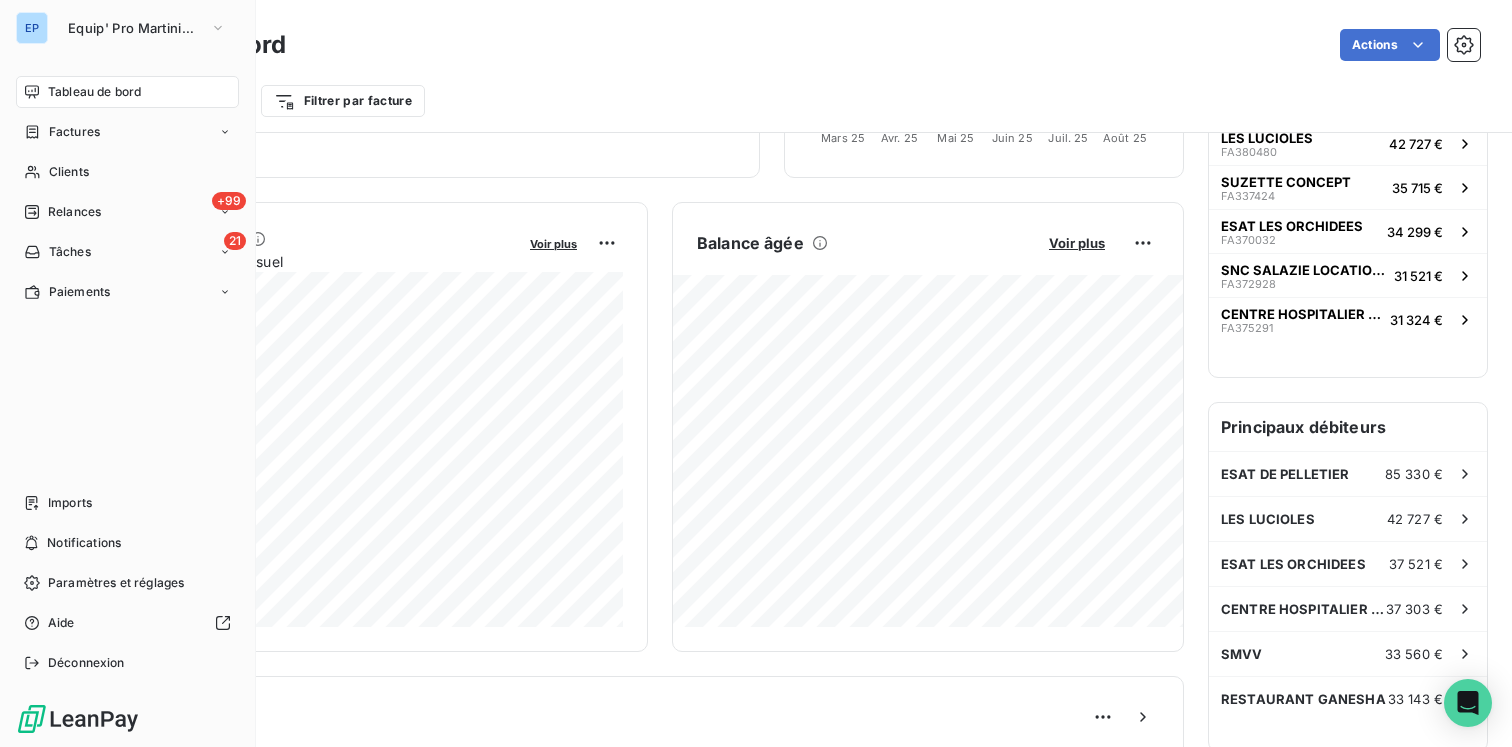 click on "Tableau de bord" at bounding box center (127, 92) 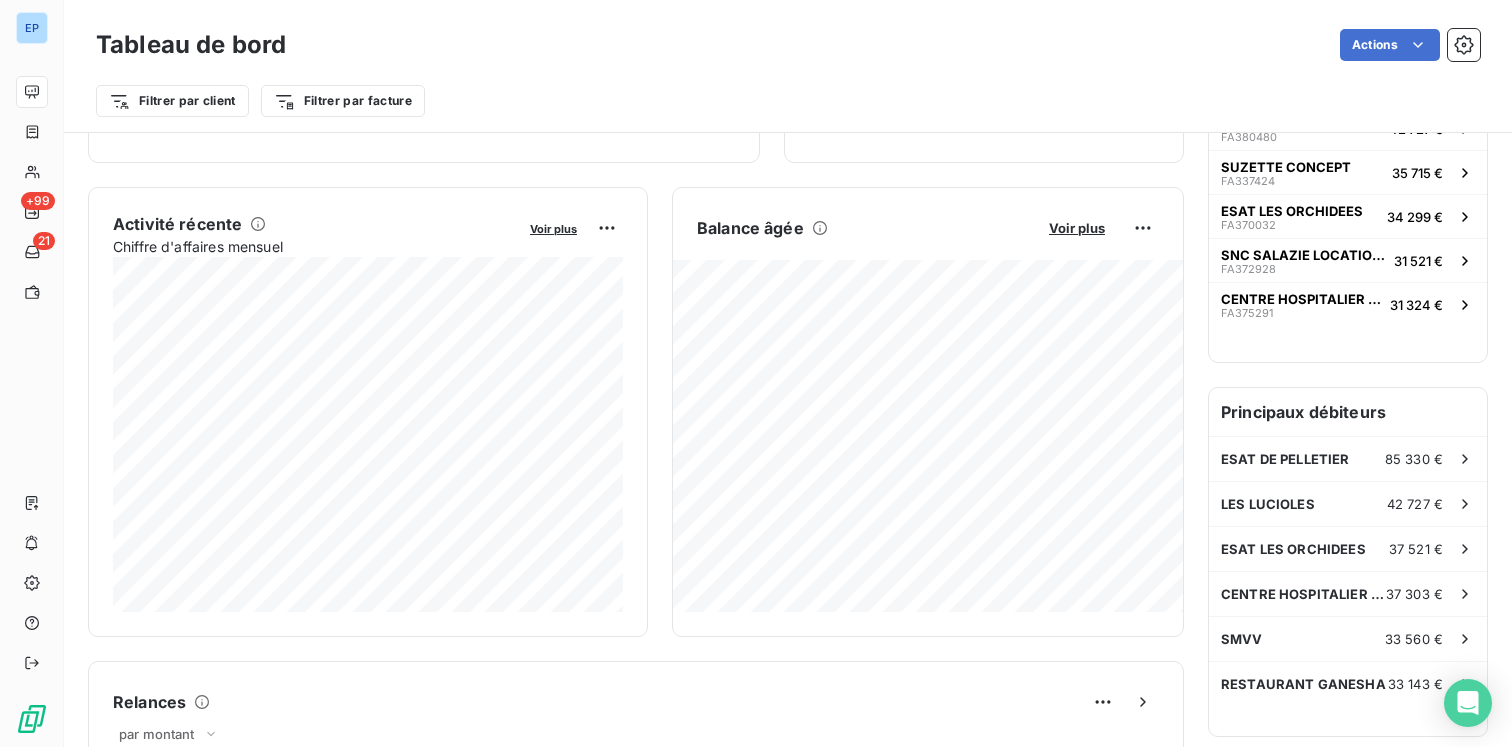 scroll, scrollTop: 1202, scrollLeft: 0, axis: vertical 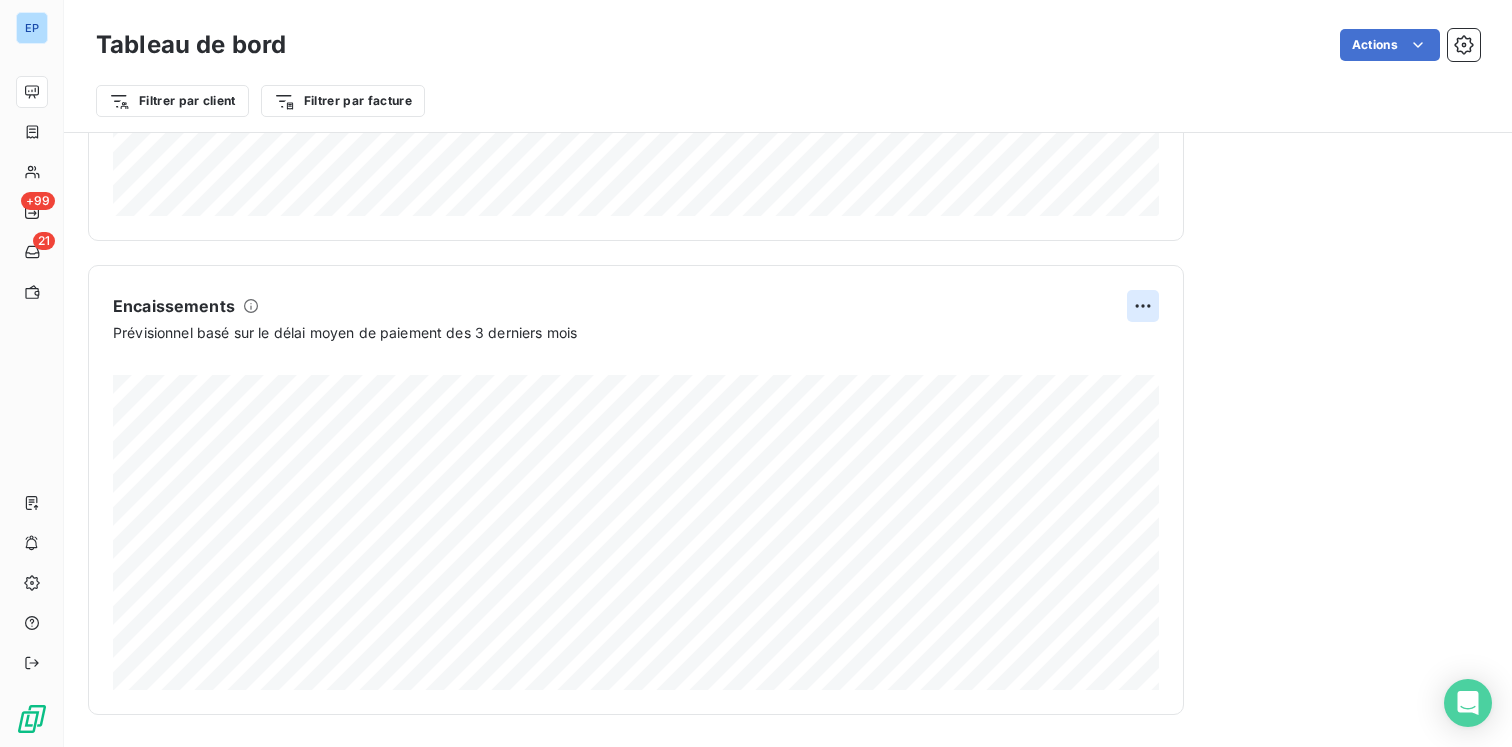 click on "EP +99 21 Tableau de bord Actions Filtrer par client Filtrer par facture Encours client   Voir plus 834 247,67 € 0 Échu 1 255 393 € Non-échu 0 €   Débit divers 691 044 € Crédit divers -893 924 € Avoirs non associés -218 266 € DSO -1 jour 6 derniers mois 66 75 97 87 79 78 Mars 25 Mars 25 Avr. 25 Avr. 25 Mai 25 Mai 25 Juin 25 Juin 25 Juil. 25 Juil. 25 Août 25 Août 25 Activité récente Chiffre d'affaires mensuel Voir plus
339 014,42 €
Échu
58 626,20 €
Payé
304 054,49 € 217" at bounding box center [756, 373] 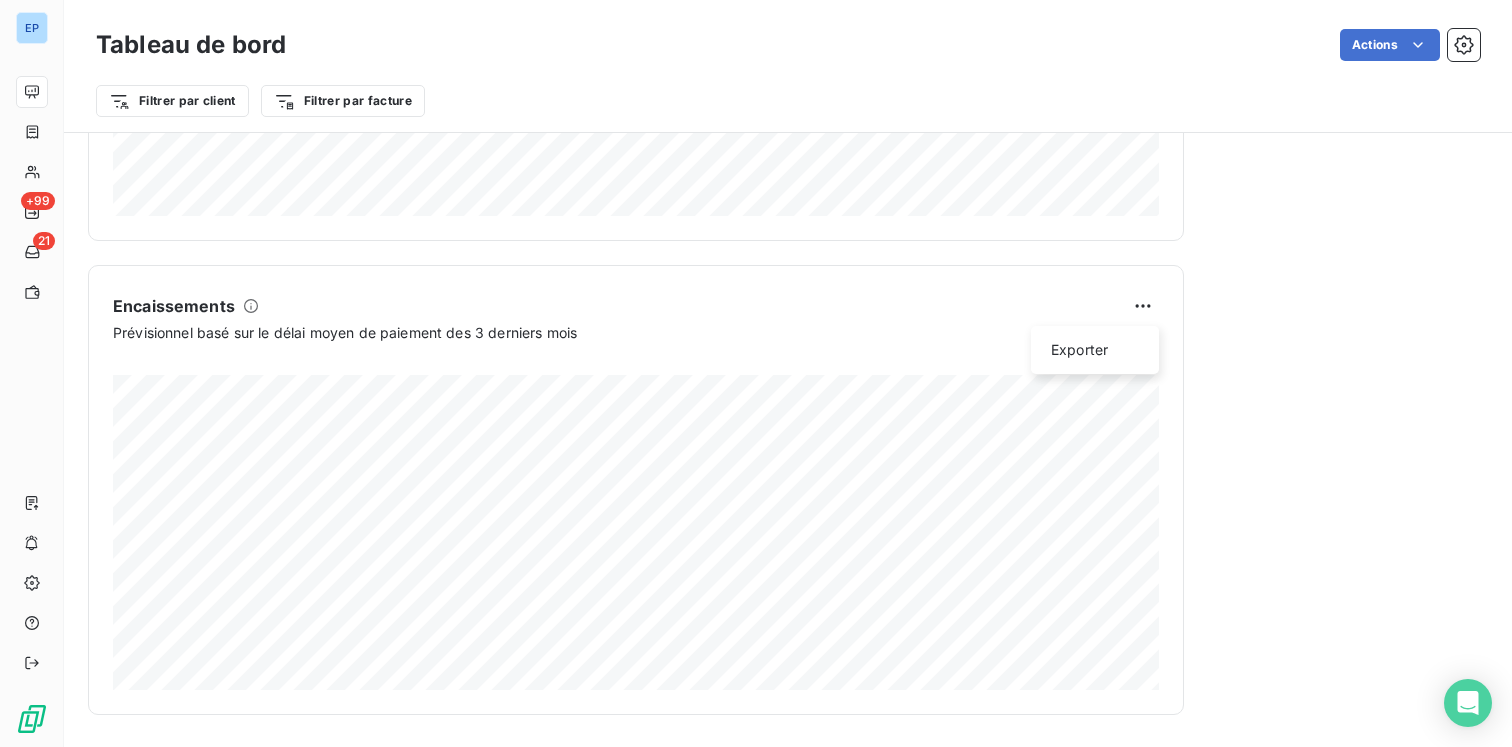 click on "EP +99 21 Tableau de bord Actions Filtrer par client Filtrer par facture Encours client   Voir plus 834 247,67 € 0 Échu 1 255 393 € Non-échu 0 €   Débit divers 691 044 € Crédit divers -893 924 € Avoirs non associés -218 266 € DSO -1 jour 6 derniers mois 66 75 97 87 79 78 Mars 25 Mars 25 Avr. 25 Avr. 25 Mai 25 Mai 25 Juin 25 Juin 25 Juil. 25 Juil. 25 Août 25 Août 25 Activité récente Chiffre d'affaires mensuel Voir plus
339 014,42 €
Échu
58 626,20 €
Payé
304 054,49 € 217" at bounding box center (756, 373) 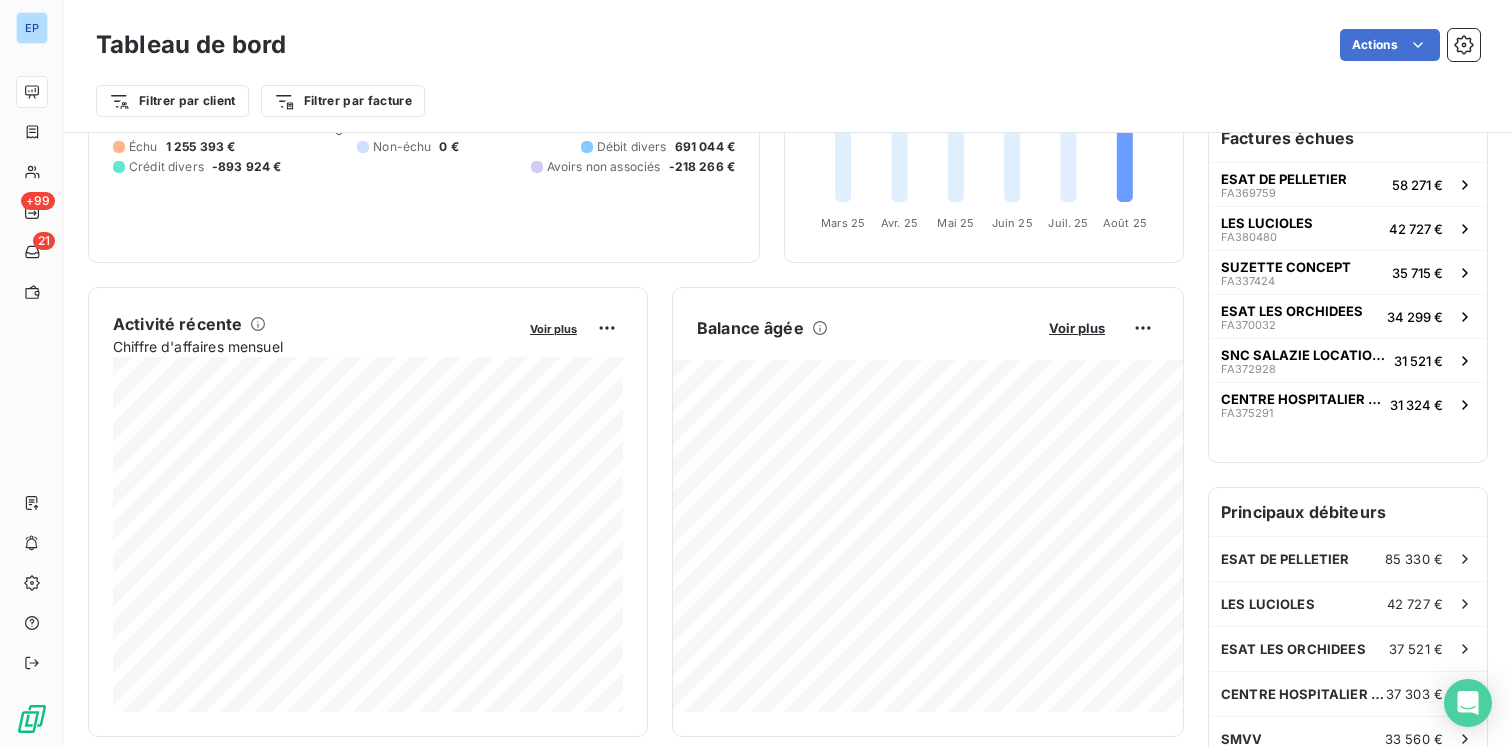 scroll, scrollTop: 0, scrollLeft: 0, axis: both 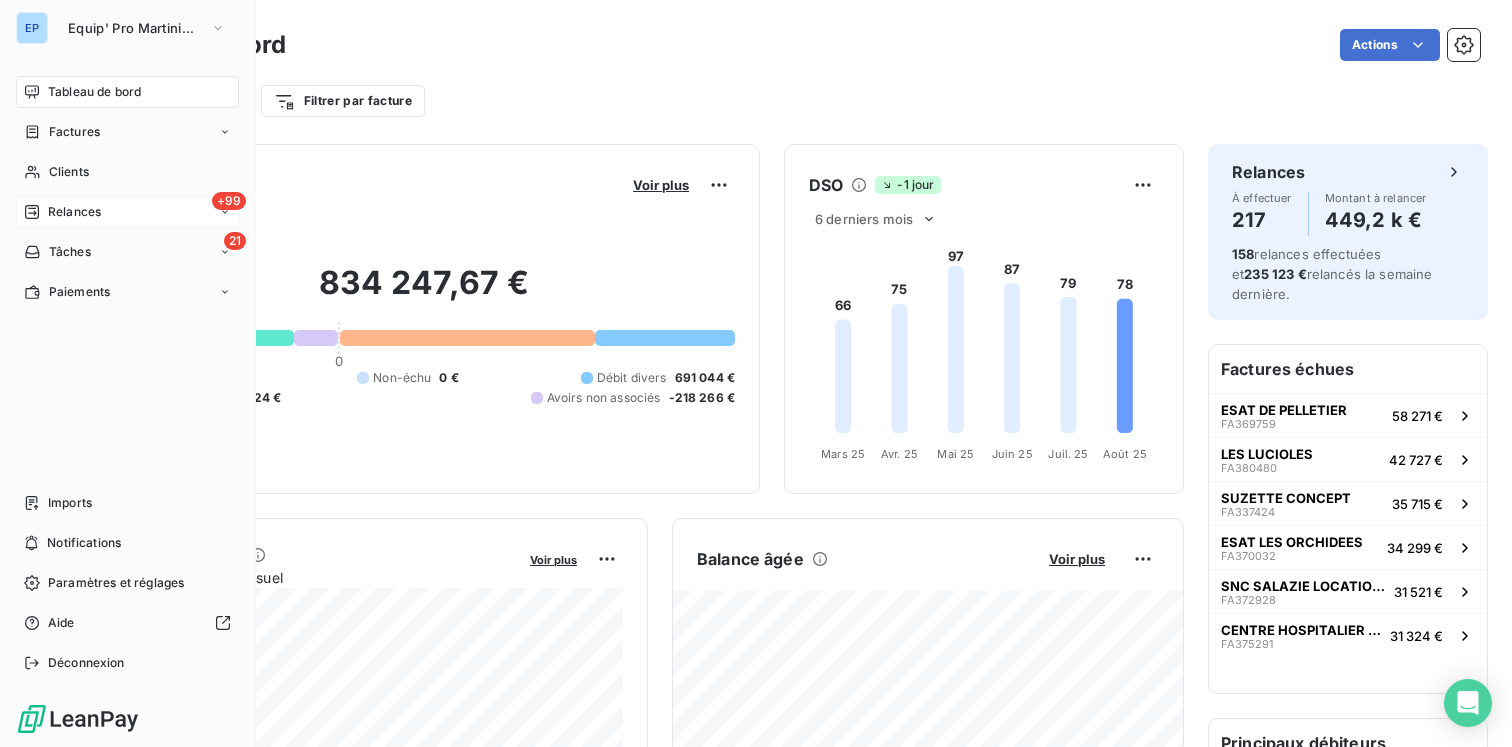 click on "Relances" at bounding box center (74, 212) 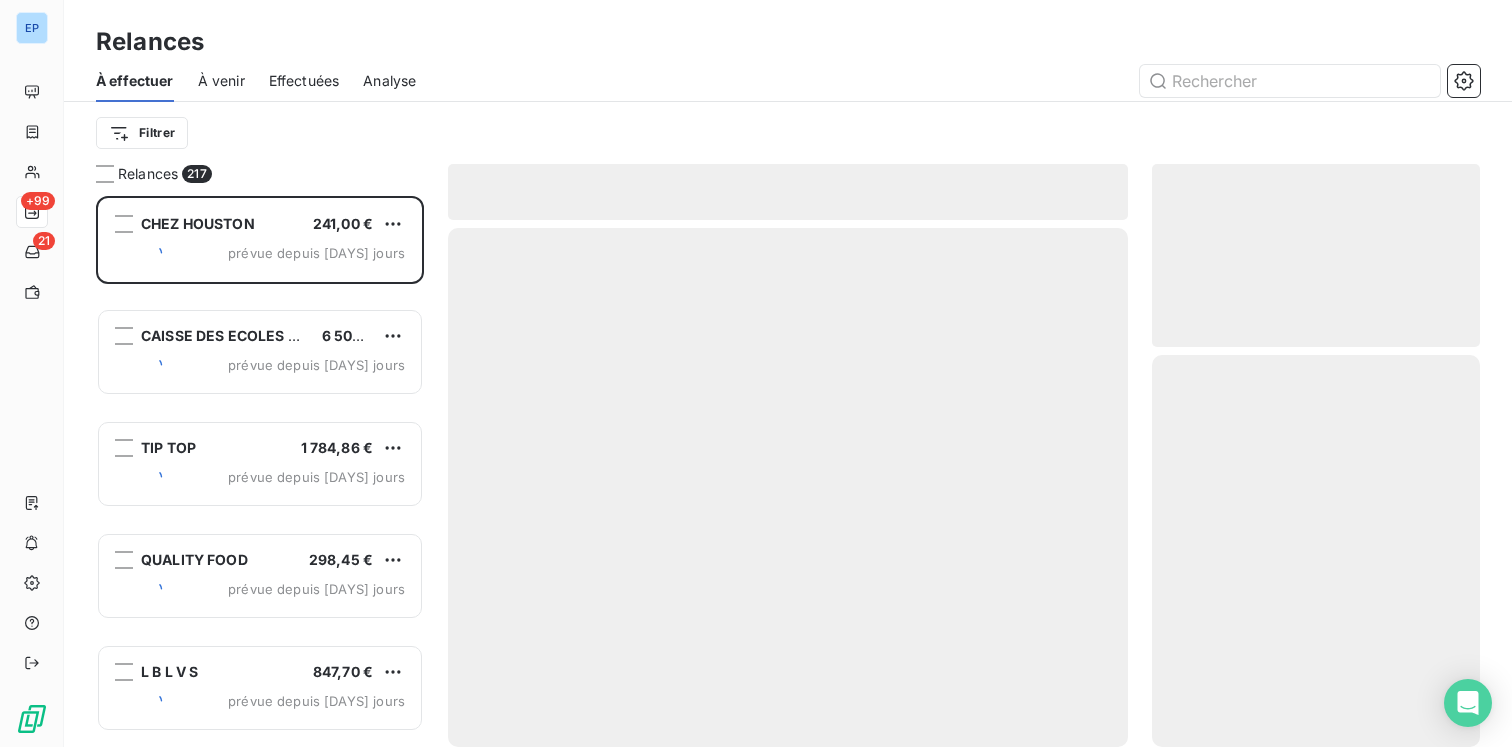 scroll, scrollTop: 1, scrollLeft: 1, axis: both 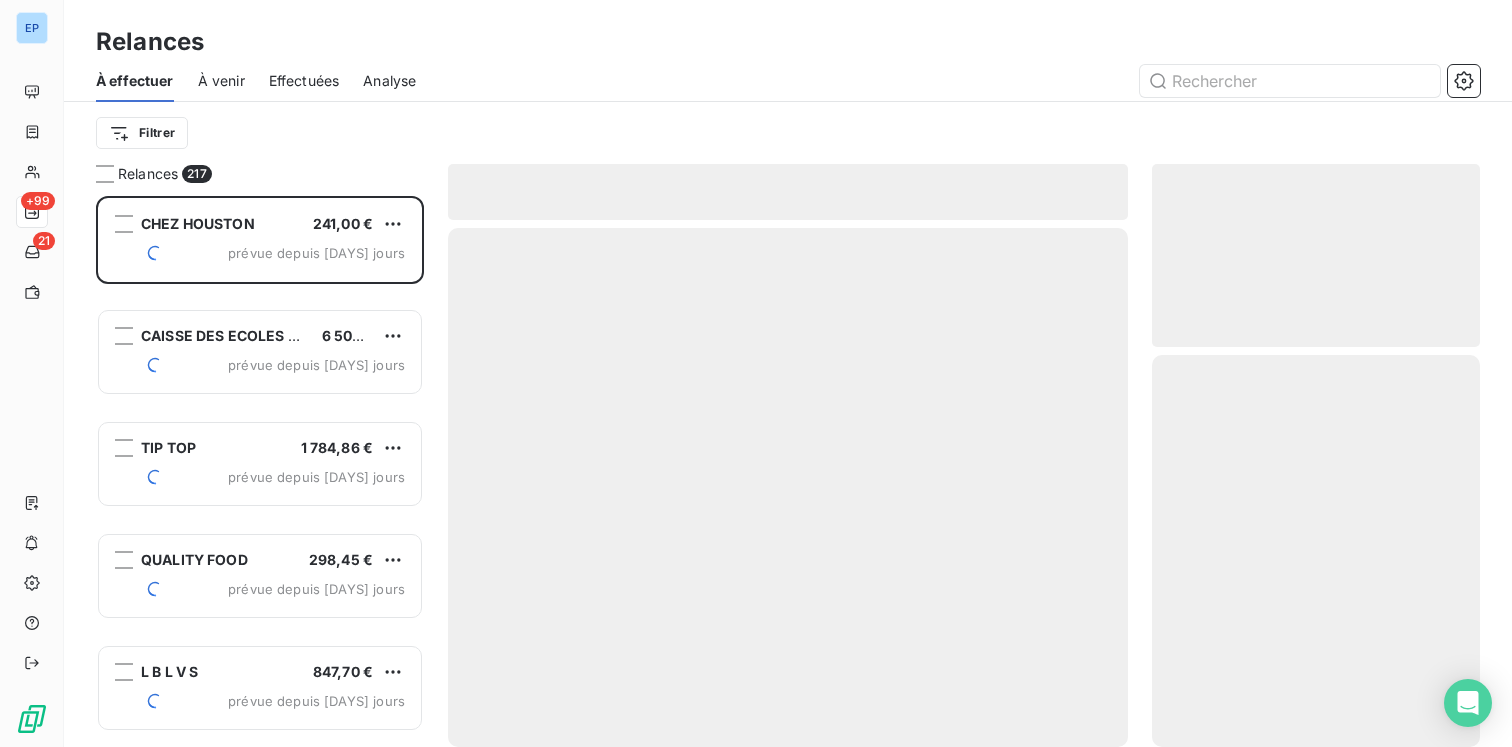 click on "Analyse" at bounding box center [389, 81] 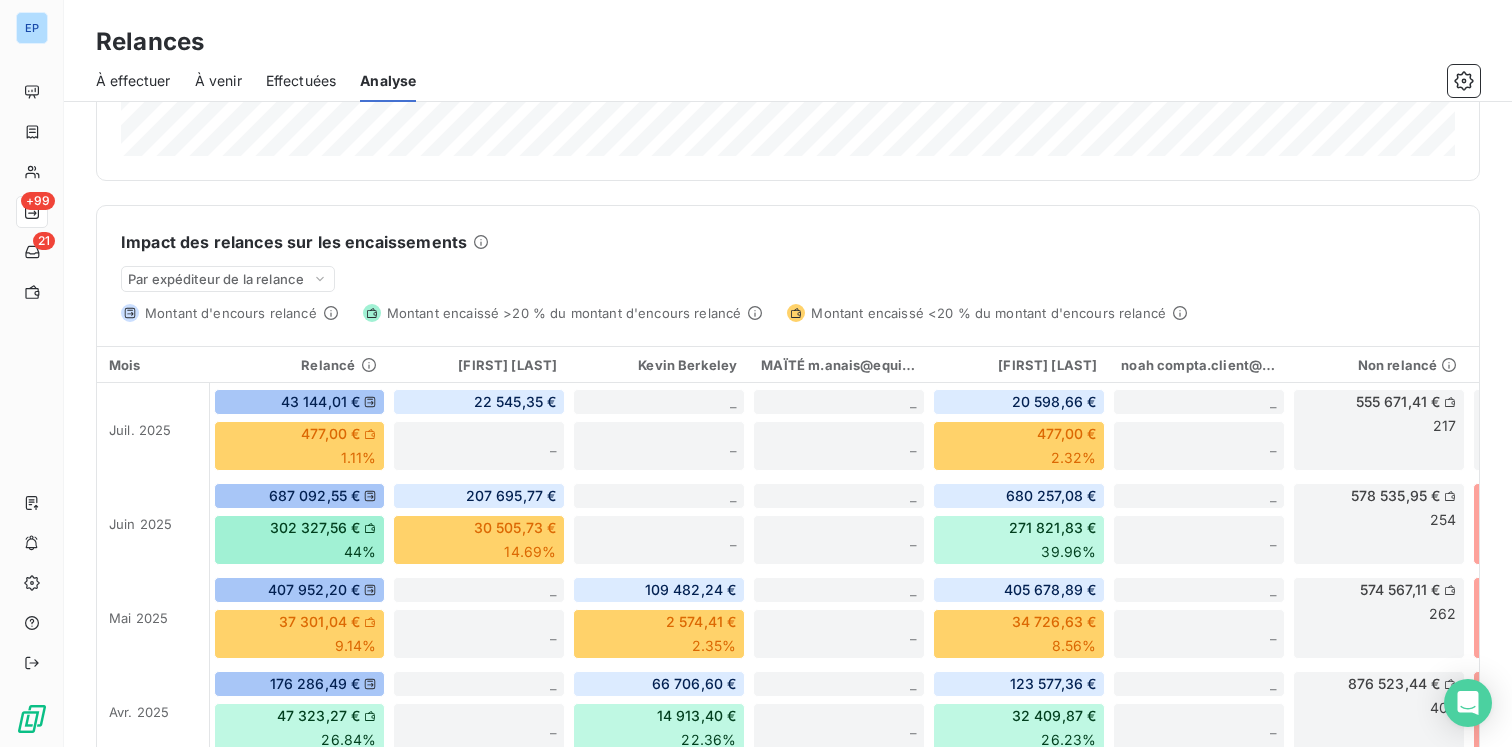 scroll, scrollTop: 338, scrollLeft: 0, axis: vertical 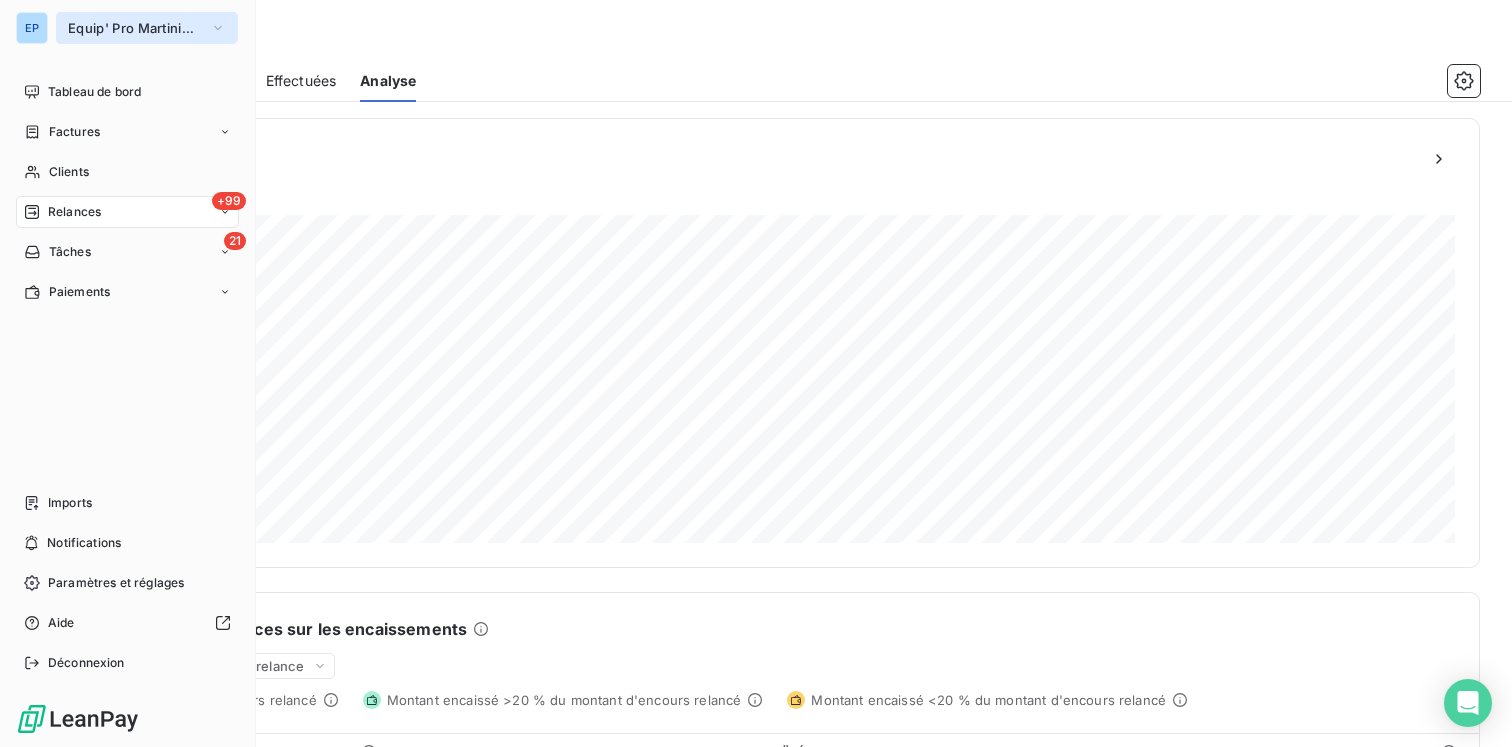 click on "Equip' Pro Martinique" at bounding box center (135, 28) 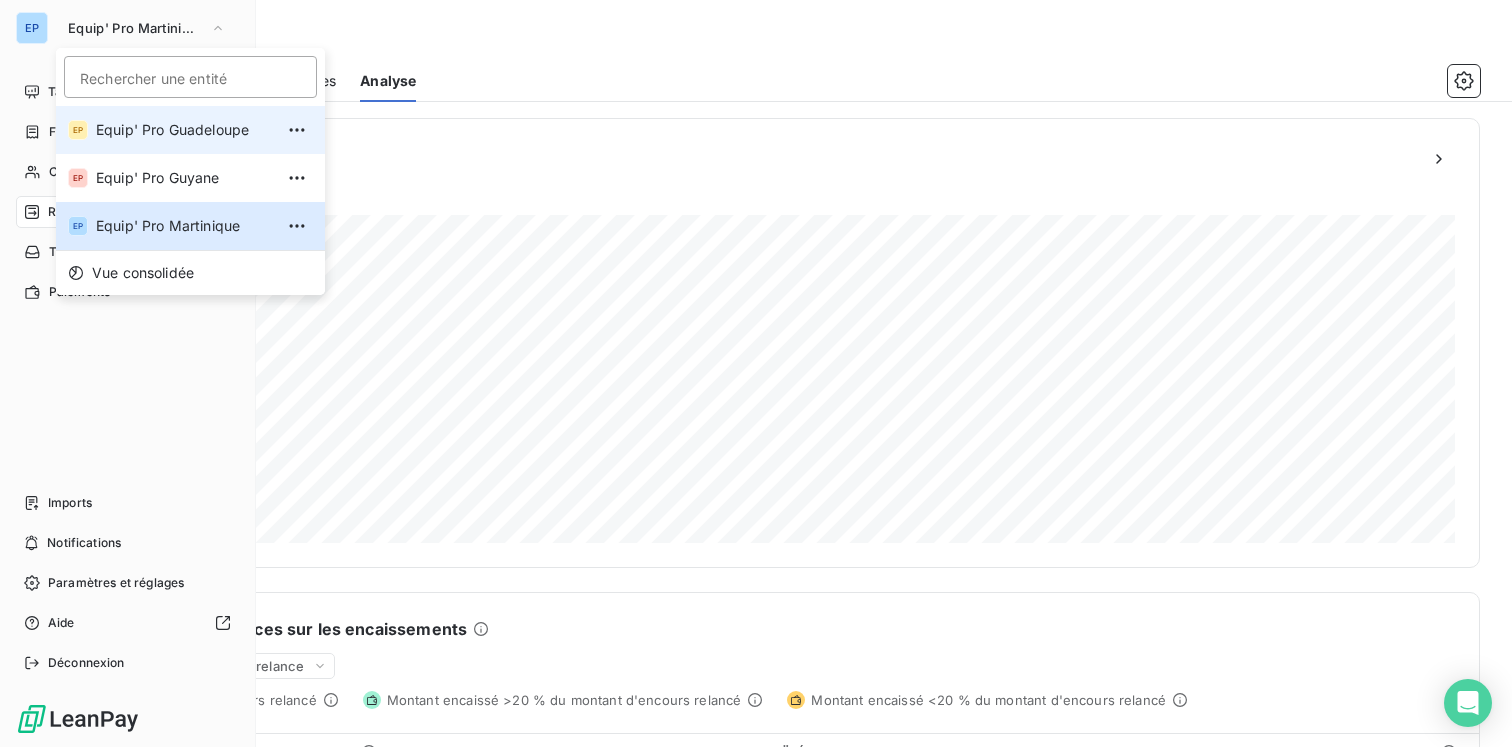 click on "Equip' Pro Guadeloupe" at bounding box center (184, 130) 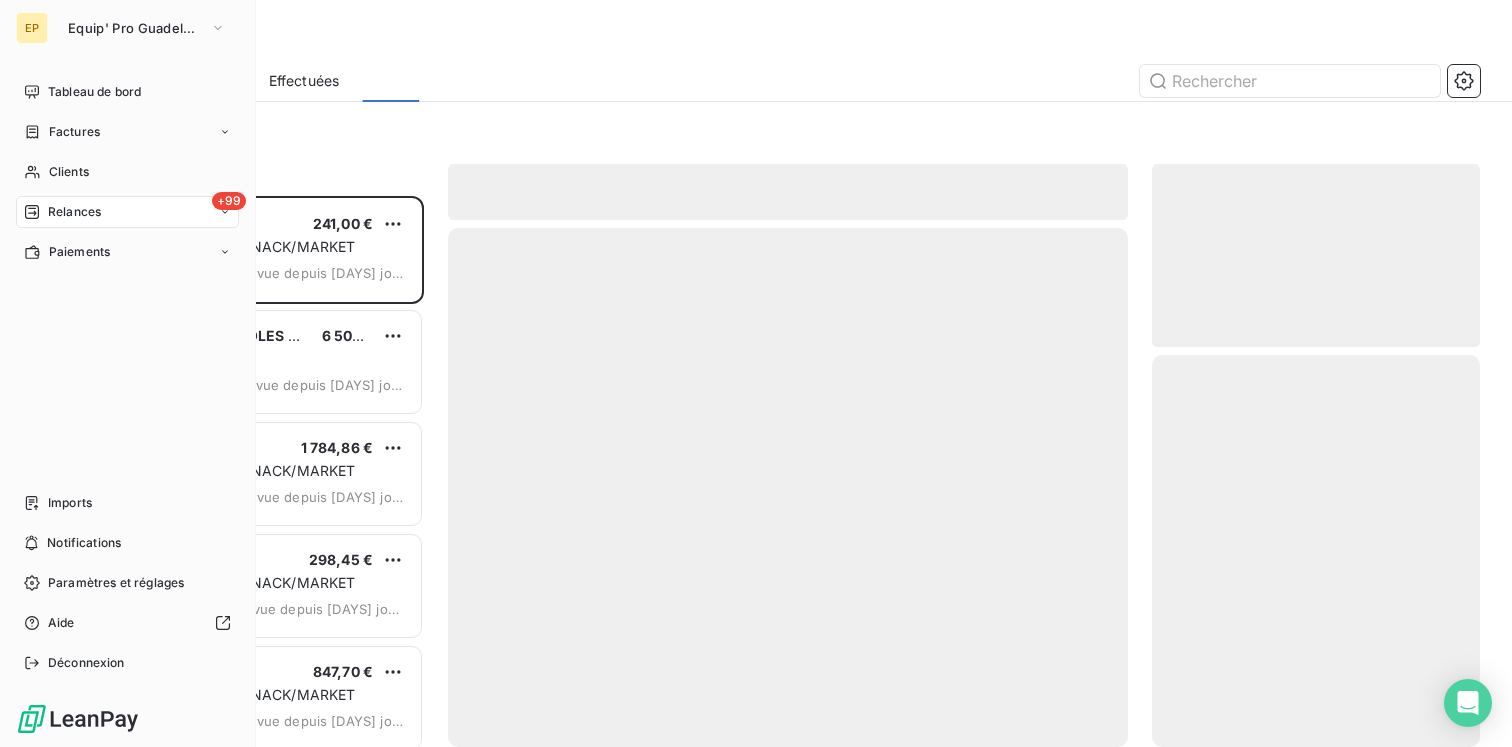 scroll, scrollTop: 551, scrollLeft: 328, axis: both 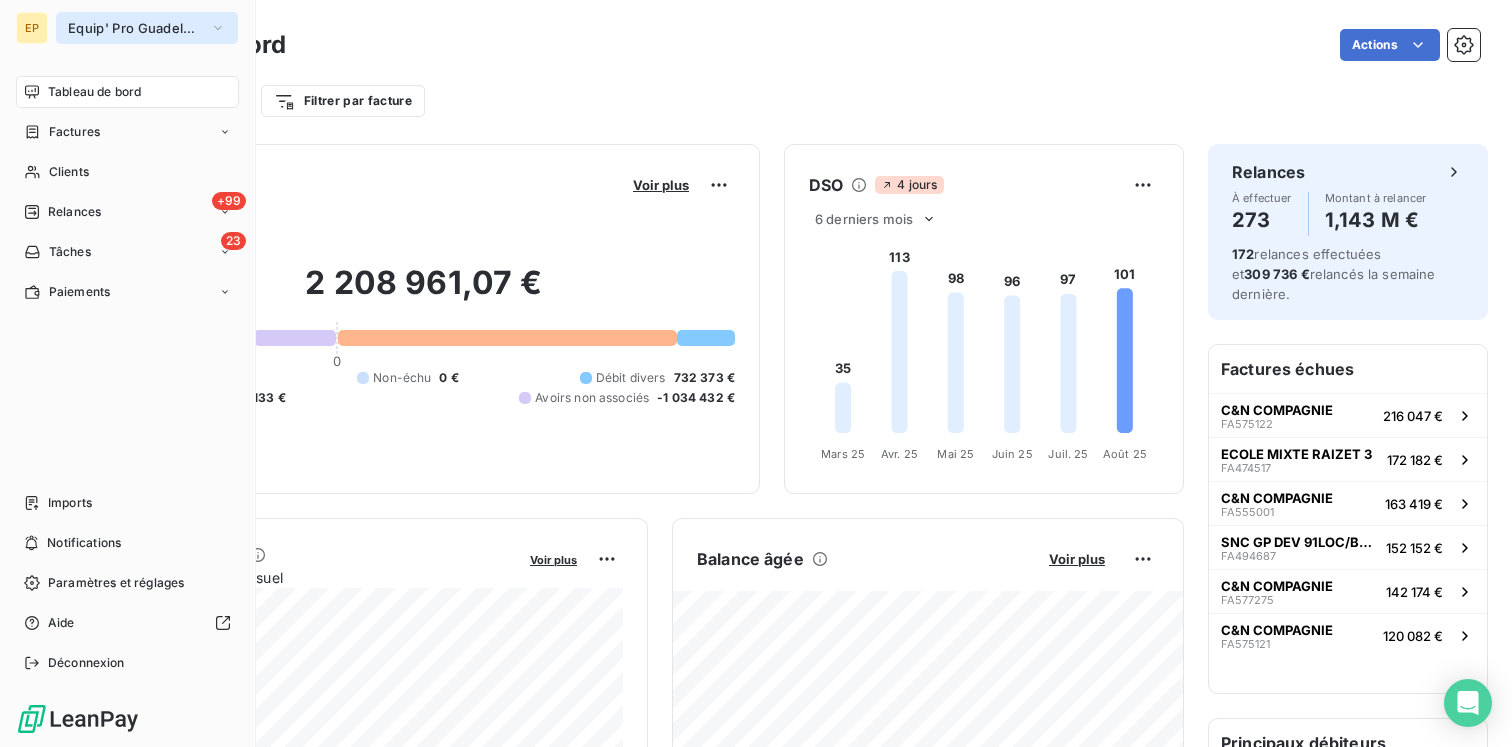 click on "Equip' Pro Guadeloupe" at bounding box center (147, 28) 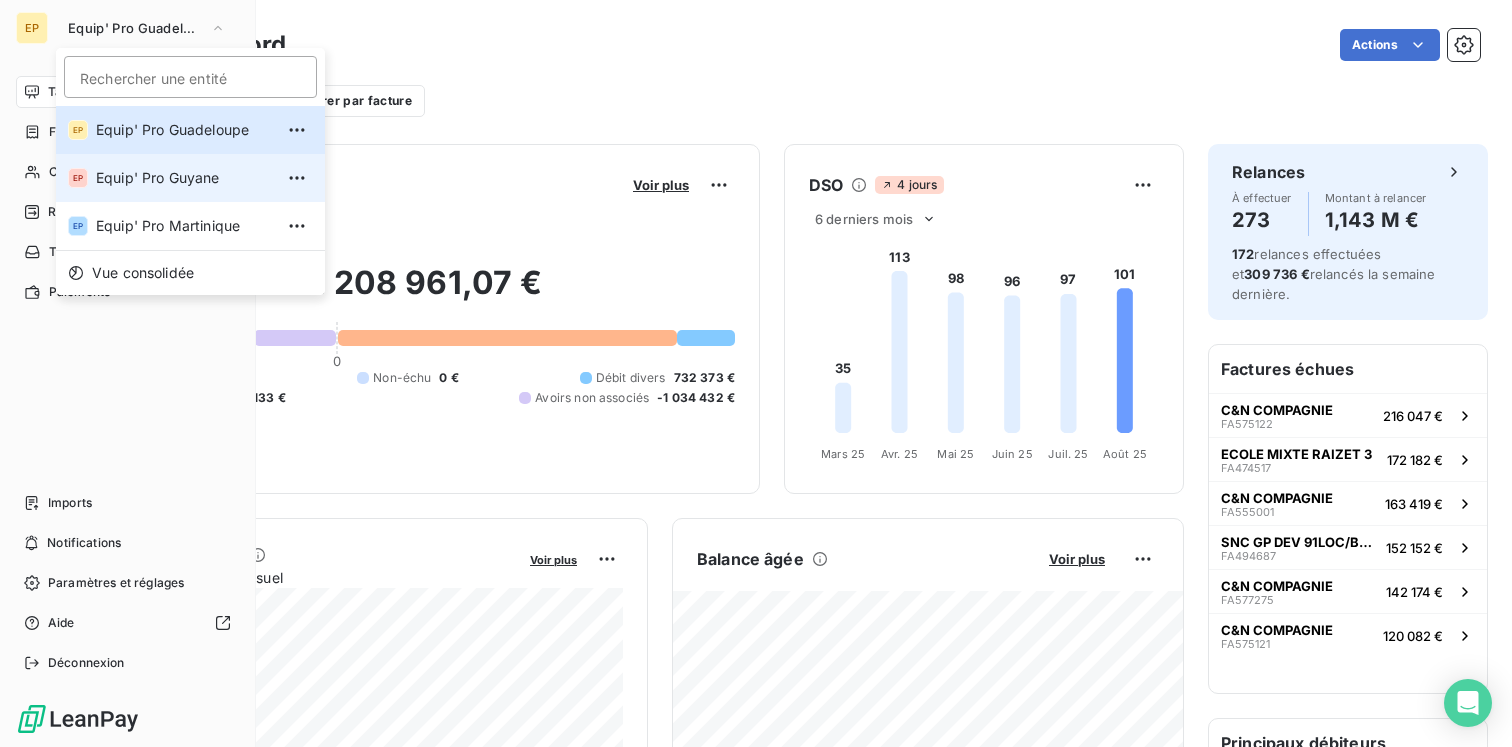 click on "Equip' Pro Guyane" at bounding box center [184, 178] 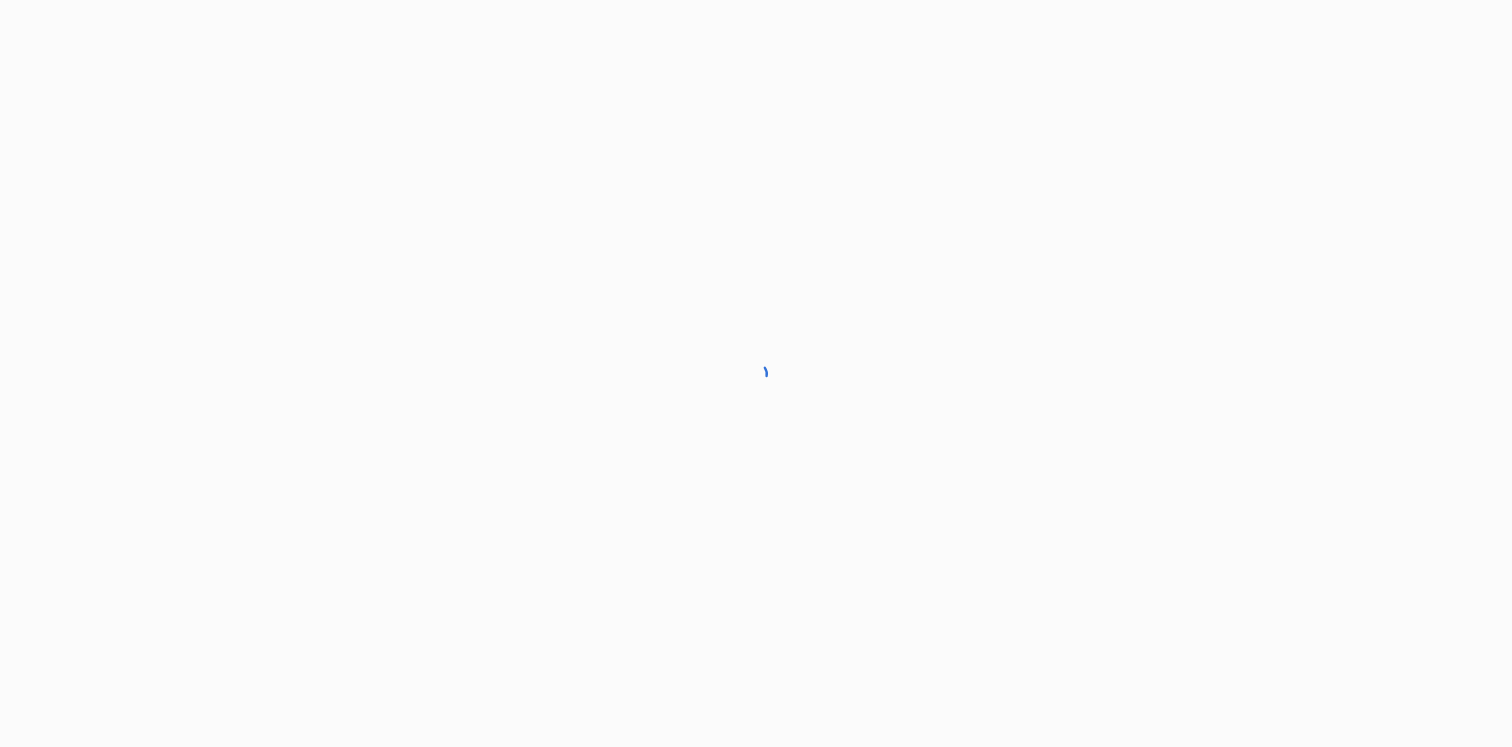 scroll, scrollTop: 0, scrollLeft: 0, axis: both 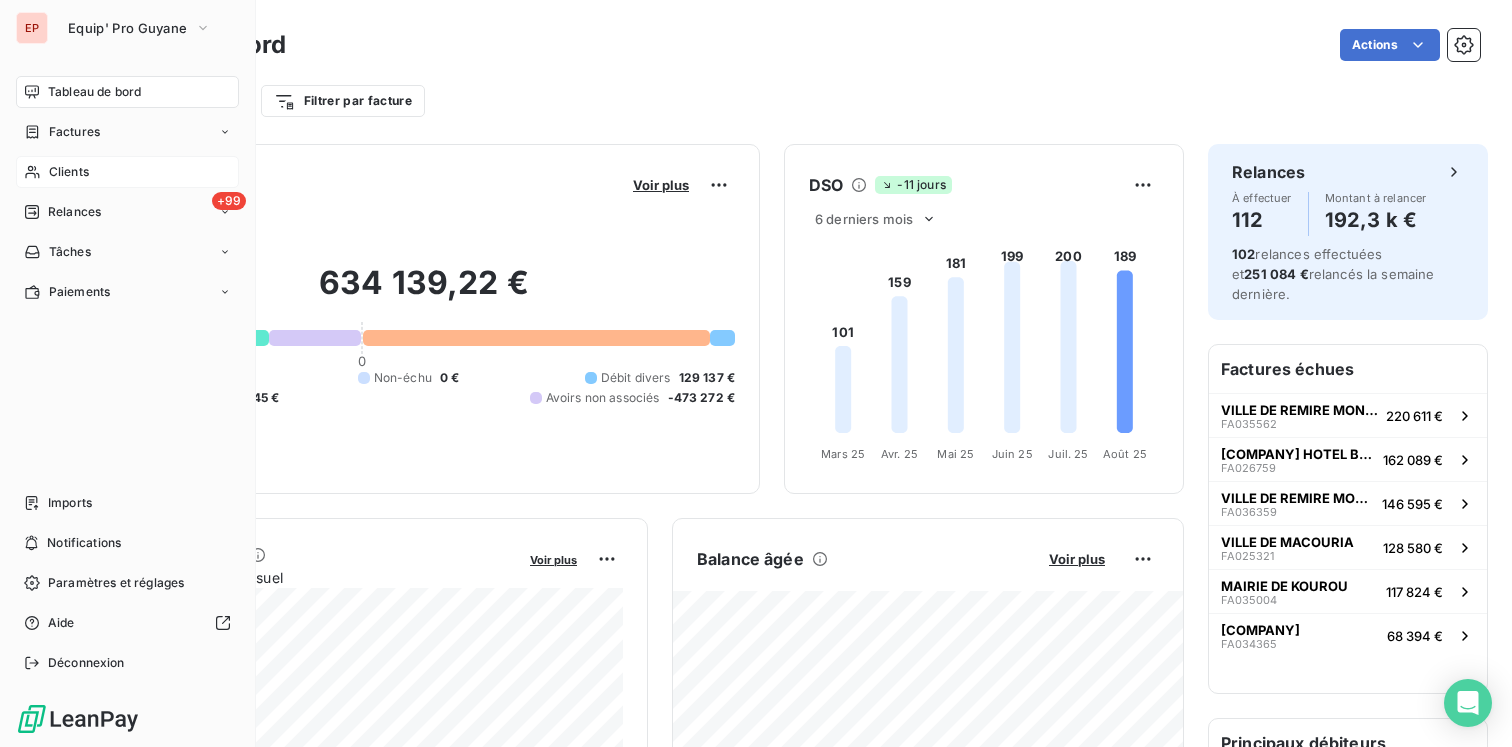 click on "Clients" at bounding box center [69, 172] 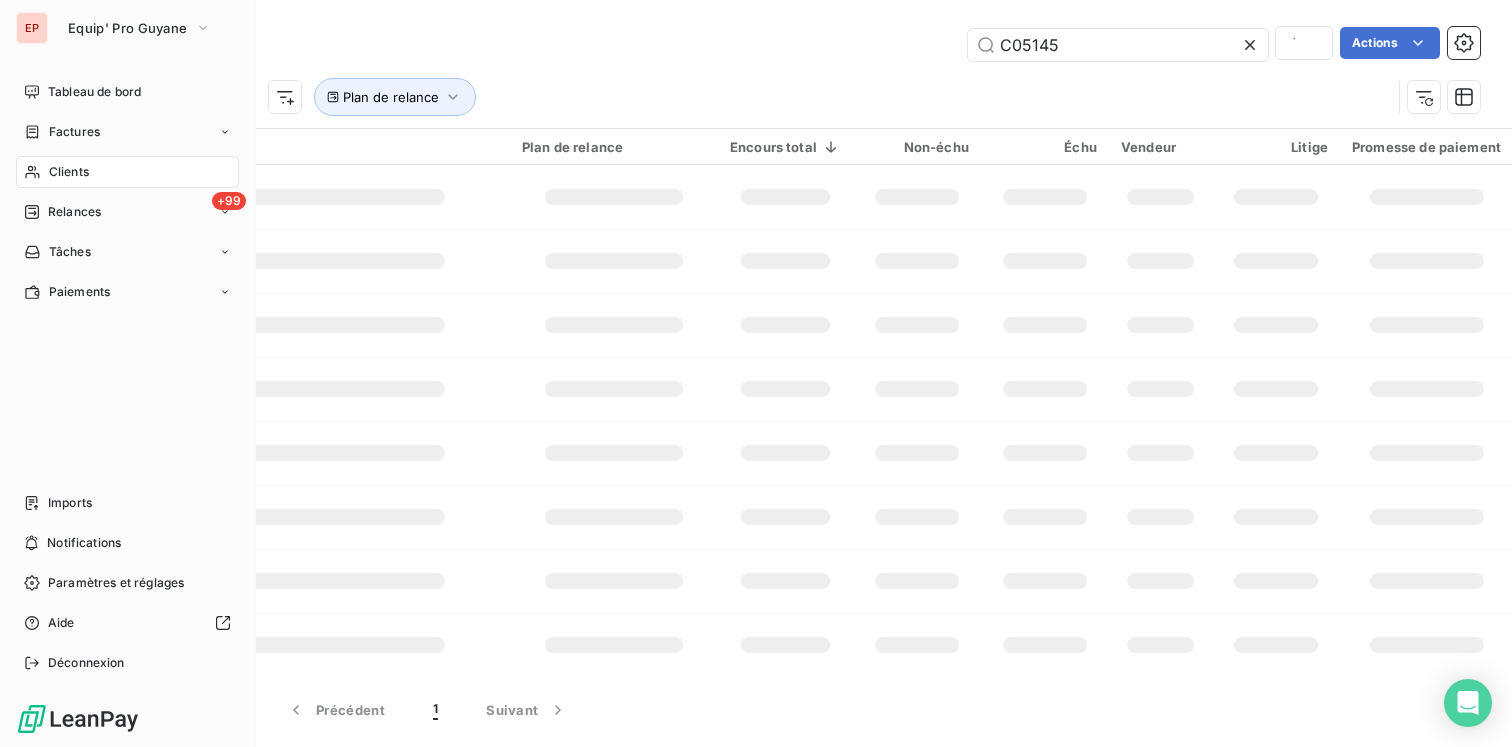 type 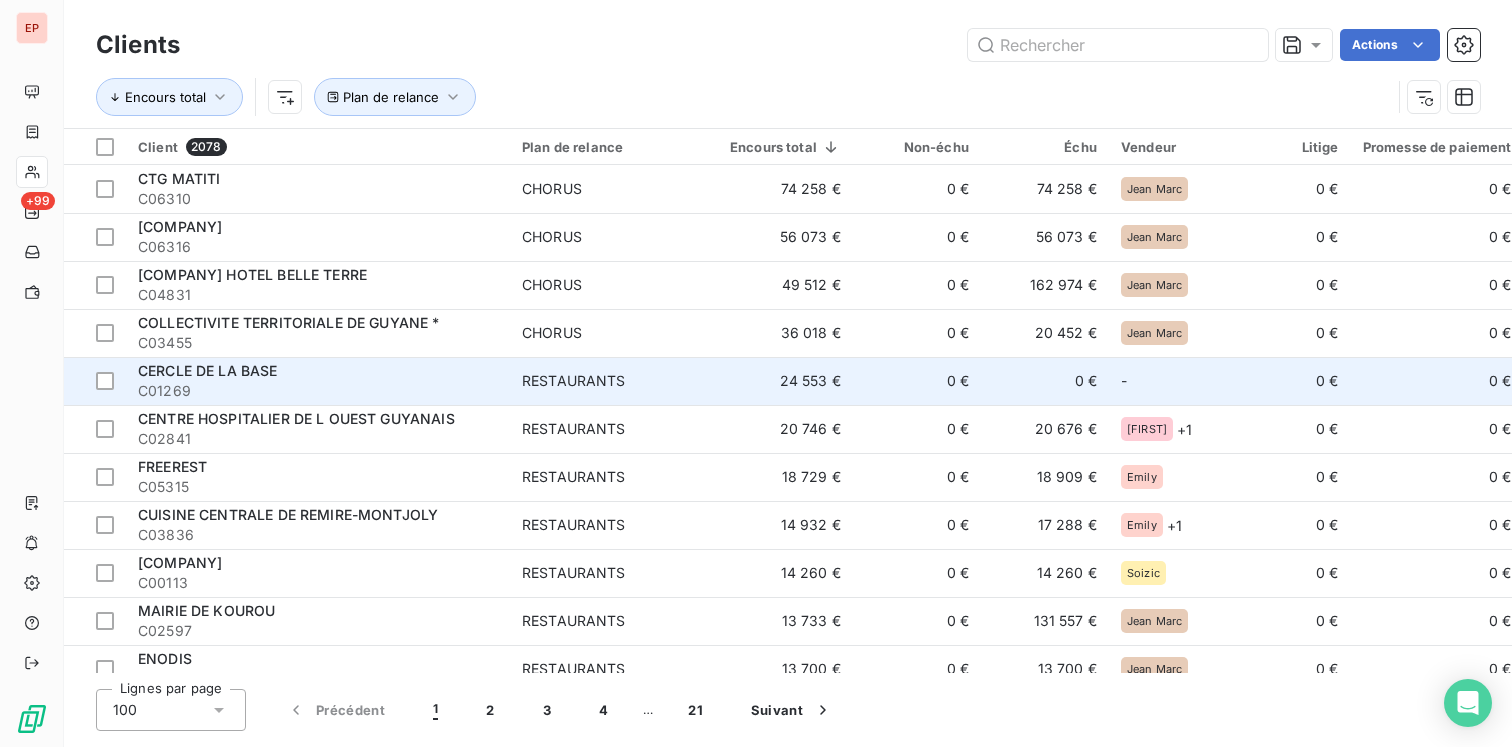 click on "CERCLE DE LA BASE" at bounding box center (318, 371) 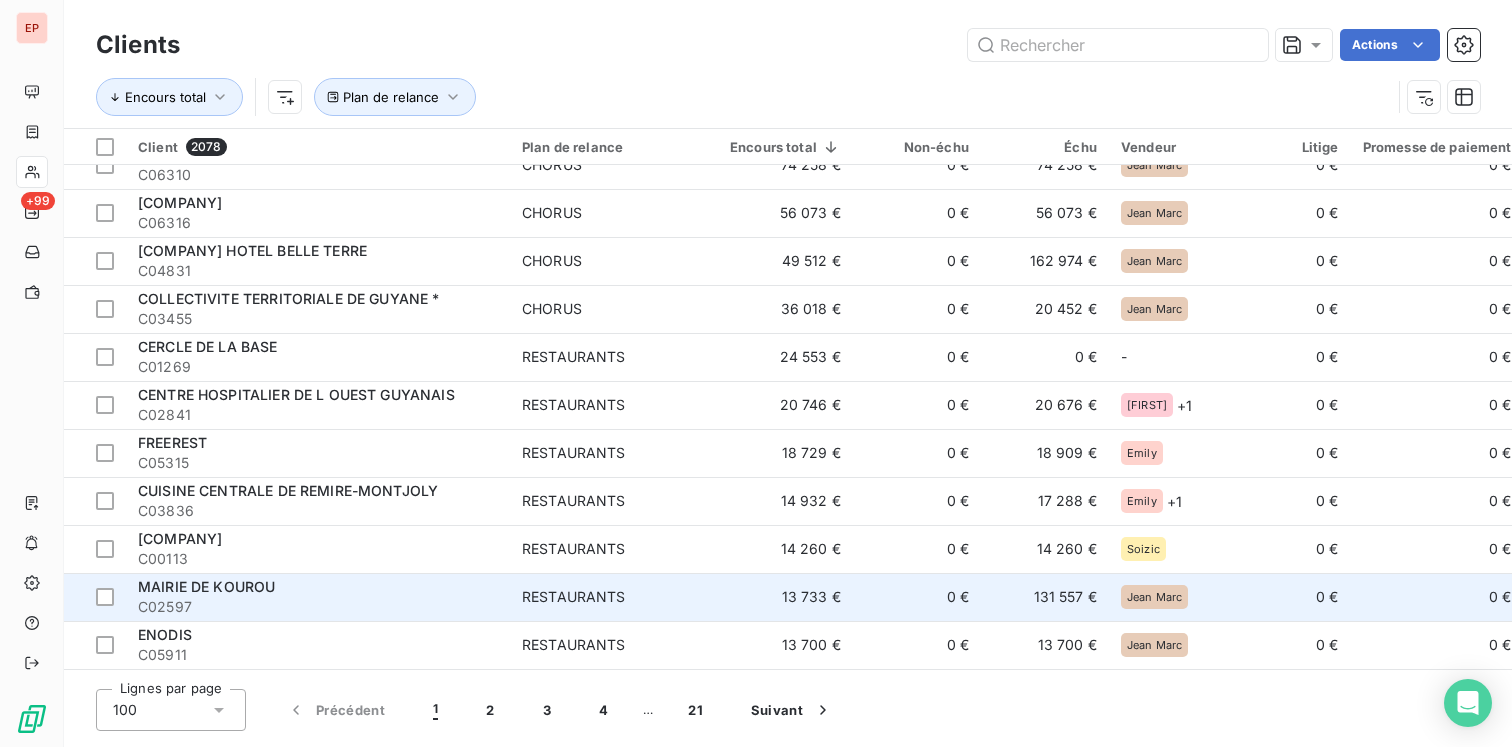 scroll, scrollTop: 20, scrollLeft: 0, axis: vertical 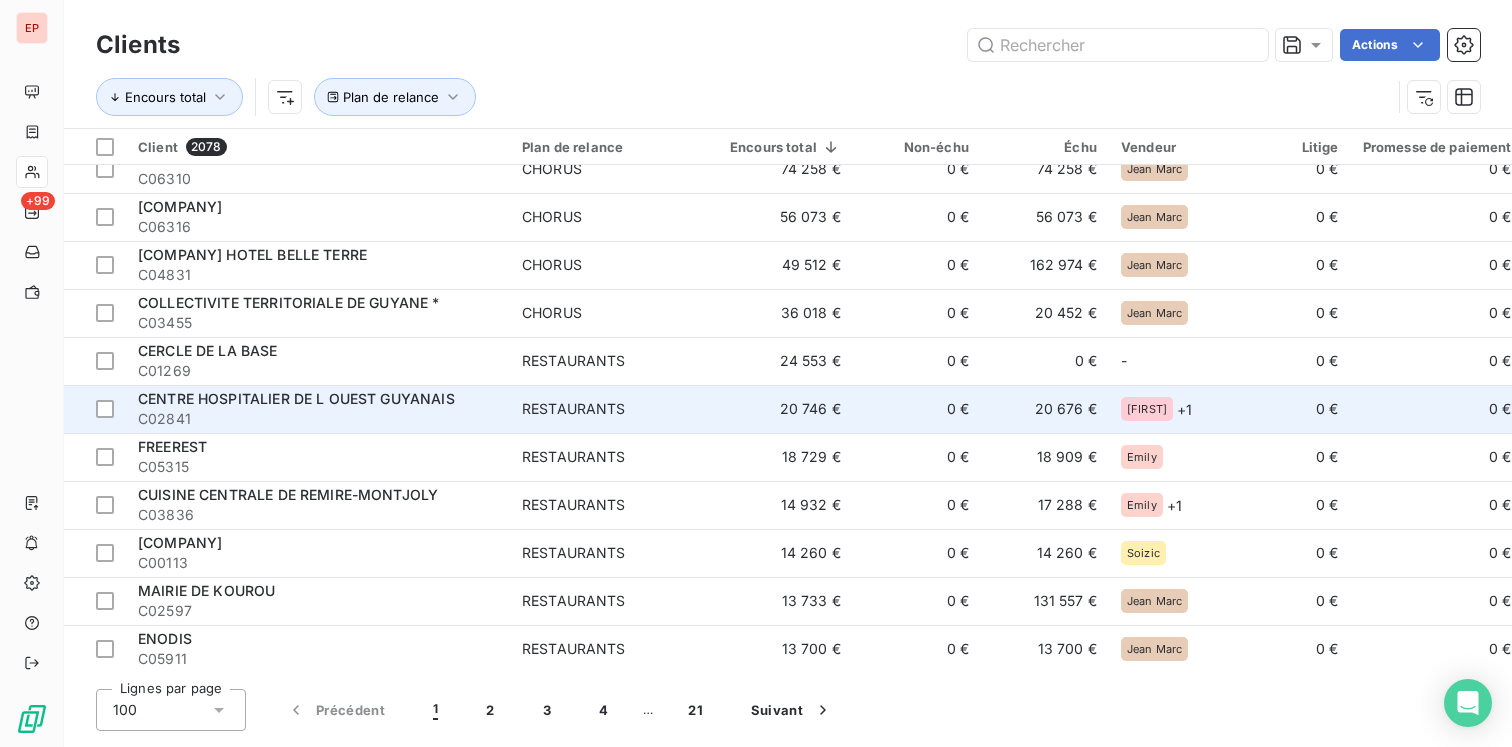 click on "C02841" at bounding box center (318, 419) 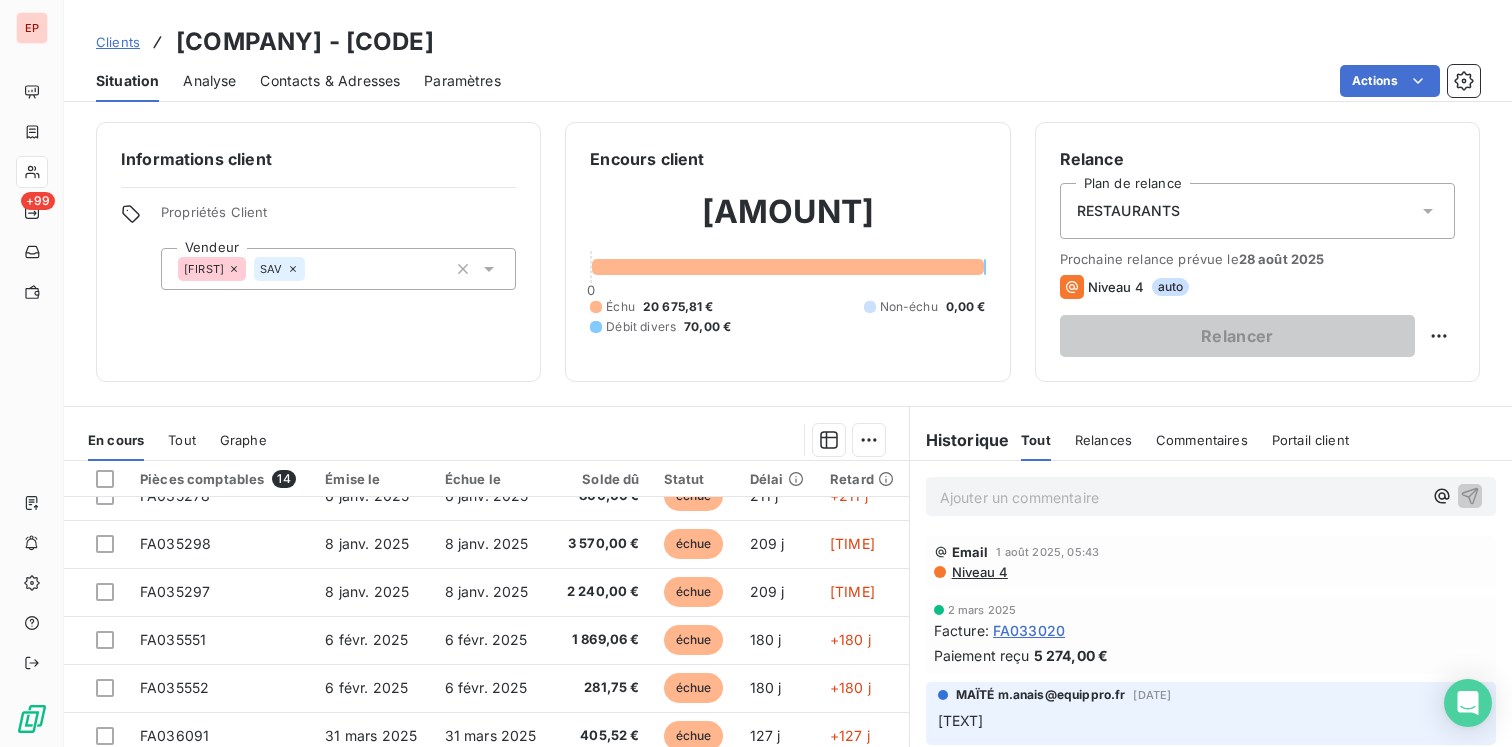 scroll, scrollTop: 331, scrollLeft: 0, axis: vertical 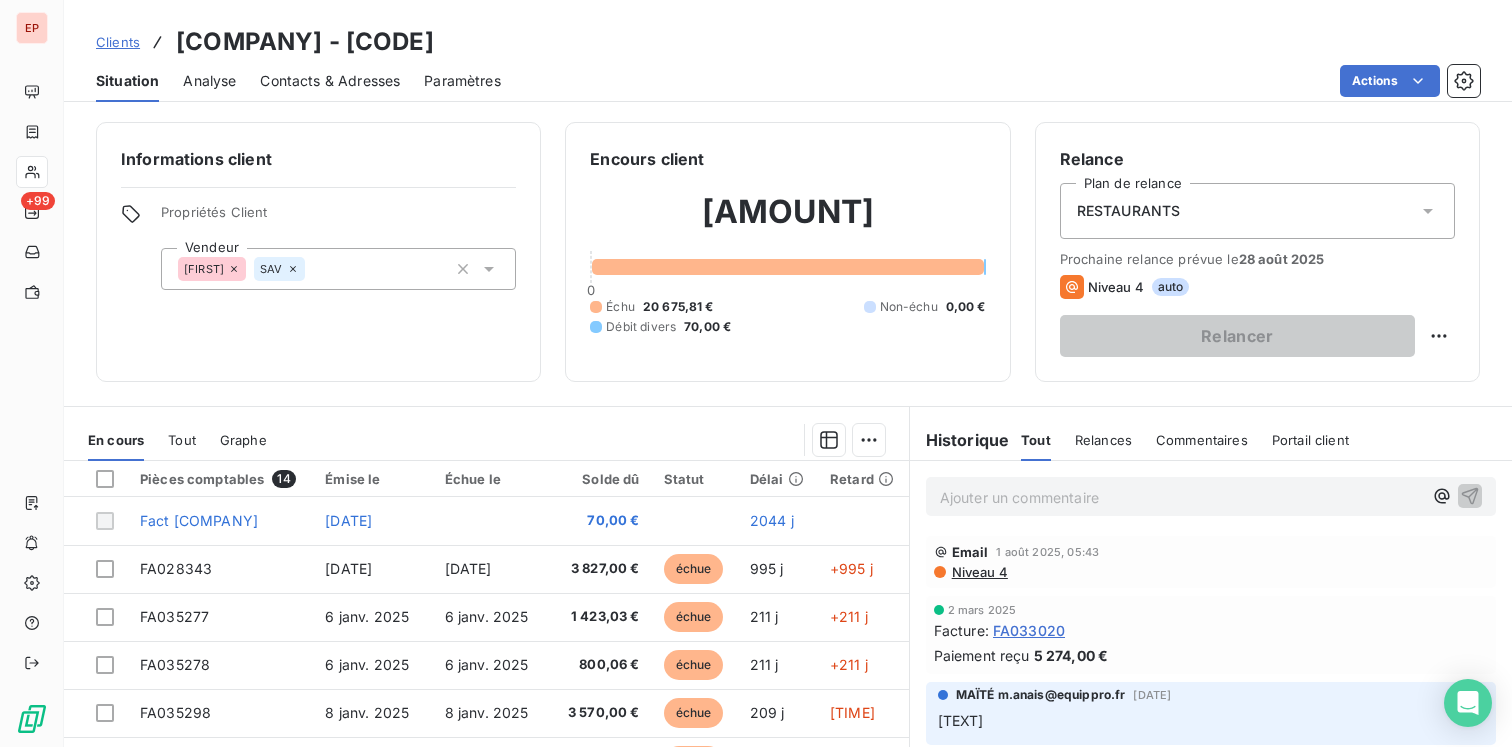 click on "Relances" at bounding box center (1103, 440) 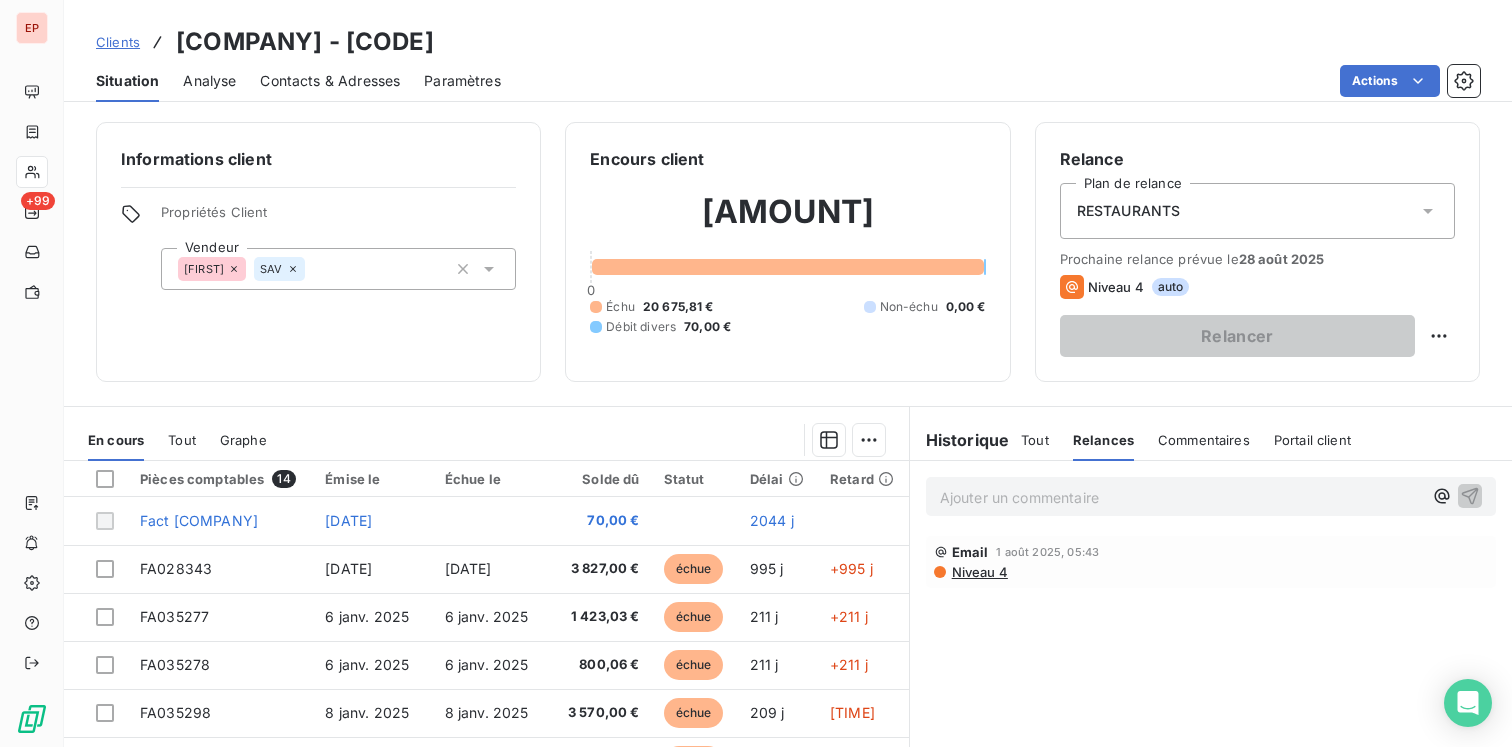 click on "Historique" at bounding box center (960, 440) 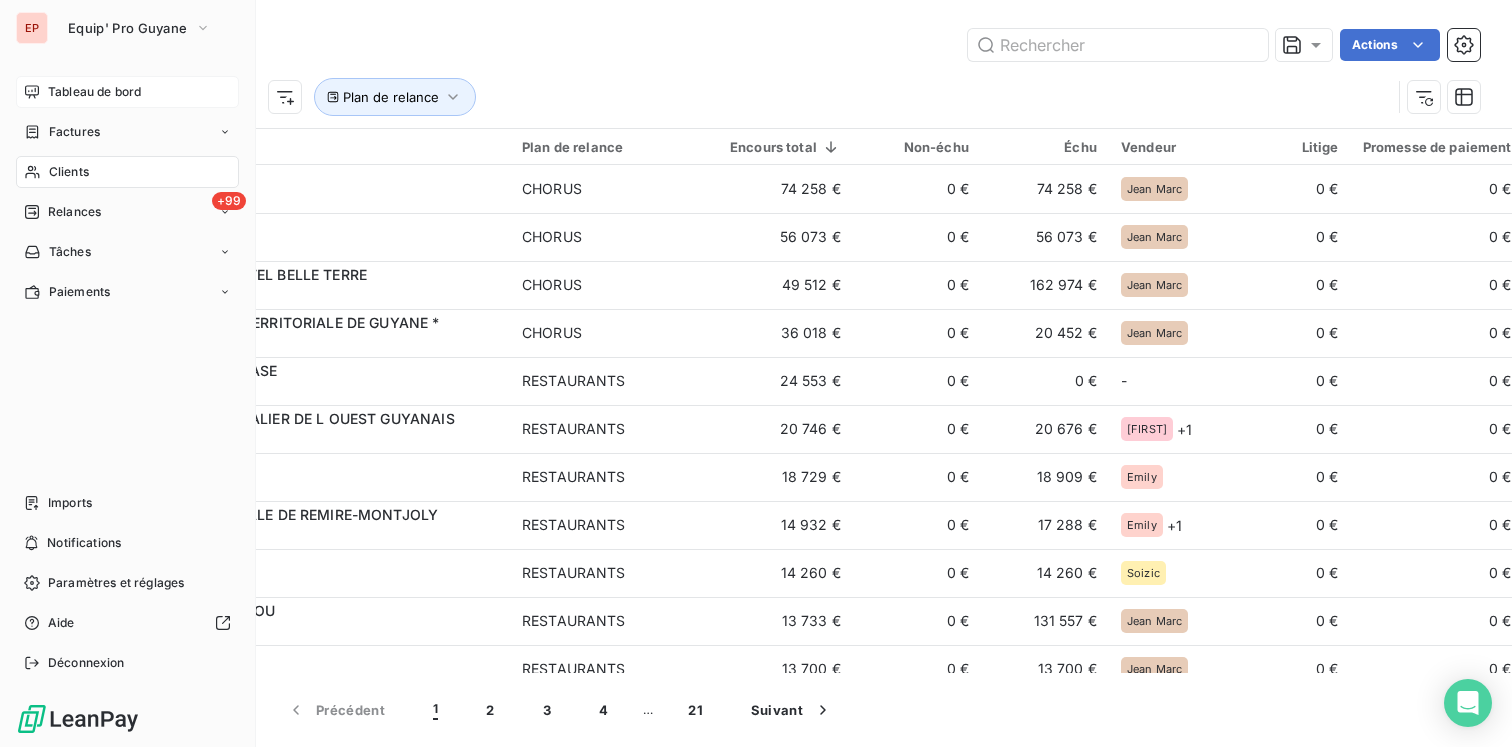 click 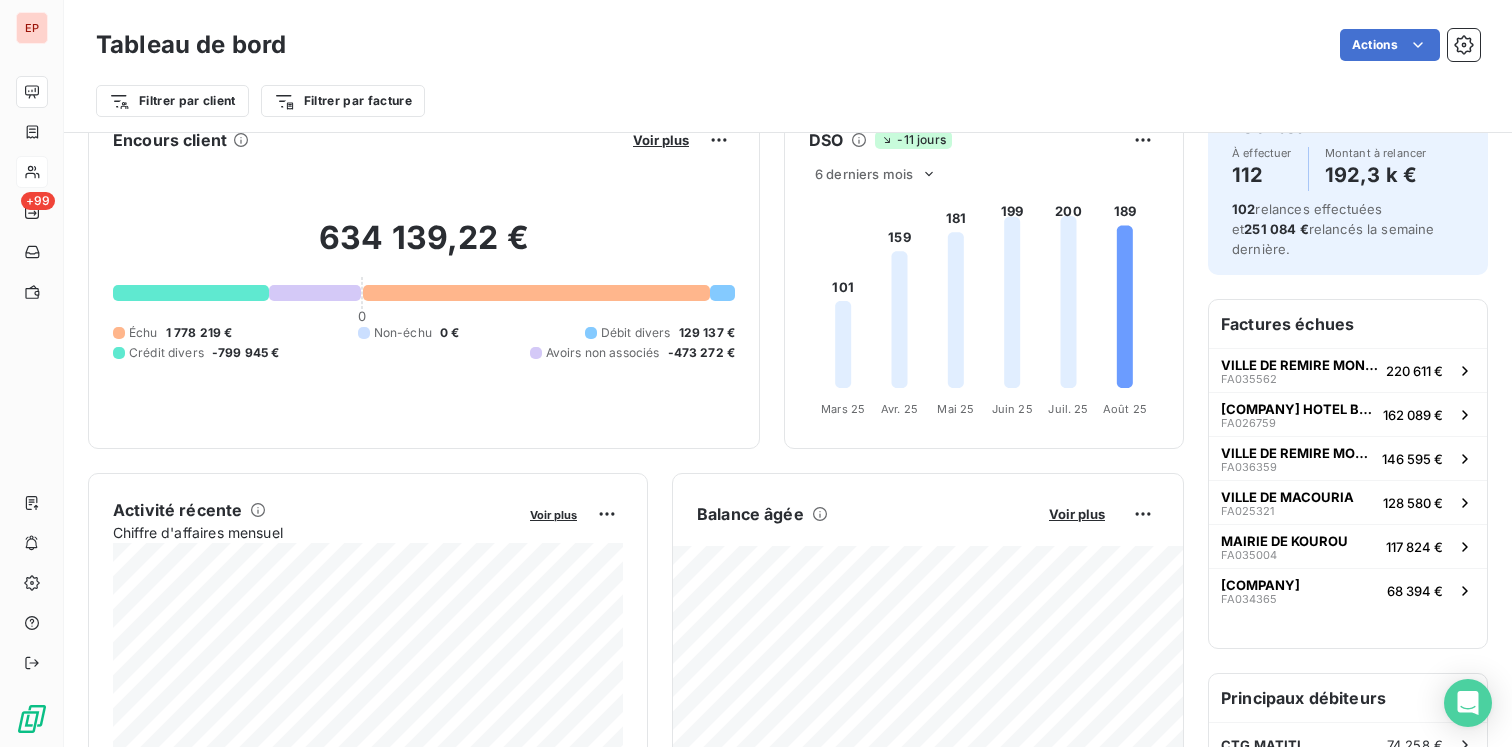 scroll, scrollTop: 0, scrollLeft: 0, axis: both 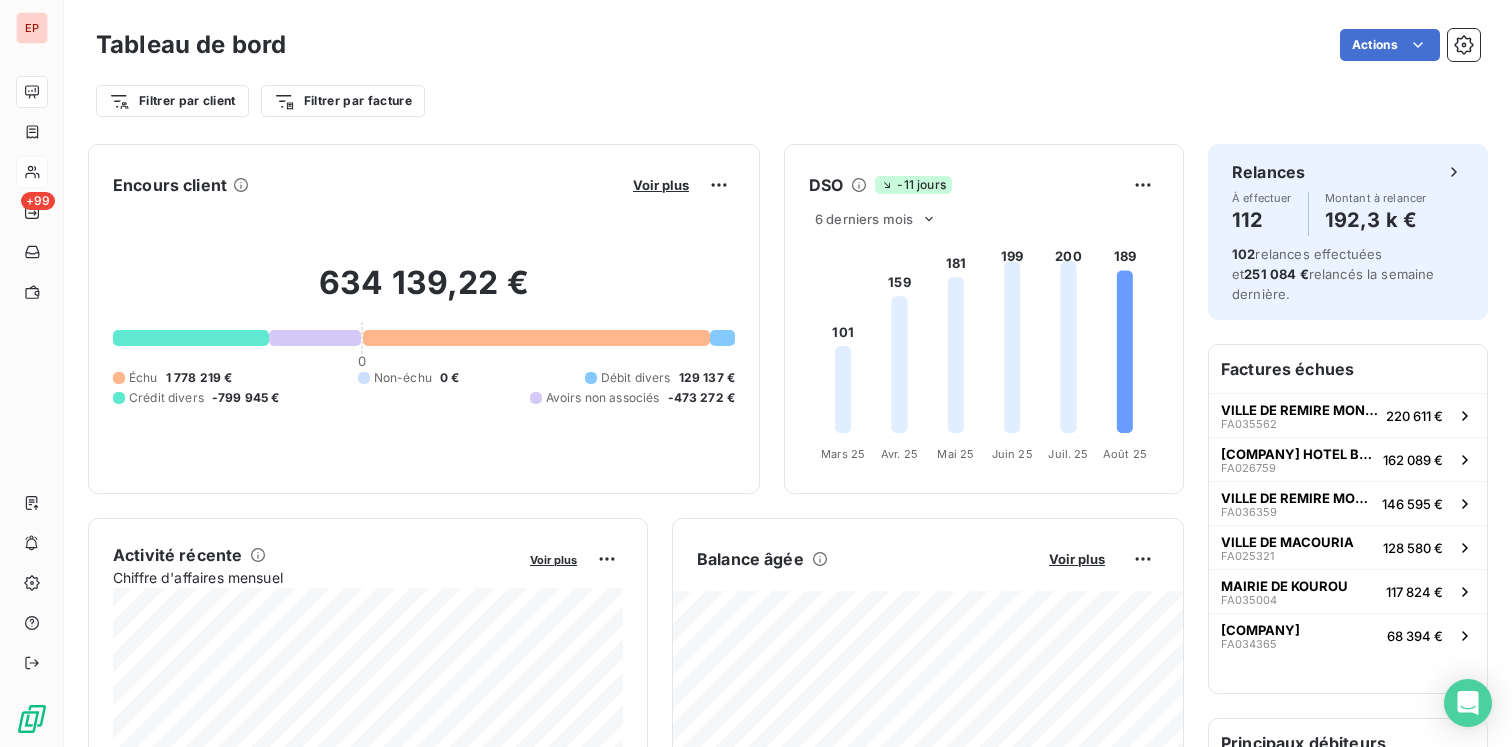 click on "-11 jours" at bounding box center (913, 185) 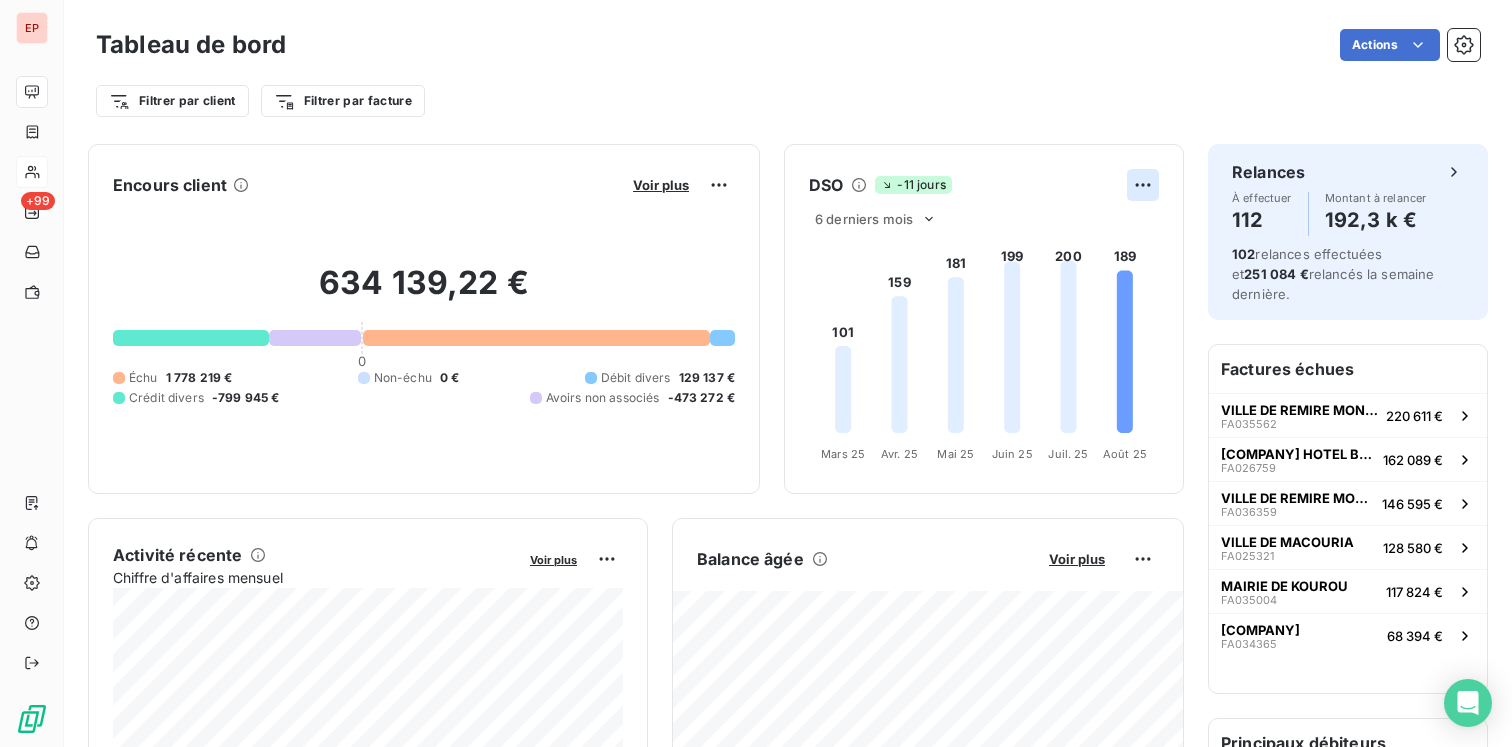 click on "EP +99 Tableau de bord Actions Filtrer par client Filtrer par facture Encours client   Voir plus [AMOUNT] 0 Échu [AMOUNT] Non-échu 0 €   Débit divers [AMOUNT] Crédit divers [AMOUNT] Avoirs non associés [AMOUNT] DSO -11 jours 6 derniers mois 101 159 181 199 200 189 Mars 25 Mars 25 Avr. 25 Avr. 25 Mai 25 Mai 25 Juin 25 Juin 25 Juil. 25 Juil. 25 Août 25 Août 25 Activité récente Chiffre d'affaires mensuel Voir plus Balance âgée Voir plus Relances par montant Encaissements Prévisionnel basé sur le délai moyen de paiement des 3 derniers mois Relances À effectuer 112 Montant à relancer [AMOUNT] 102  relances effectuées et  [AMOUNT]  relancés la semaine dernière. Factures échues VILLE DE REMIRE MONTJOLY [INVOICE] [AMOUNT] [COMPANY] HOTEL BELLE TERRE [INVOICE] [AMOUNT] VILLE DE REMIRE MONTJOLY [INVOICE] [AMOUNT] VILLE DE MACOURIA [INVOICE] [AMOUNT] MAIRIE DE KOUROU [INVOICE] [AMOUNT] MAIRIE REMIRE - MONTJOLY [INVOICE]" at bounding box center (756, 373) 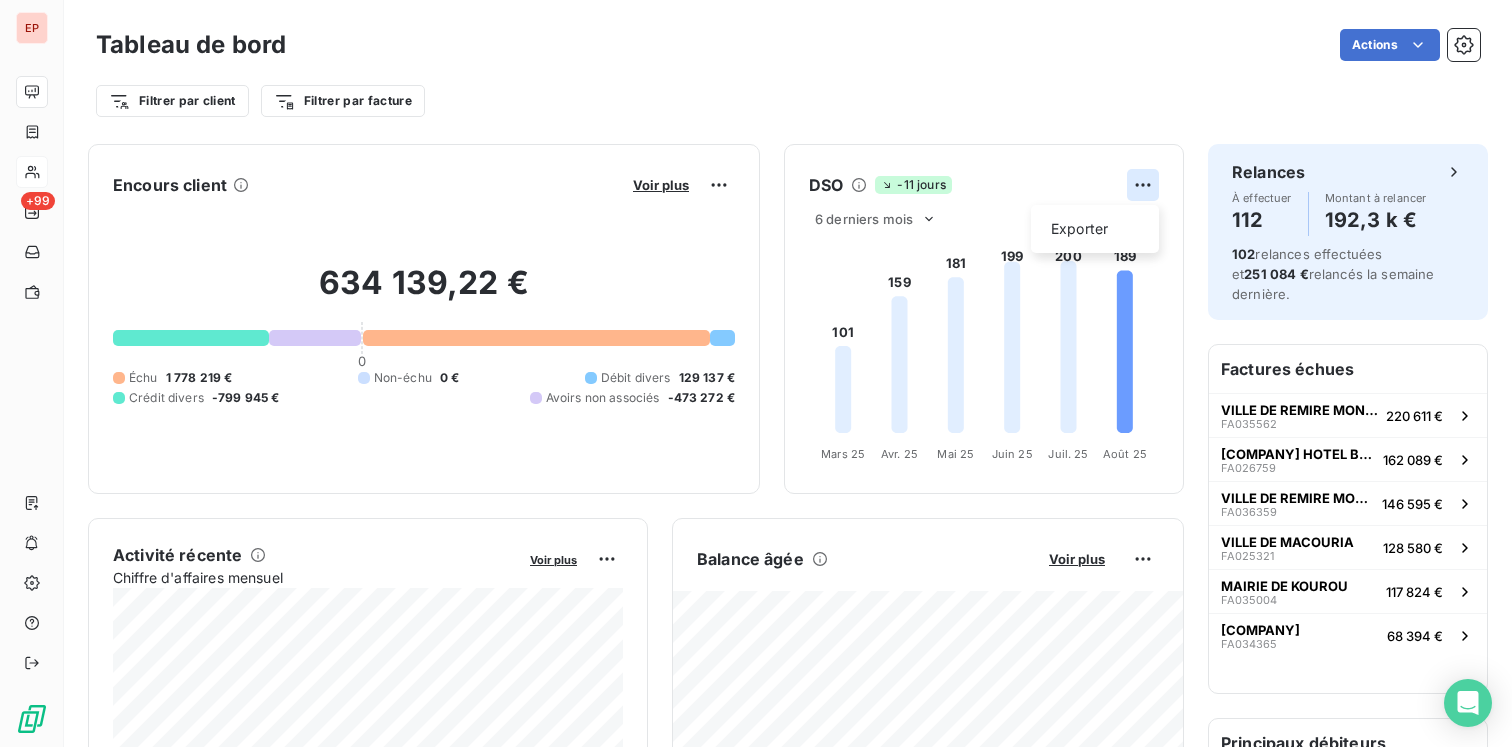 click on "EP +99 Tableau de bord Actions Filtrer par client Filtrer par facture Encours client   Voir plus [AMOUNT] 0 Échu [AMOUNT] Non-échu 0 €   Débit divers [AMOUNT] Crédit divers [AMOUNT] Avoirs non associés [AMOUNT] DSO -11 jours Exporter 6 derniers mois 101 159 181 199 200 189 Mars 25 Mars 25 Avr. 25 Avr. 25 Mai 25 Mai 25 Juin 25 Juin 25 Juil. 25 Juil. 25 Août 25 Août 25 Activité récente Chiffre d'affaires mensuel Voir plus Balance âgée Voir plus Relances par montant Encaissements Prévisionnel basé sur le délai moyen de paiement des 3 derniers mois Relances À effectuer 112 Montant à relancer [AMOUNT] 102  relances effectuées et  [AMOUNT]  relancés la semaine dernière. Factures échues VILLE DE REMIRE MONTJOLY [INVOICE] [AMOUNT] [COMPANY] HOTEL BELLE TERRE [INVOICE] [AMOUNT] VILLE DE REMIRE MONTJOLY [INVOICE] [AMOUNT] VILLE DE MACOURIA [INVOICE] [AMOUNT] MAIRIE DE KOUROU [INVOICE] [AMOUNT] MAIRIE REMIRE - MONTJOLY" at bounding box center [756, 373] 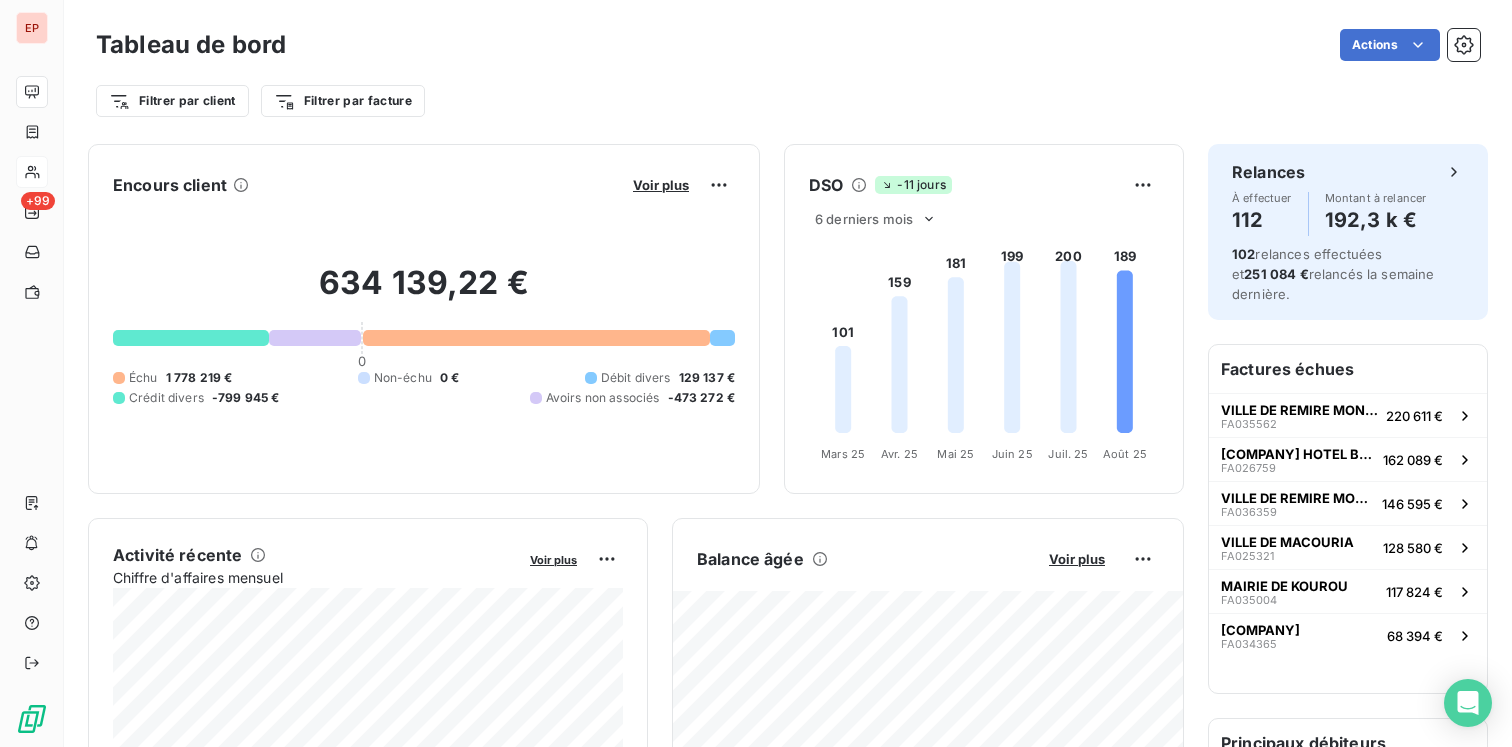 click 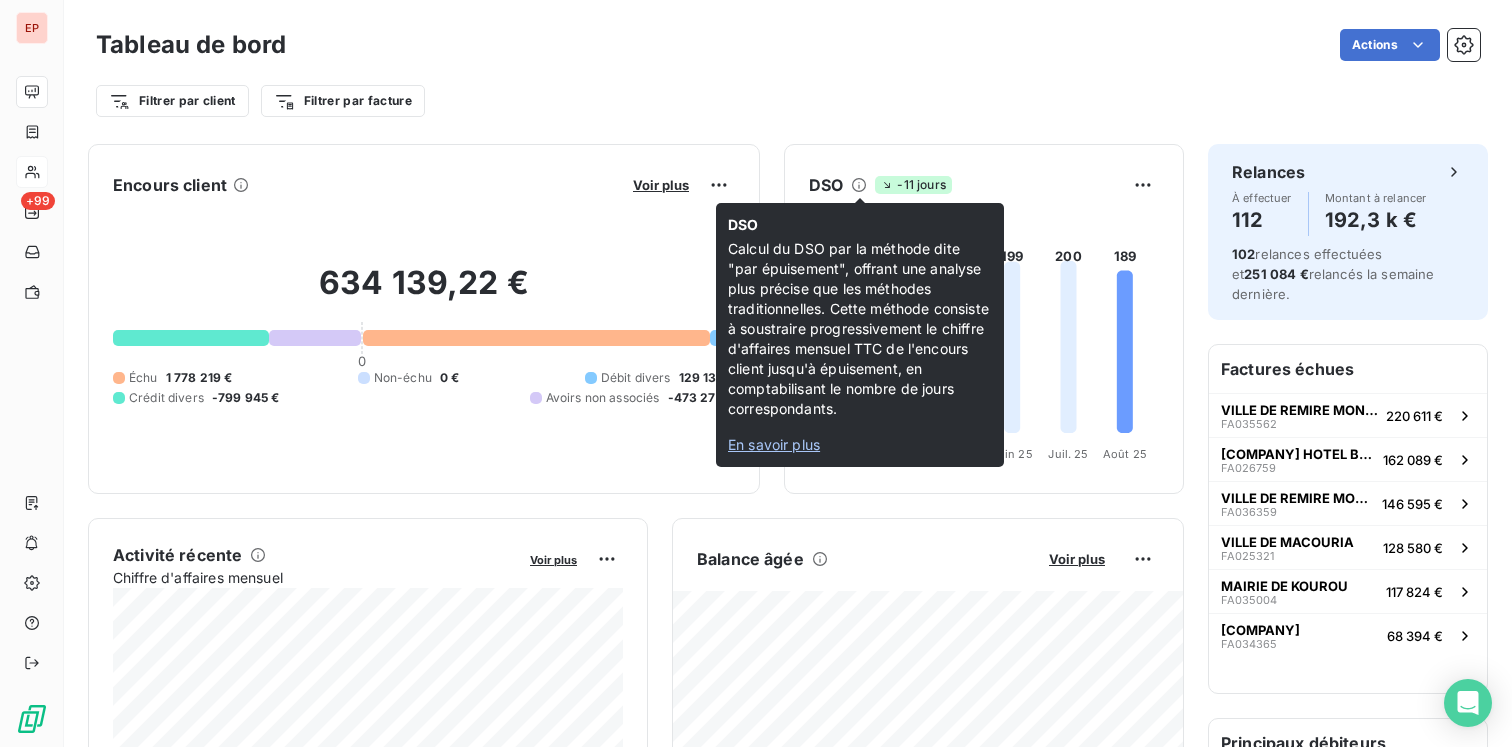 click on "En savoir plus" at bounding box center [774, 444] 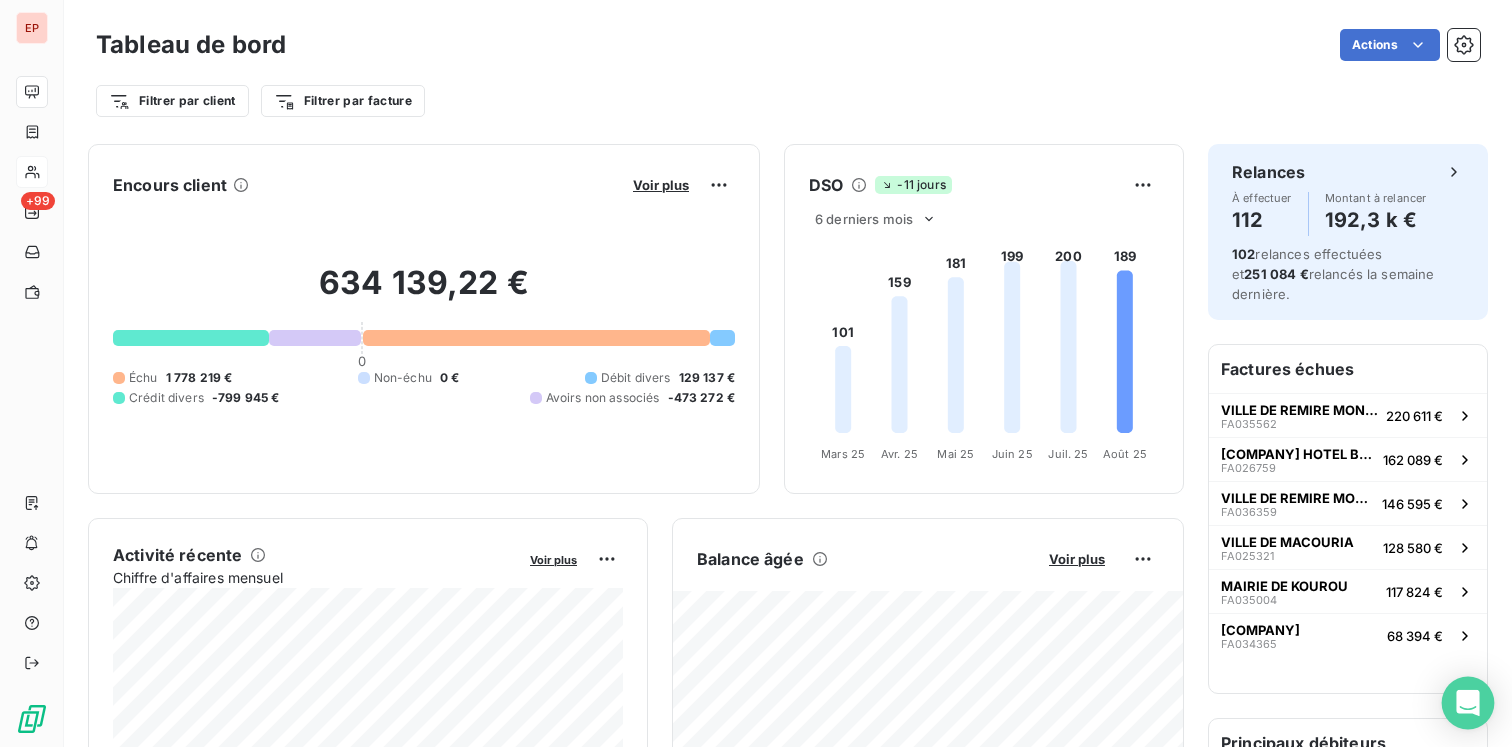 click 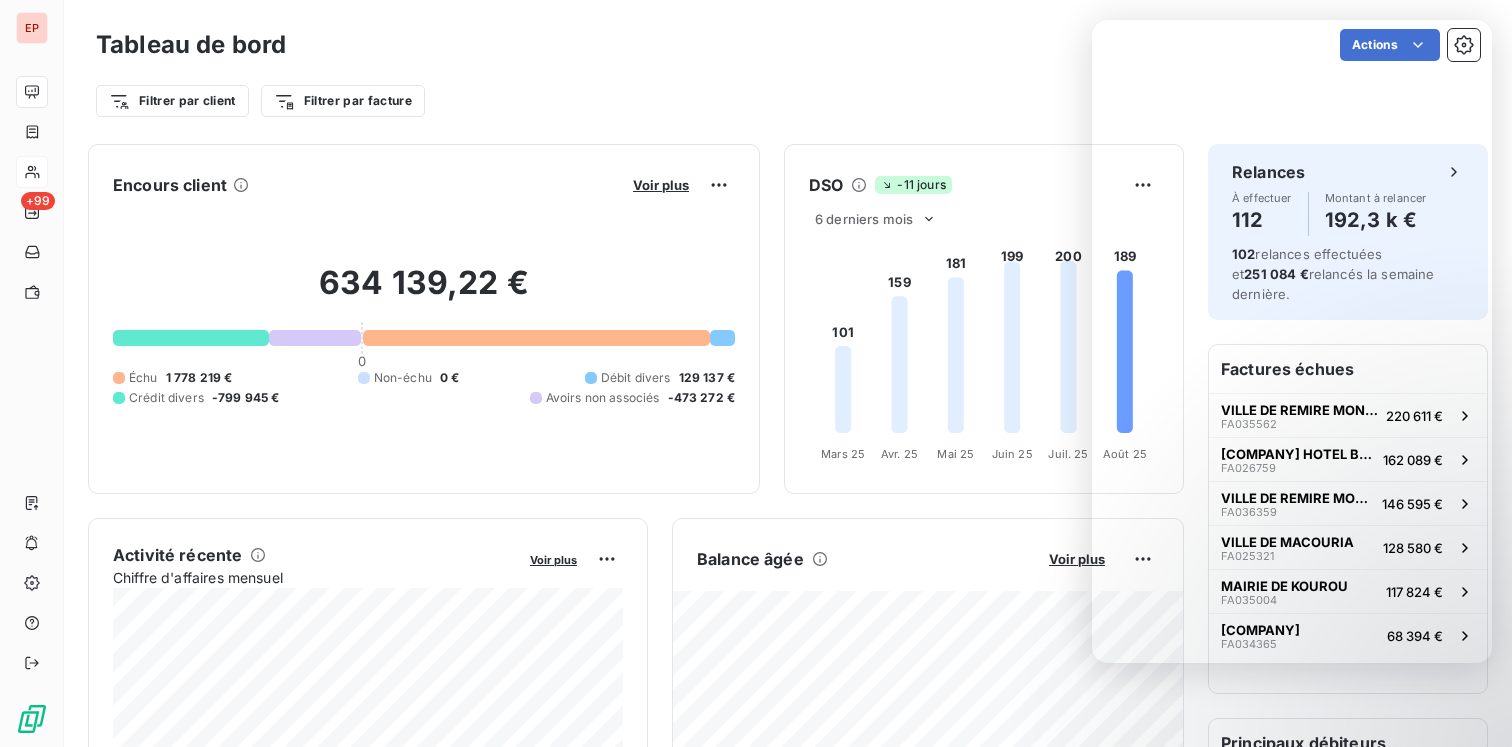 click on "Filtrer par client Filtrer par facture" at bounding box center [788, 101] 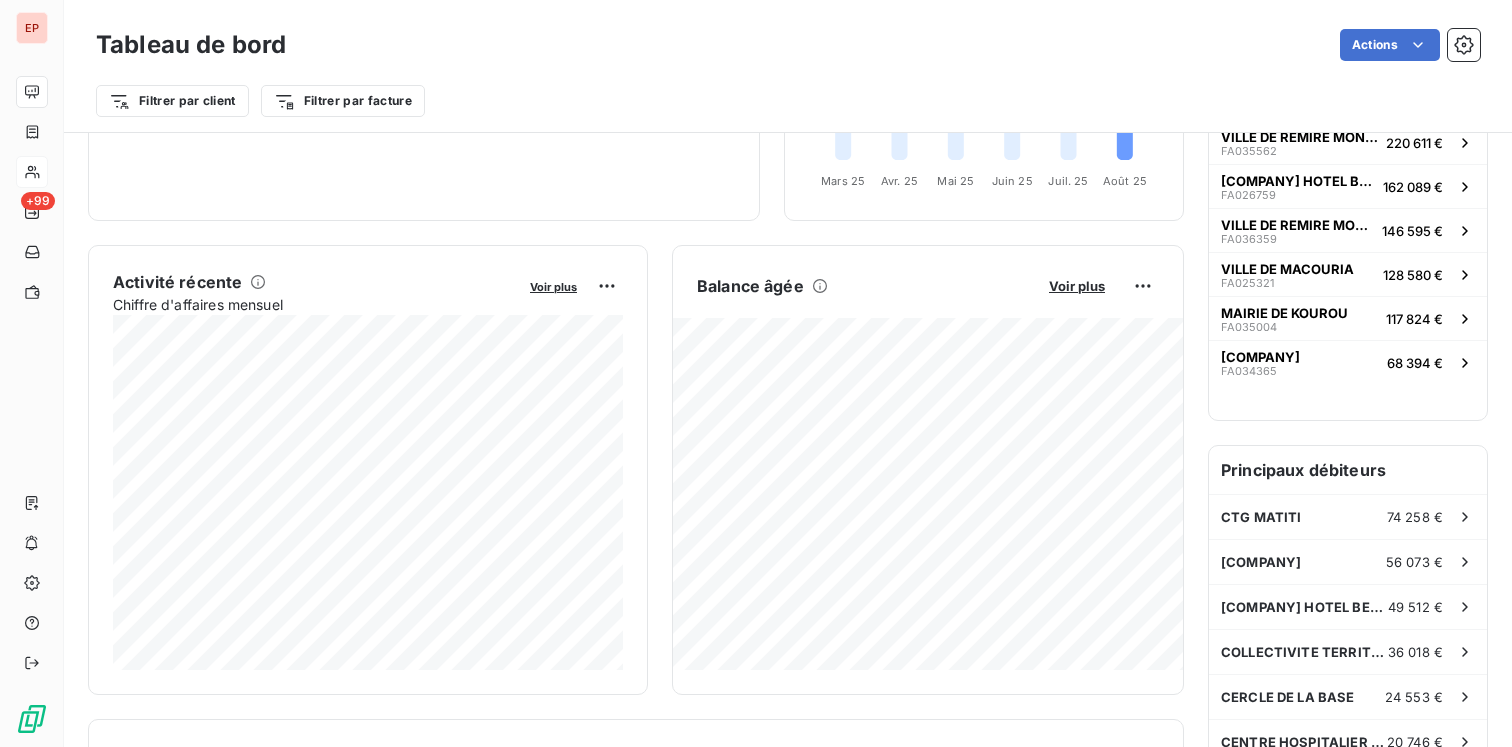 scroll, scrollTop: 0, scrollLeft: 0, axis: both 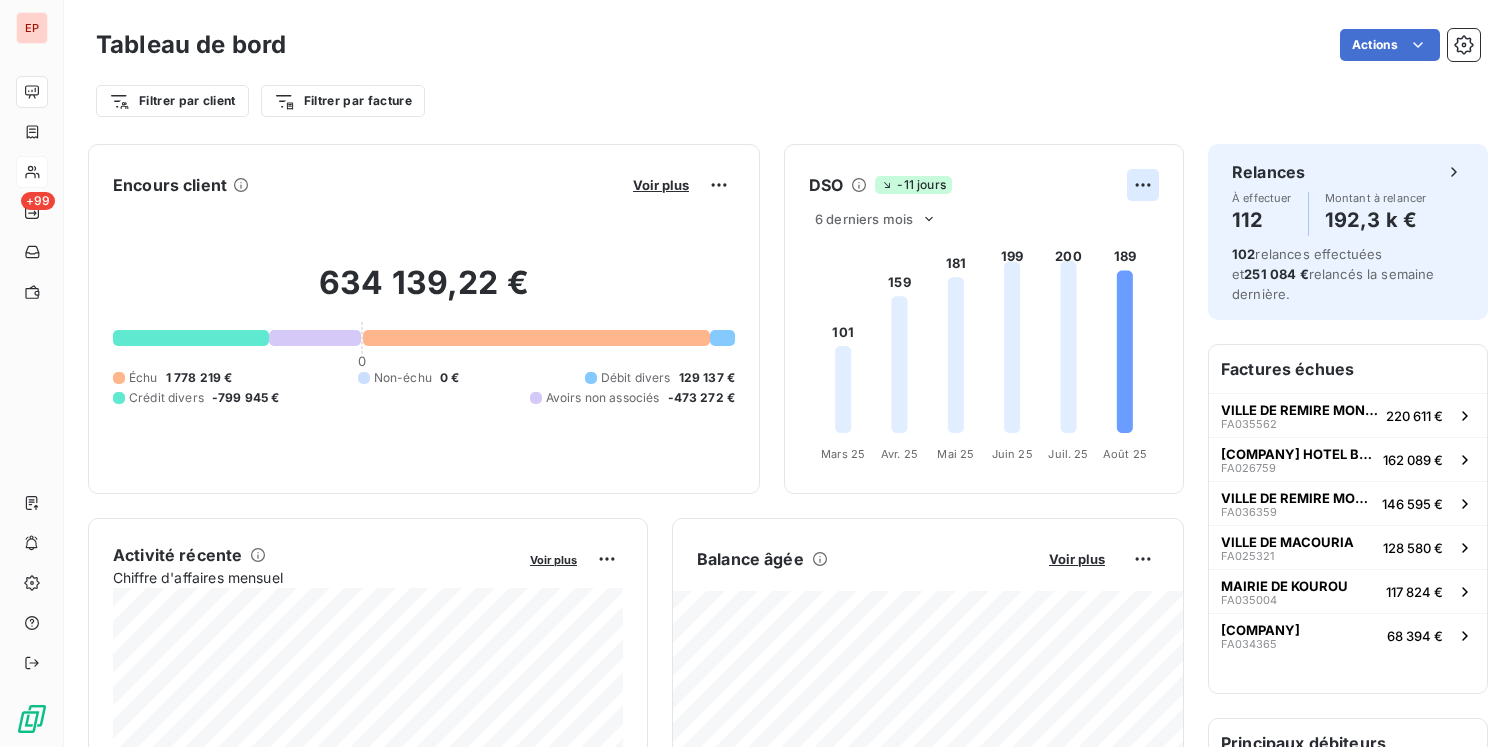 click on "EP +99 Tableau de bord Actions Filtrer par client Filtrer par facture Encours client   Voir plus [AMOUNT] 0 Échu [AMOUNT] Non-échu 0 €   Débit divers [AMOUNT] Crédit divers [AMOUNT] Avoirs non associés [AMOUNT] DSO -11 jours 6 derniers mois 101 159 181 199 200 189 Mars 25 Mars 25 Avr. 25 Avr. 25 Mai 25 Mai 25 Juin 25 Juin 25 Juil. 25 Juil. 25 Août 25 Août 25 Activité récente Chiffre d'affaires mensuel Voir plus Balance âgée Voir plus Relances par montant Encaissements Prévisionnel basé sur le délai moyen de paiement des 3 derniers mois Relances À effectuer 112 Montant à relancer [AMOUNT] 102  relances effectuées et  [AMOUNT]  relancés la semaine dernière. Factures échues VILLE DE REMIRE MONTJOLY [INVOICE] [AMOUNT] [COMPANY] HOTEL BELLE TERRE [INVOICE] [AMOUNT] VILLE DE REMIRE MONTJOLY [INVOICE] [AMOUNT] VILLE DE MACOURIA [INVOICE] [AMOUNT] MAIRIE DE KOUROU [INVOICE] [AMOUNT] MAIRIE REMIRE - MONTJOLY [INVOICE]" at bounding box center (756, 373) 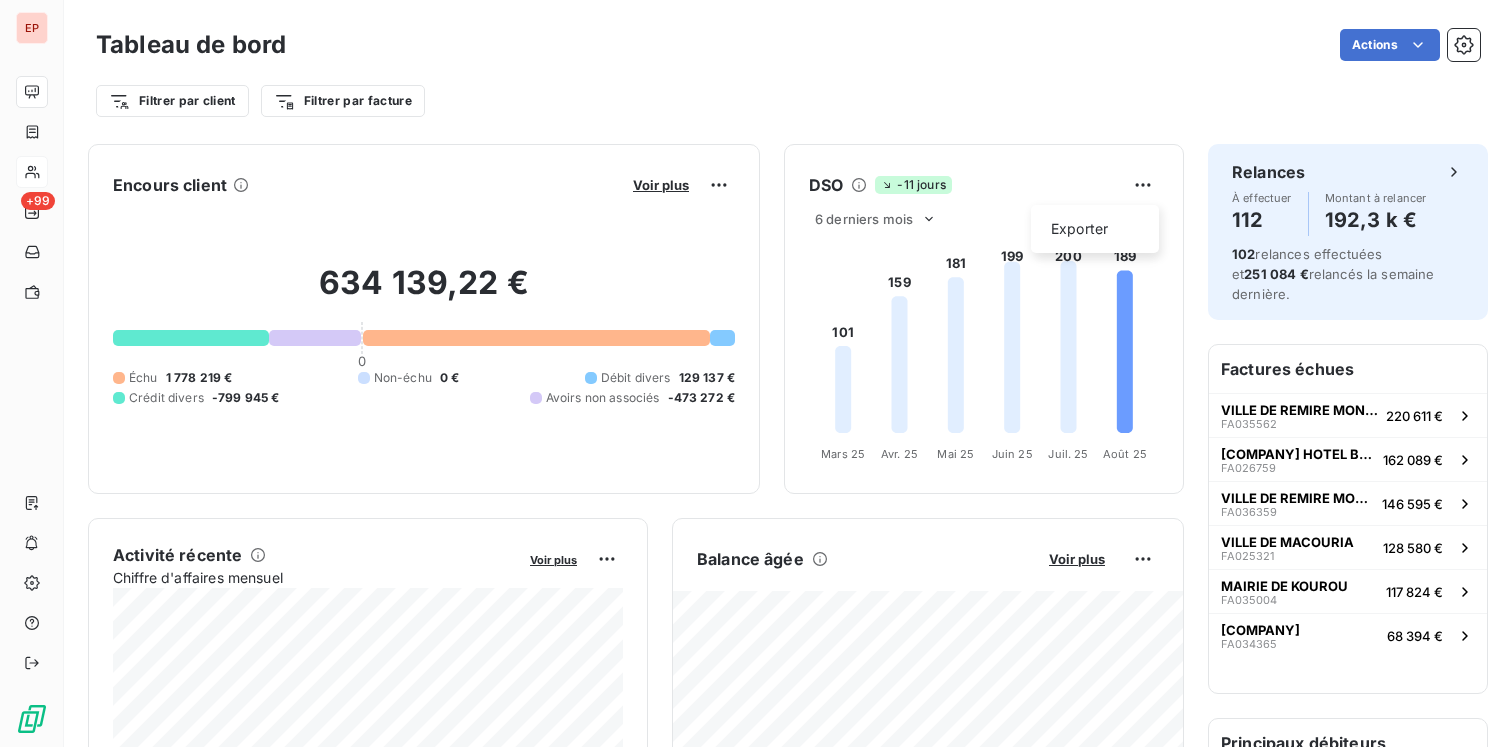 click on "EP +99 Tableau de bord Actions Filtrer par client Filtrer par facture Encours client   Voir plus [AMOUNT] 0 Échu [AMOUNT] Non-échu 0 €   Débit divers [AMOUNT] Crédit divers [AMOUNT] Avoirs non associés [AMOUNT] DSO -11 jours Exporter 6 derniers mois 101 159 181 199 200 189 Mars 25 Mars 25 Avr. 25 Avr. 25 Mai 25 Mai 25 Juin 25 Juin 25 Juil. 25 Juil. 25 Août 25 Août 25 Activité récente Chiffre d'affaires mensuel Voir plus Balance âgée Voir plus Relances par montant Encaissements Prévisionnel basé sur le délai moyen de paiement des 3 derniers mois Relances À effectuer 112 Montant à relancer [AMOUNT] 102  relances effectuées et  [AMOUNT]  relancés la semaine dernière. Factures échues VILLE DE REMIRE MONTJOLY [INVOICE] [AMOUNT] [COMPANY] HOTEL BELLE TERRE [INVOICE] [AMOUNT] VILLE DE REMIRE MONTJOLY [INVOICE] [AMOUNT] VILLE DE MACOURIA [INVOICE] [AMOUNT] MAIRIE DE KOUROU [INVOICE] [AMOUNT] MAIRIE REMIRE - MONTJOLY" at bounding box center [756, 373] 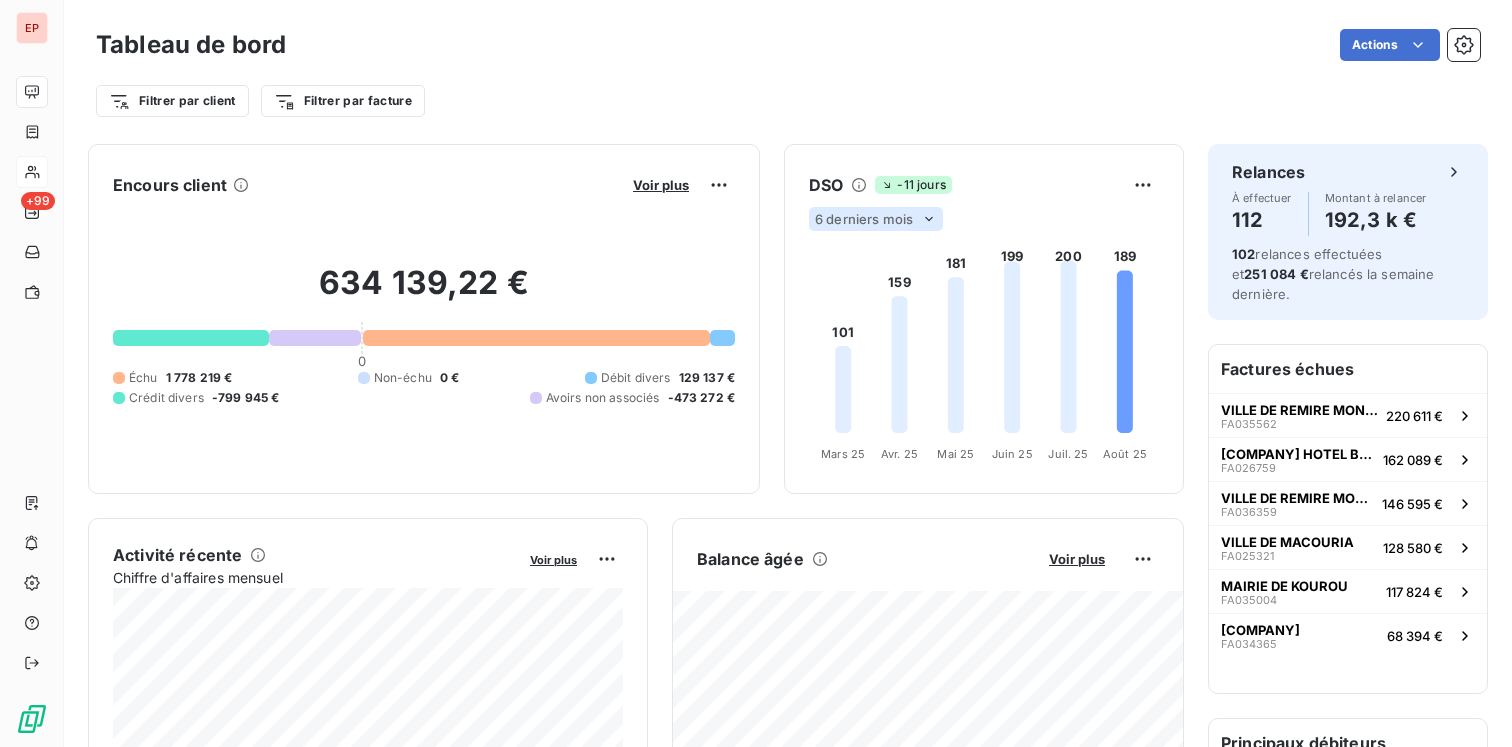 click 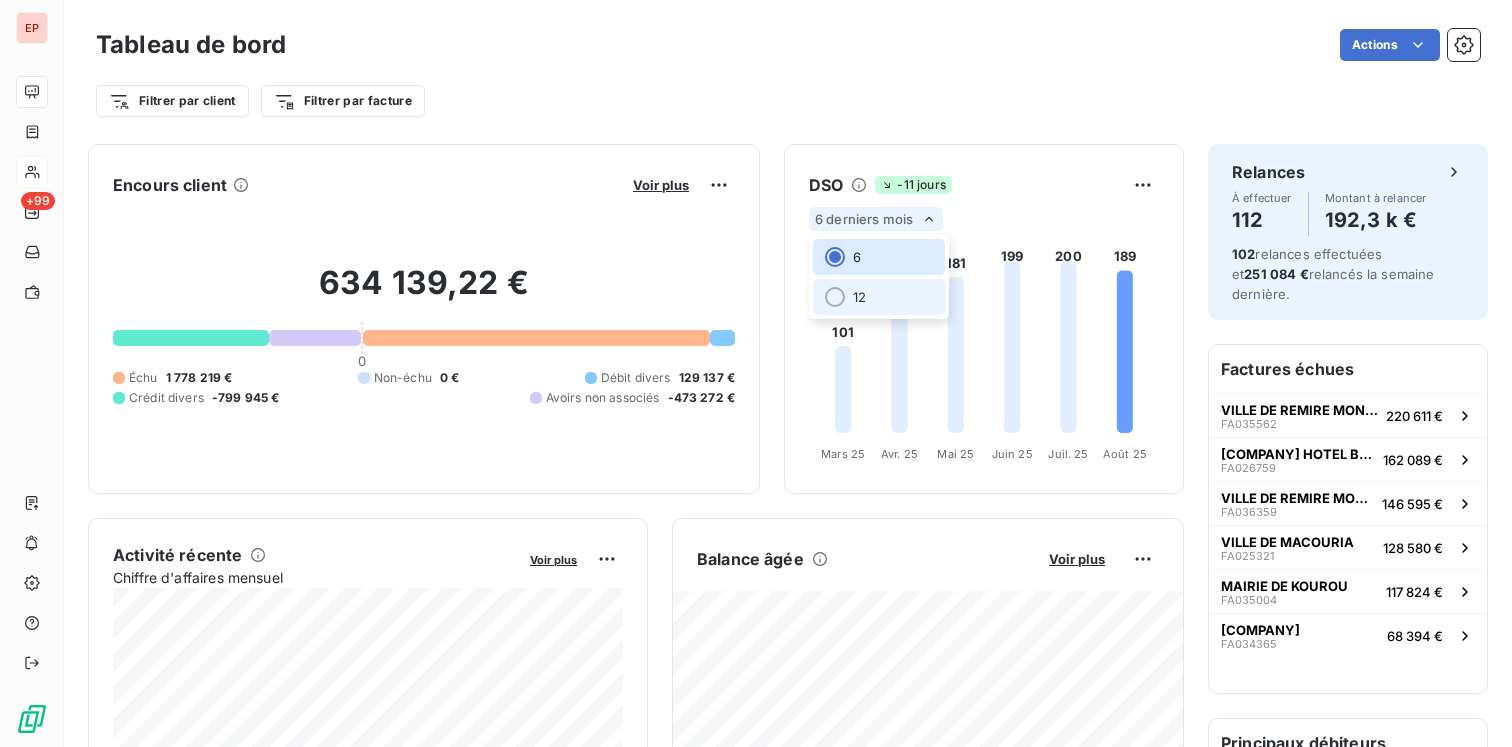click on "12" at bounding box center (879, 297) 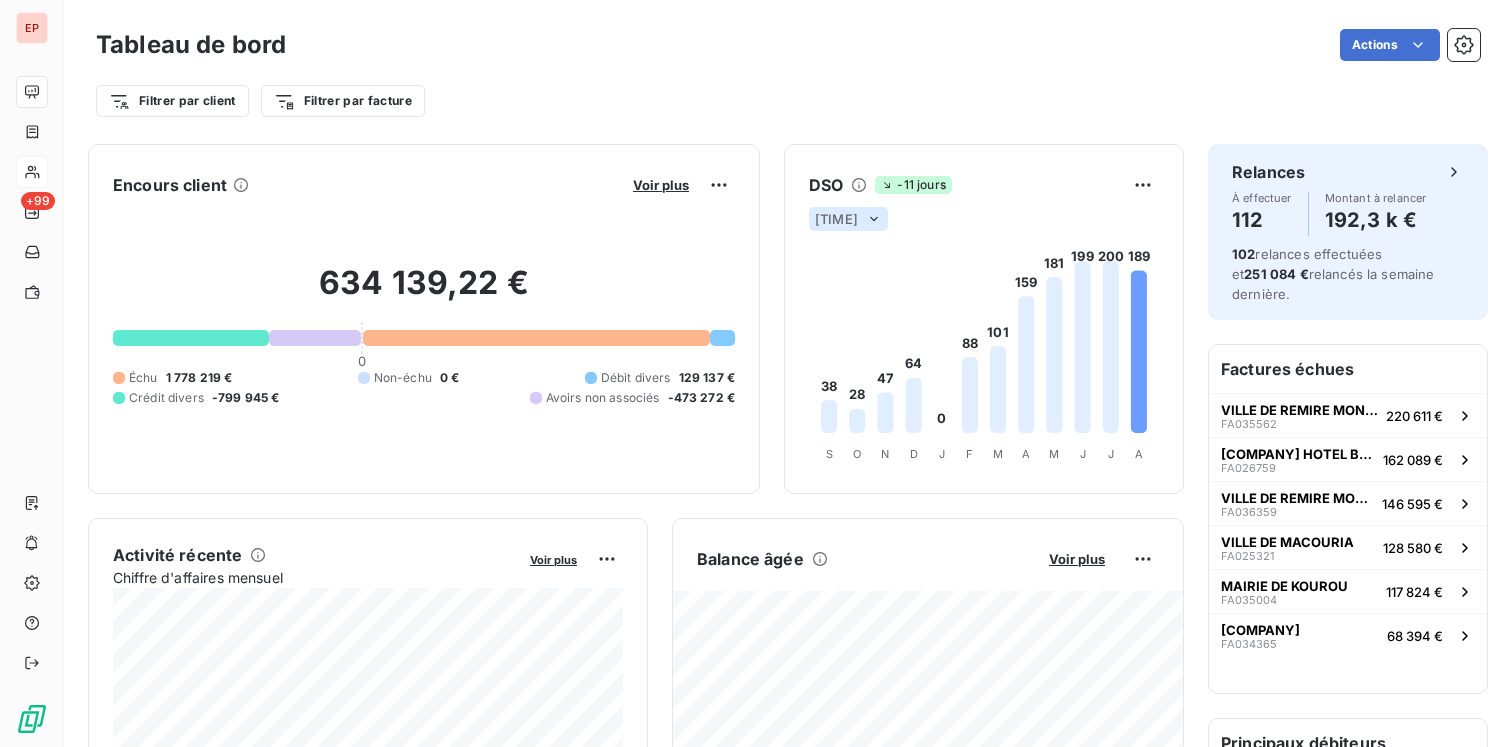 click 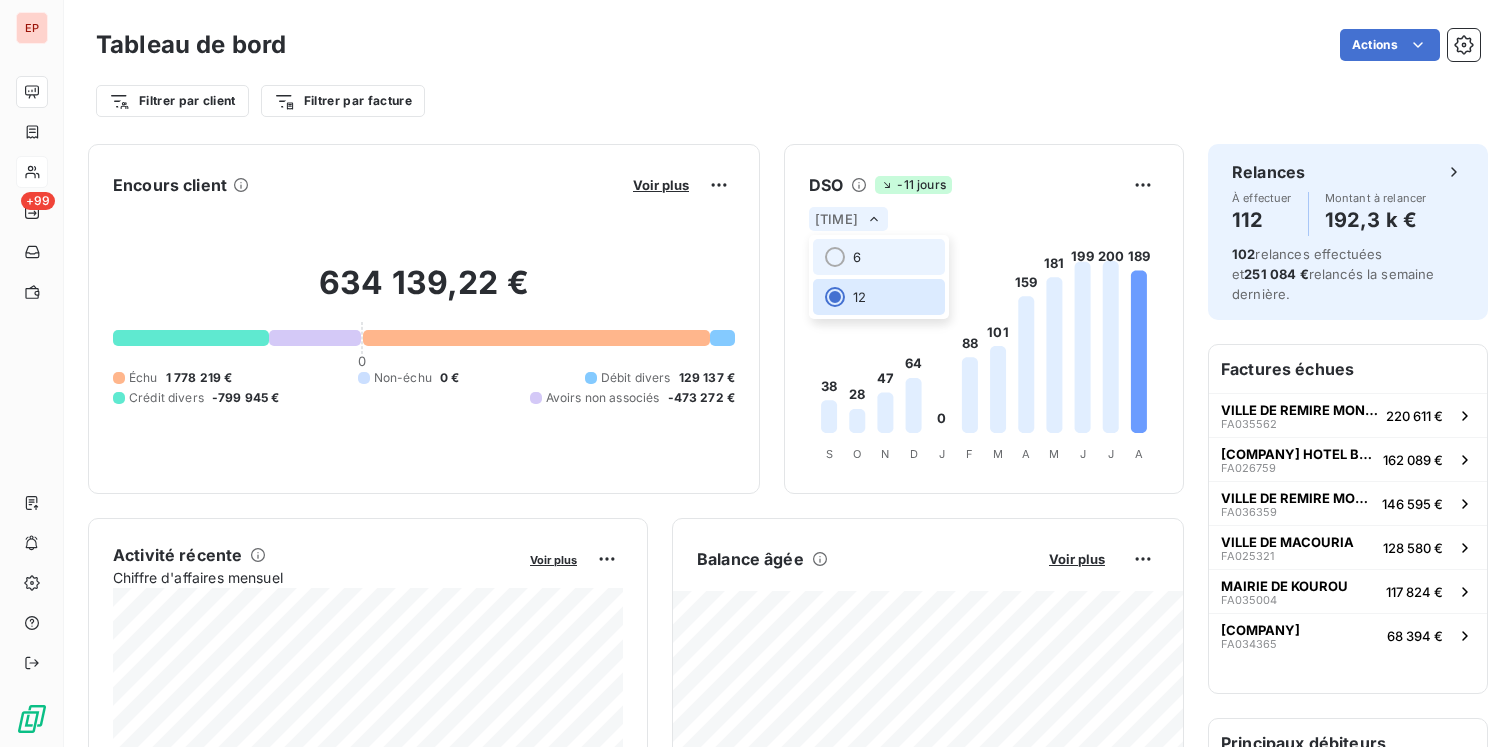 click on "6" at bounding box center [879, 257] 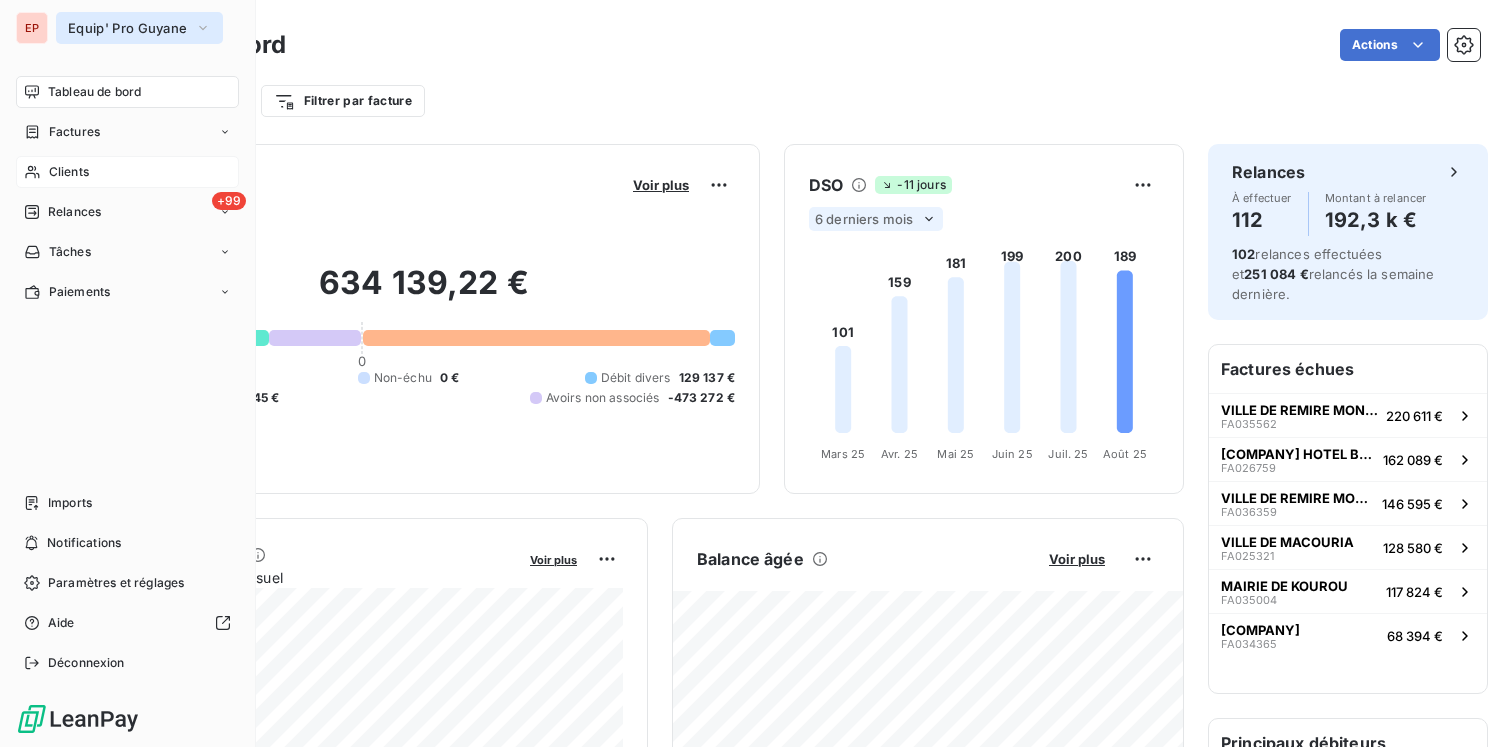 click on "Equip' Pro Guyane" at bounding box center [127, 28] 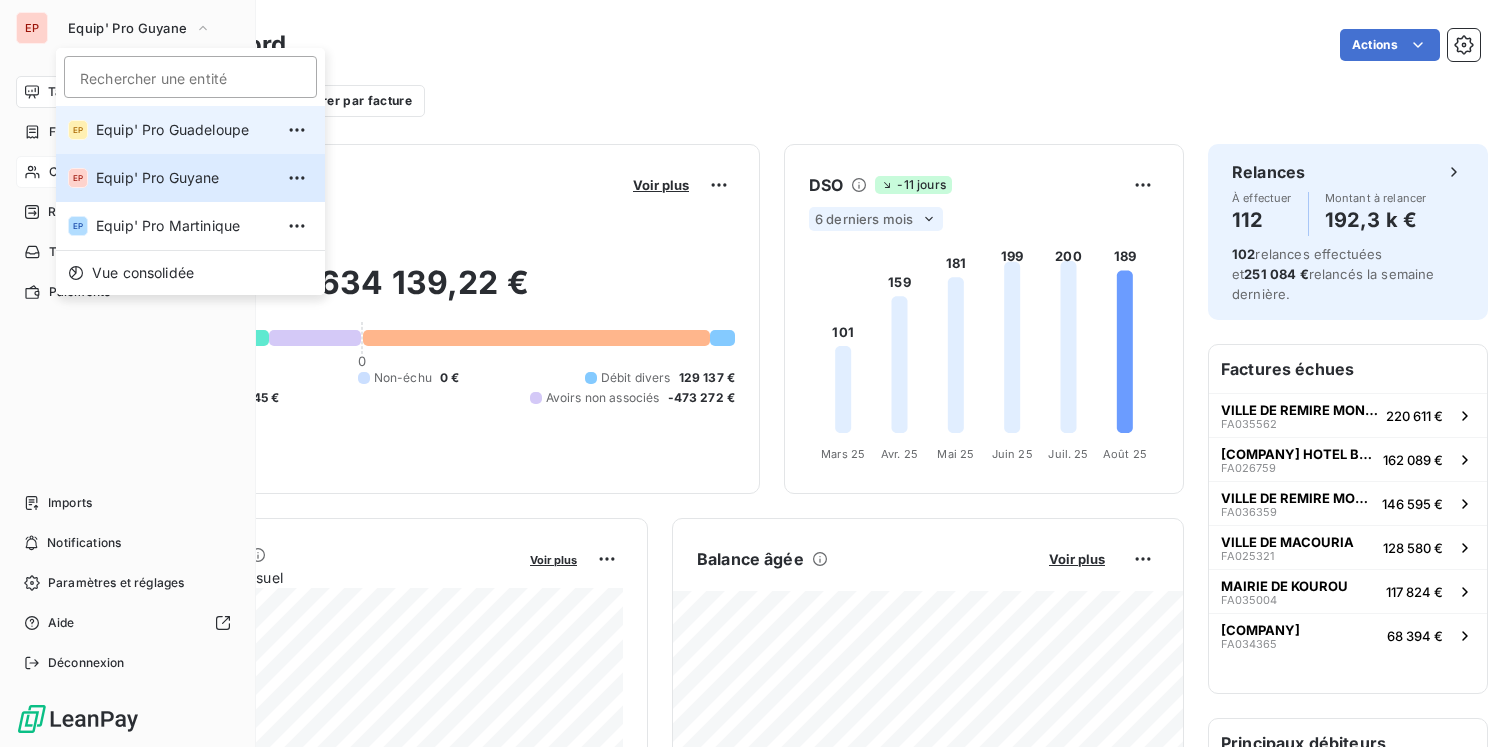 click on "Equip' Pro Guadeloupe" at bounding box center (184, 130) 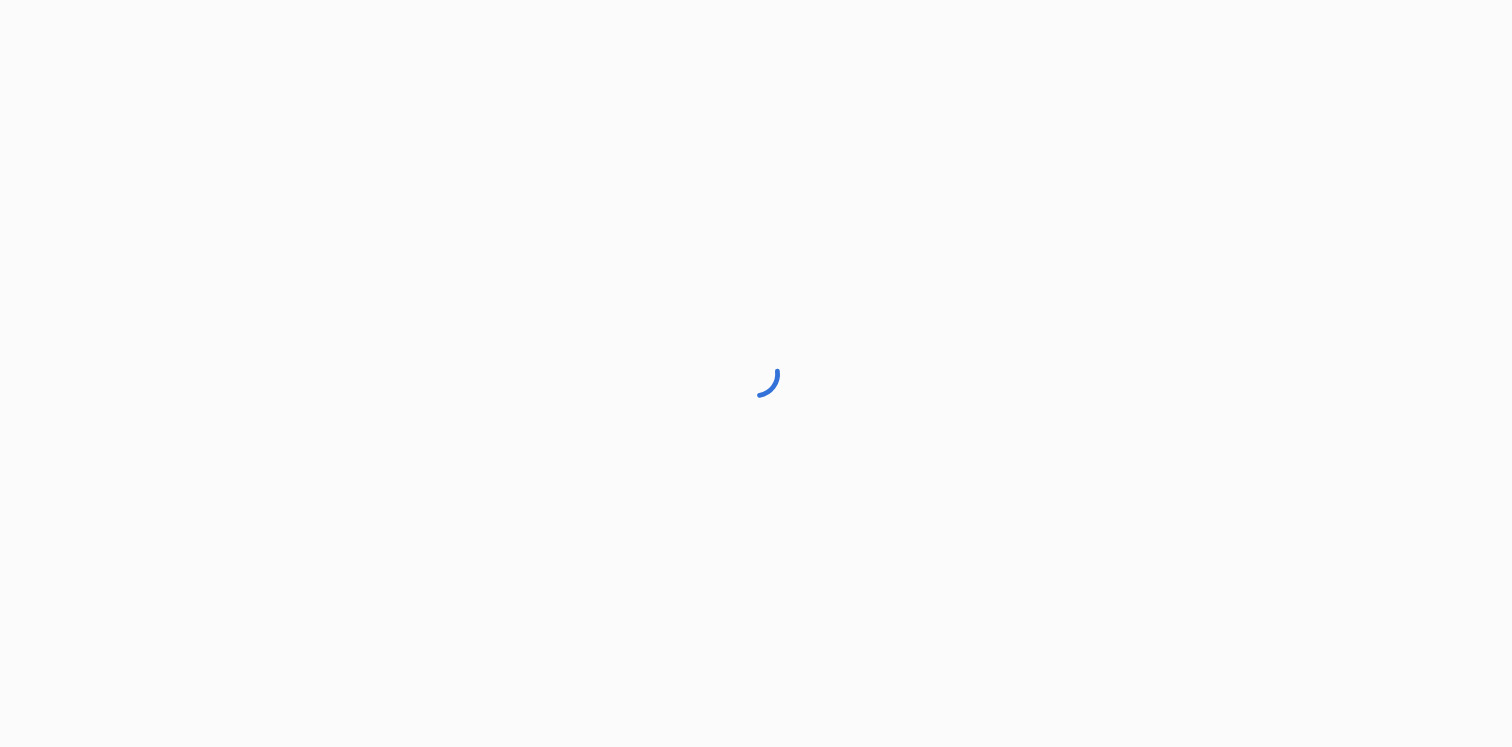 scroll, scrollTop: 0, scrollLeft: 0, axis: both 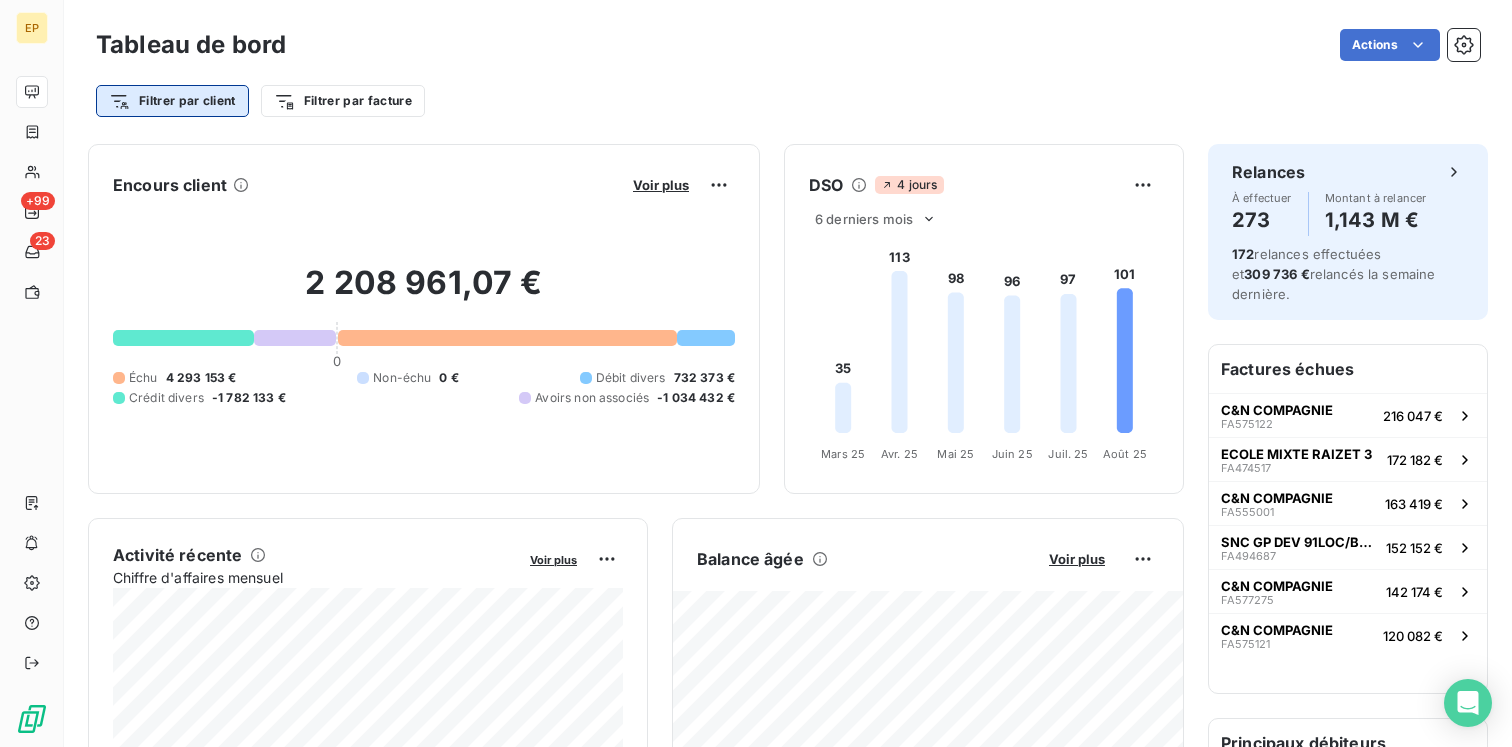 click on "C&N COMPAGNIE FA575122 216 047 € ECOLE MIXTE RAIZET 3 FA474517 172 182 € C&N COMPAGNIE FA555001 163 419 € SNC GP DEV 91LOC/BOULANGERIE KIAVUE ET FILS FA494687 152 152 € C&N COMPAGNIE FA577275 142 174 € C&N COMPAGNIE FA575121" at bounding box center (756, 373) 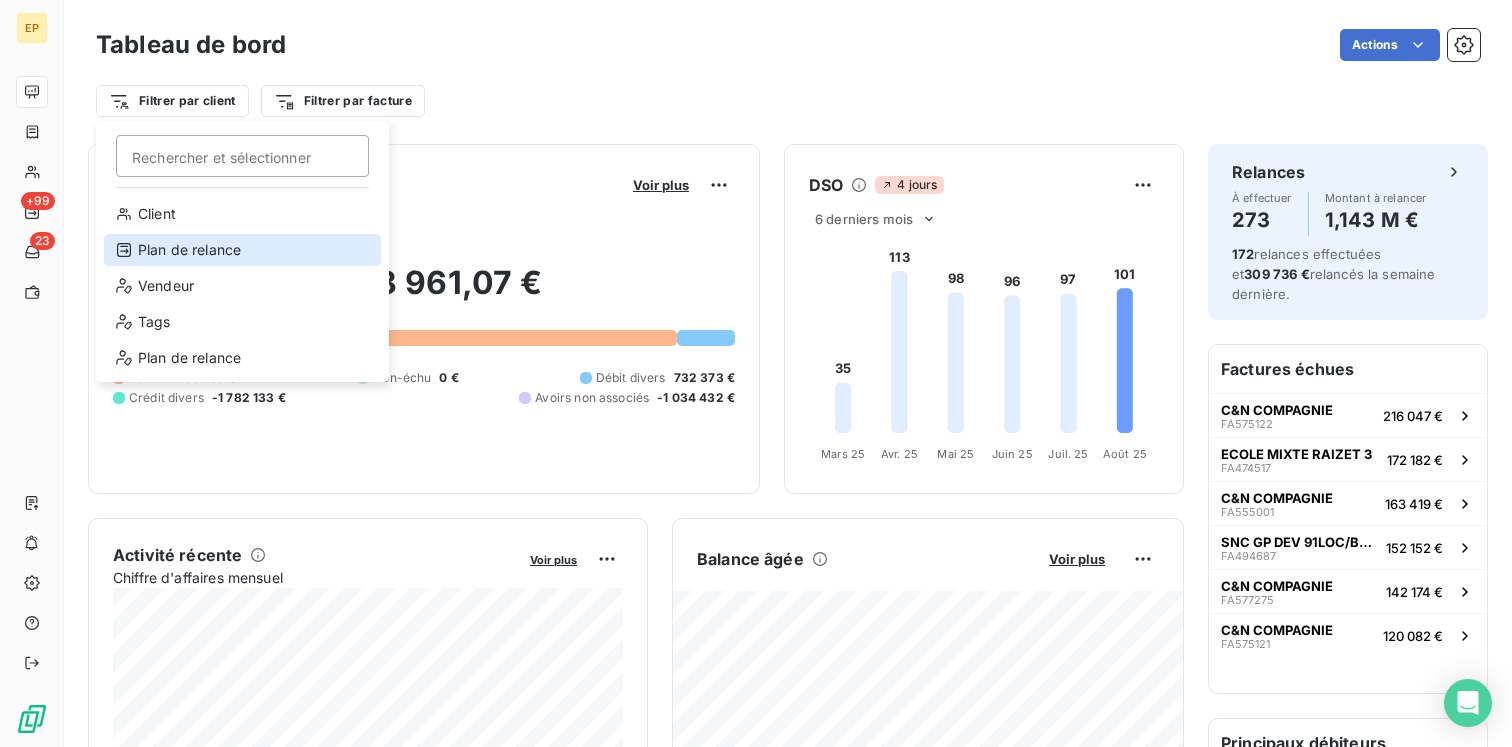 click on "Plan de relance" at bounding box center [242, 250] 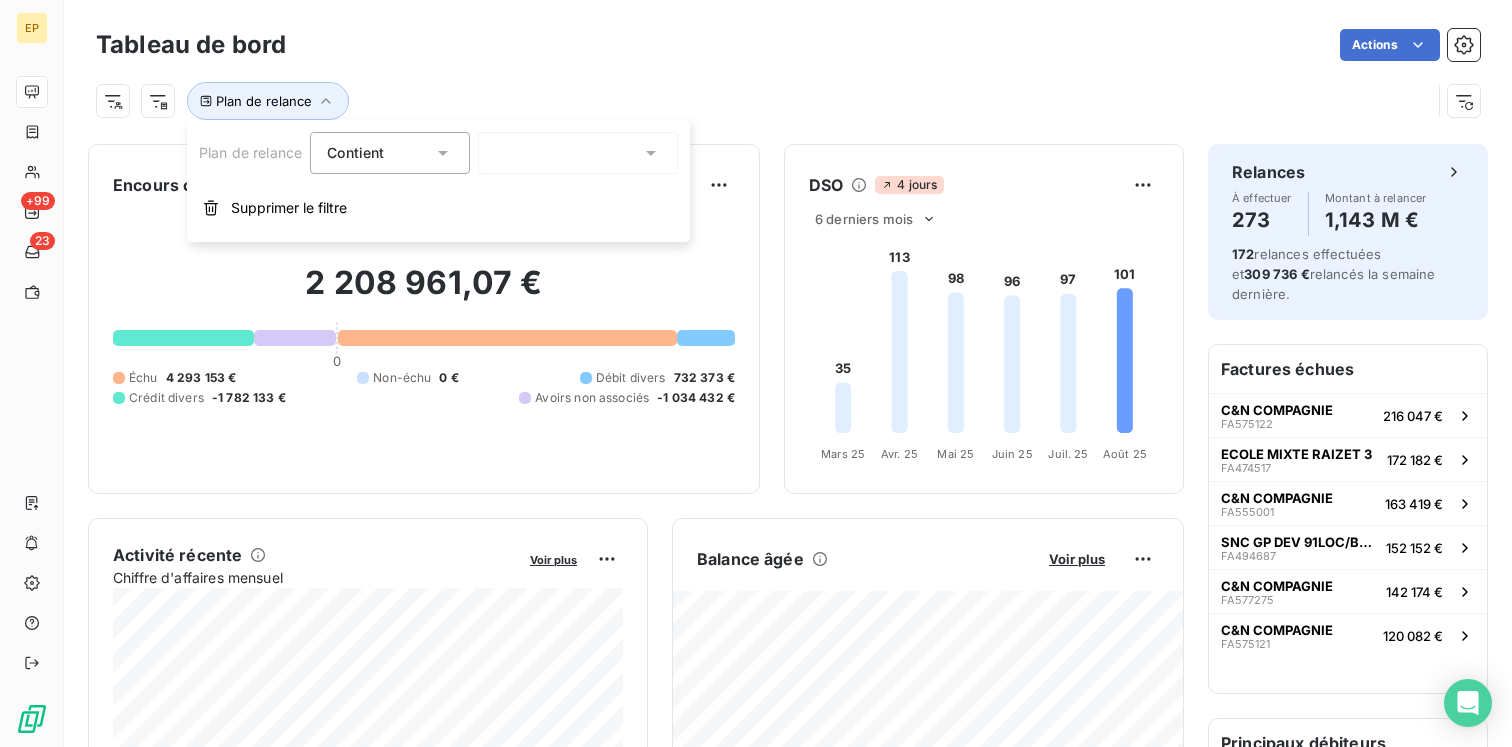 click at bounding box center [578, 153] 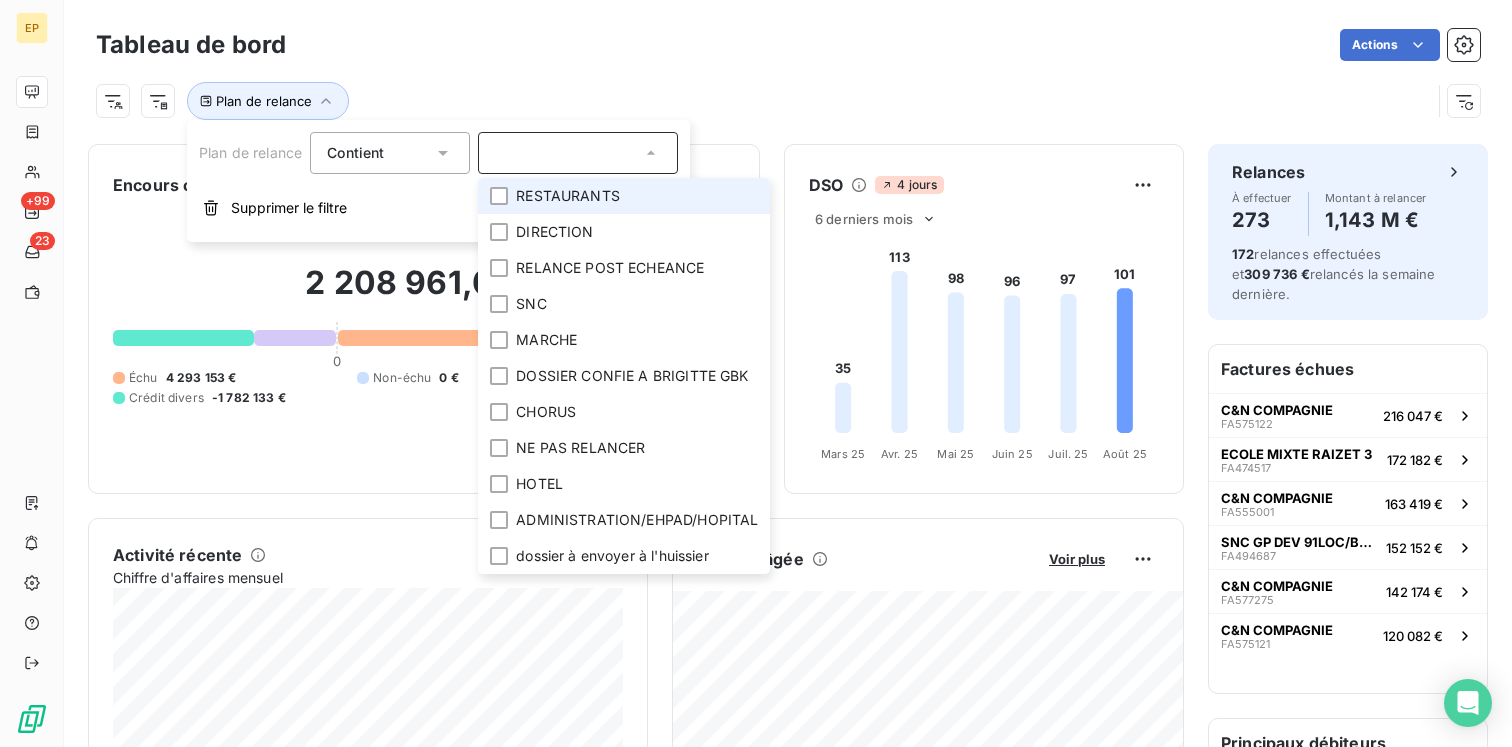 click on "RESTAURANTS" at bounding box center (568, 196) 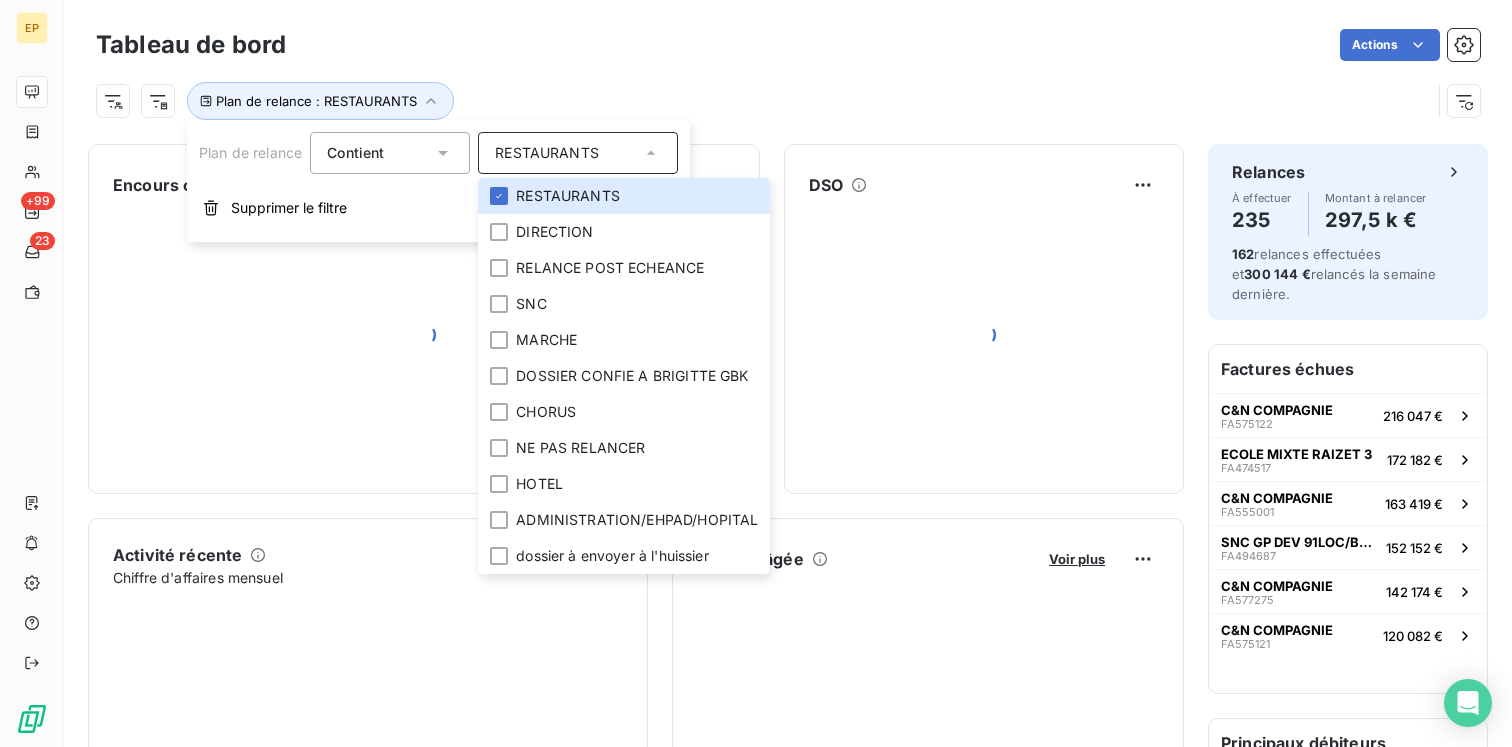 click on "Plan de relance  : RESTAURANTS" at bounding box center [788, 93] 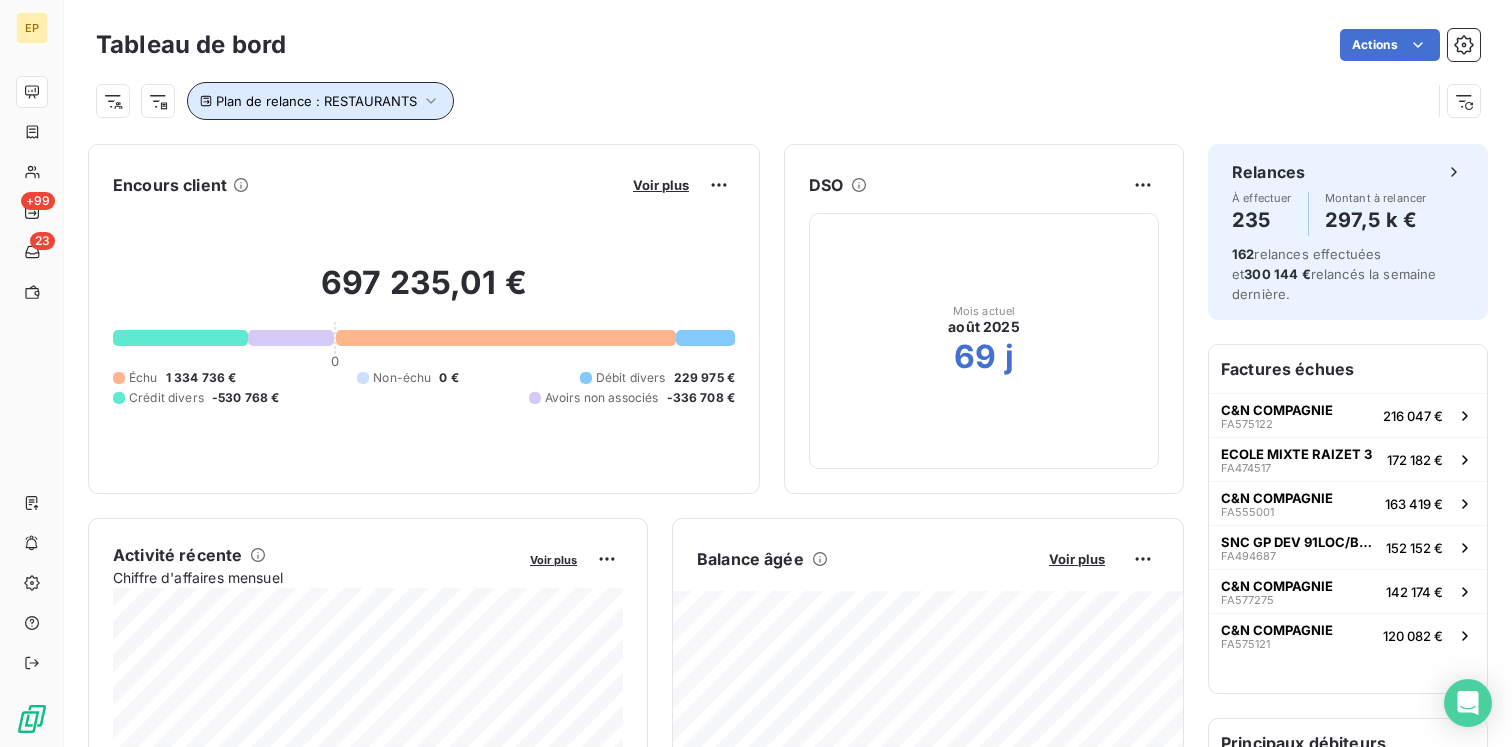 click 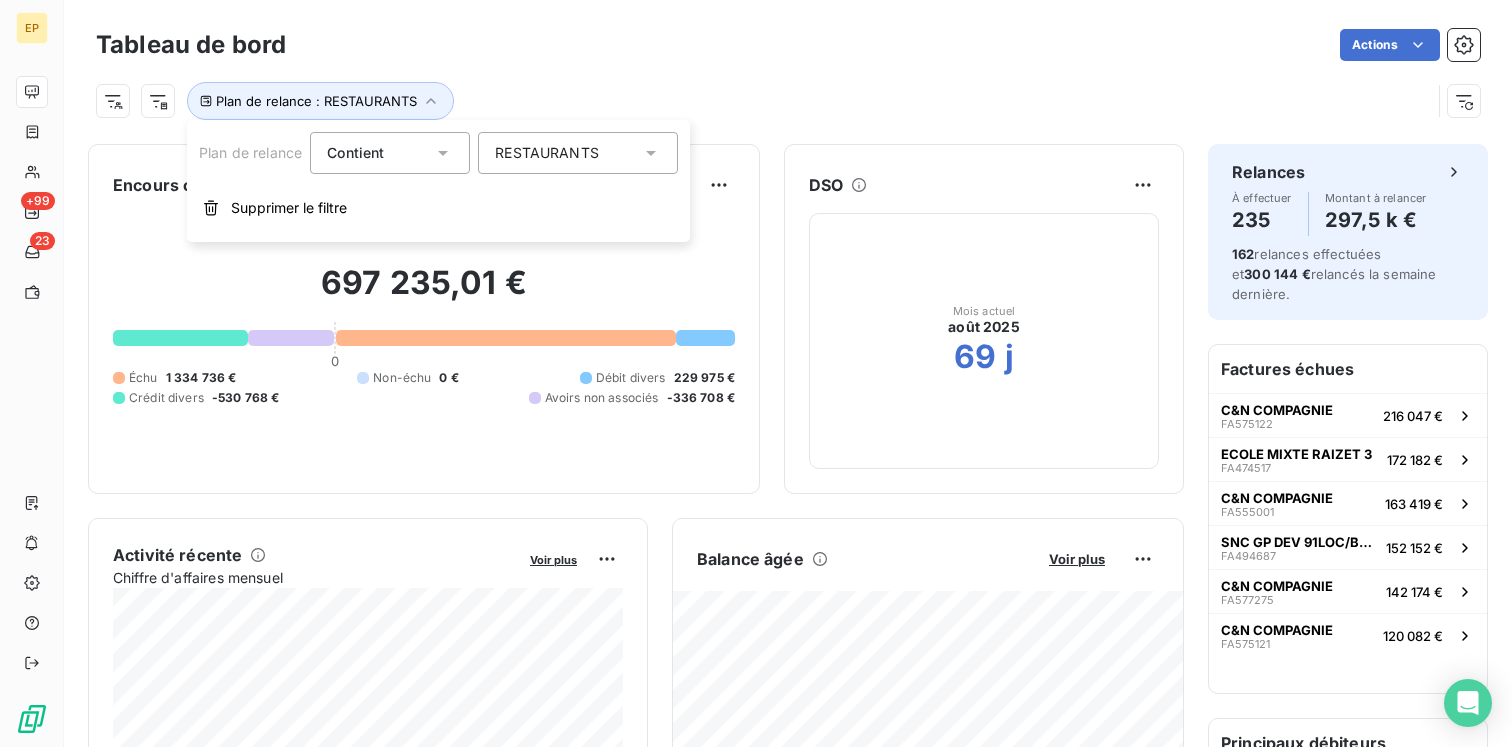 click on "RESTAURANTS" at bounding box center [578, 153] 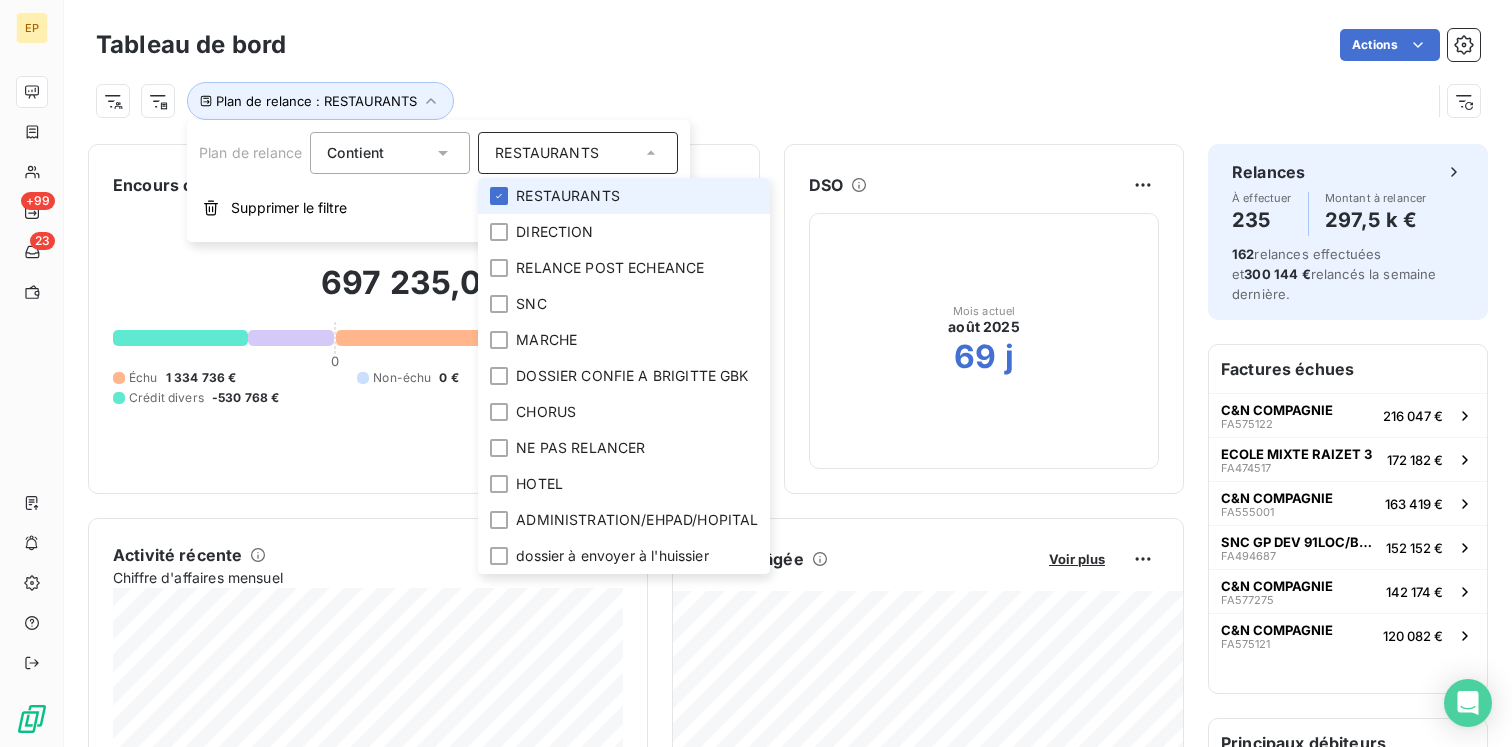 click on "RESTAURANTS" at bounding box center (624, 196) 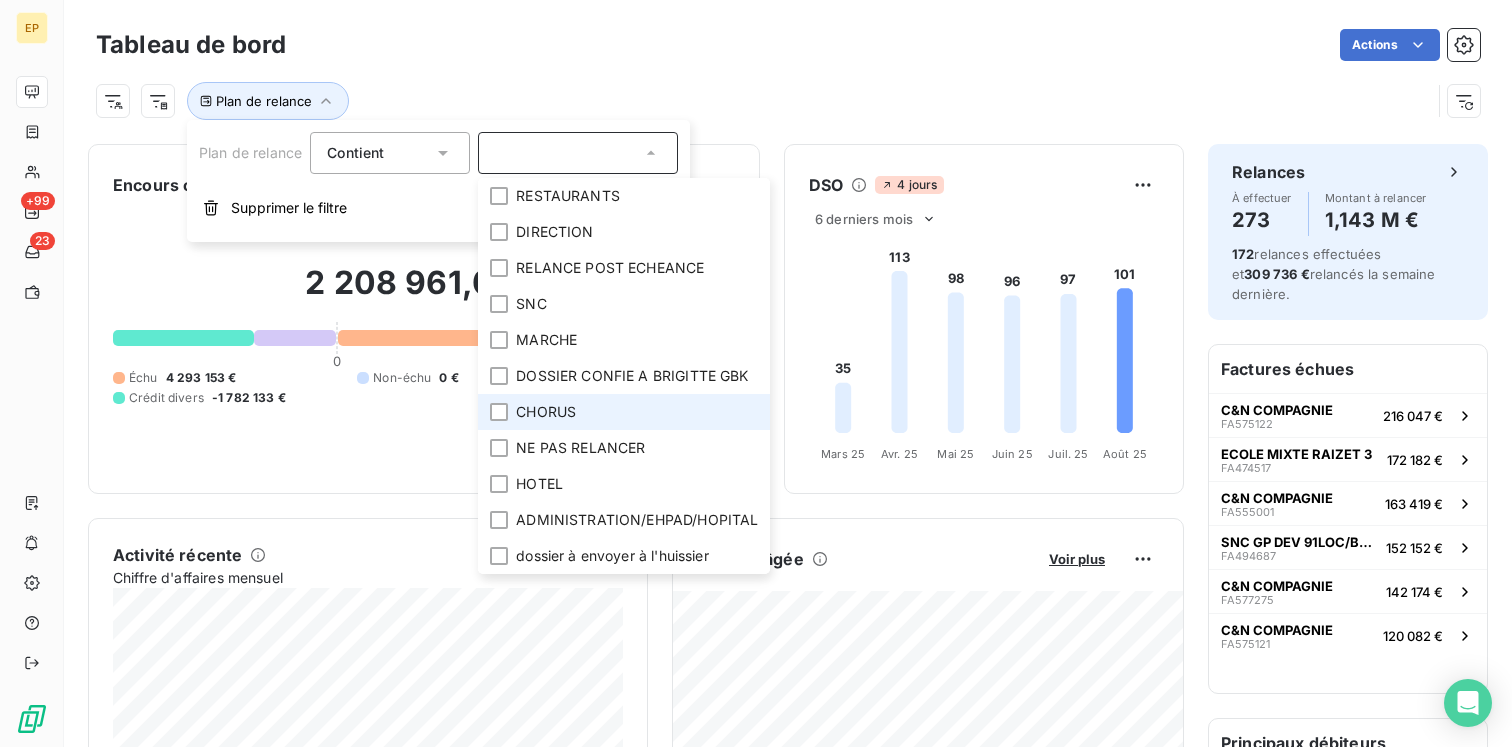 click on "CHORUS" at bounding box center [546, 412] 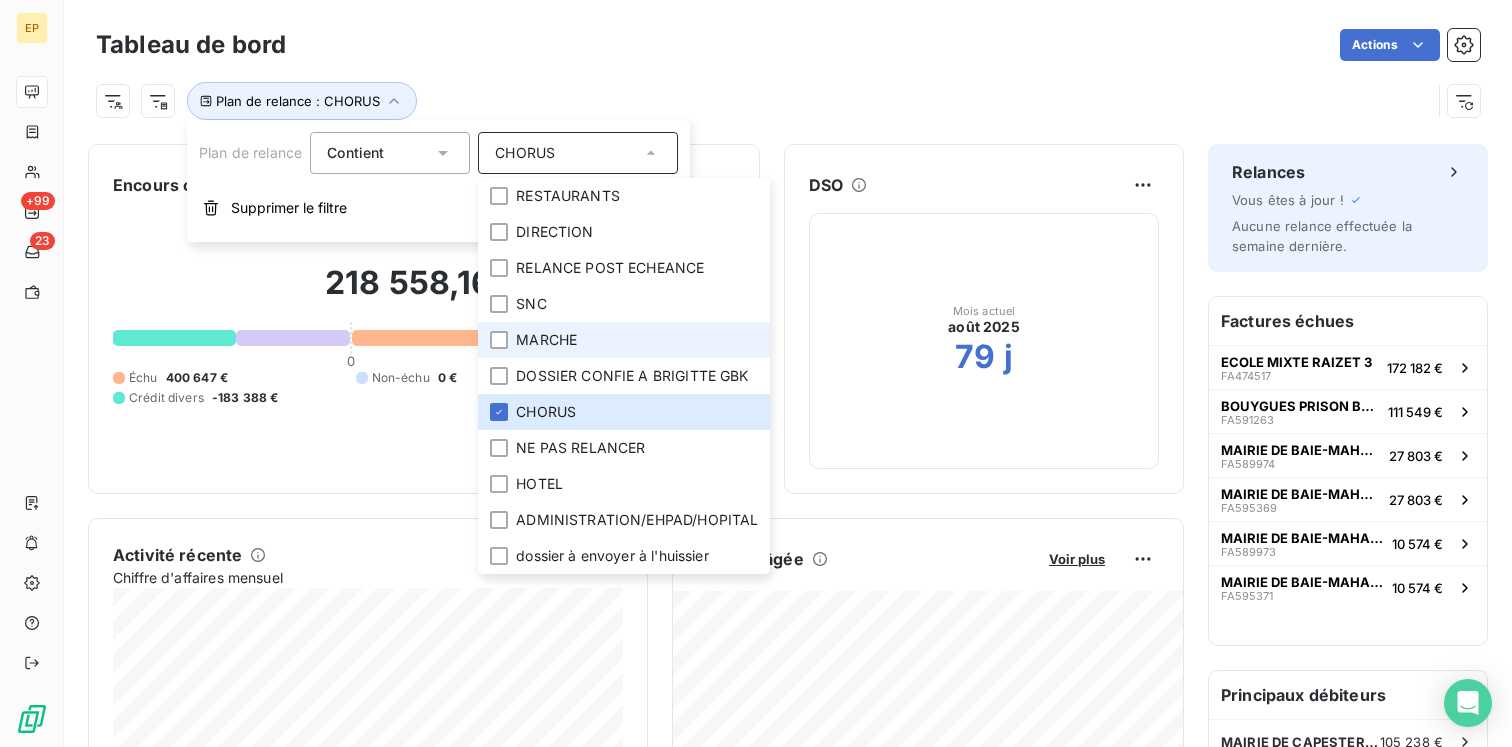 click on "MARCHE" at bounding box center (546, 340) 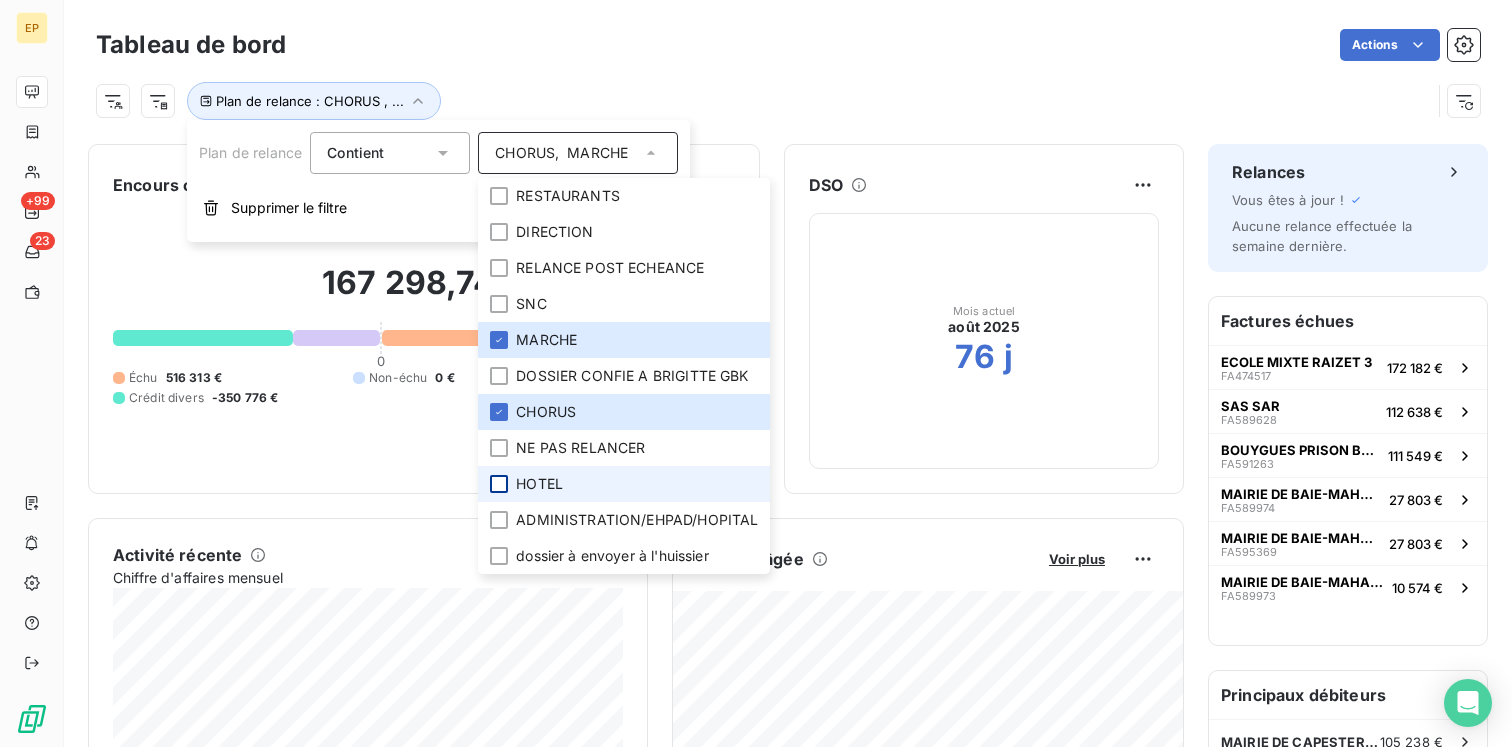 click at bounding box center (499, 484) 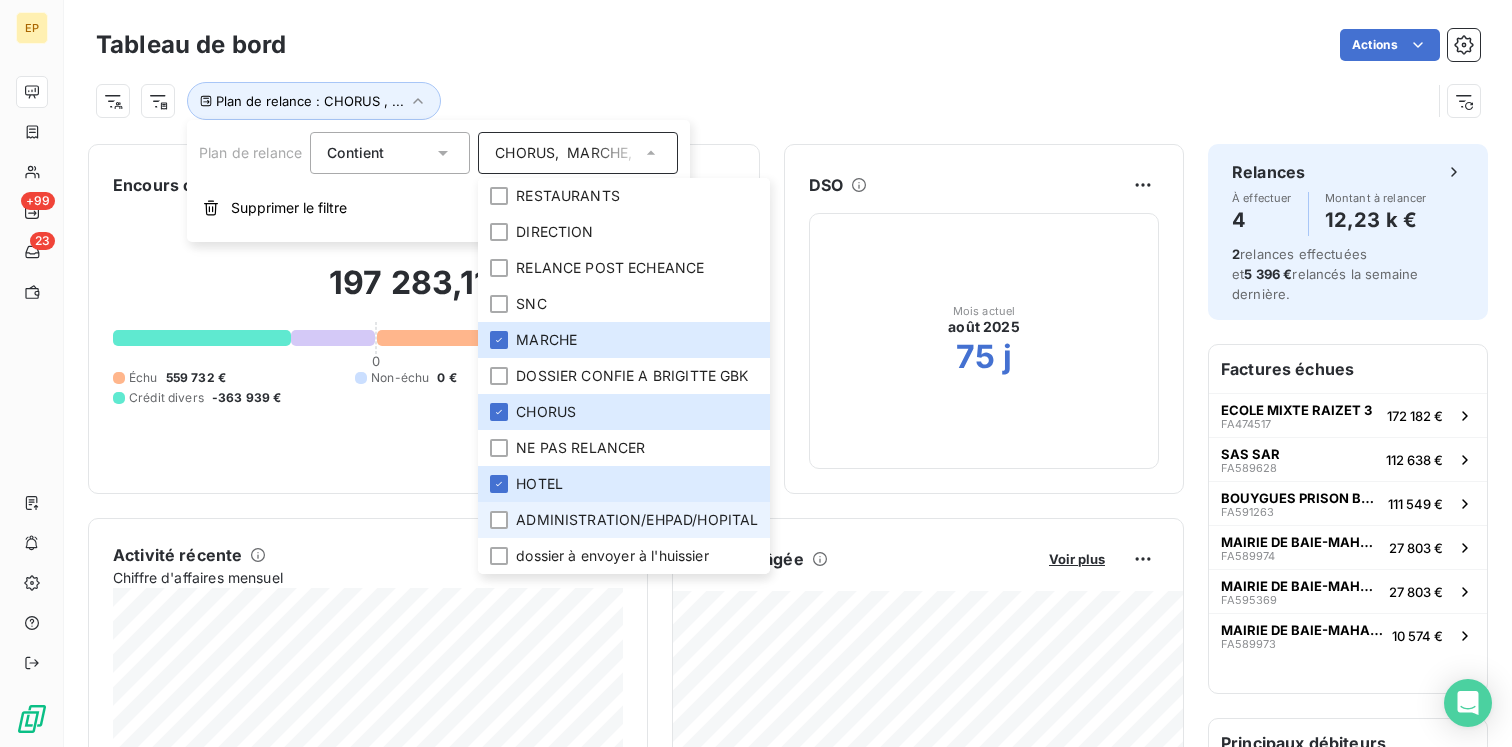 click on "ADMINISTRATION/EHPAD/HOPITAL" at bounding box center [624, 520] 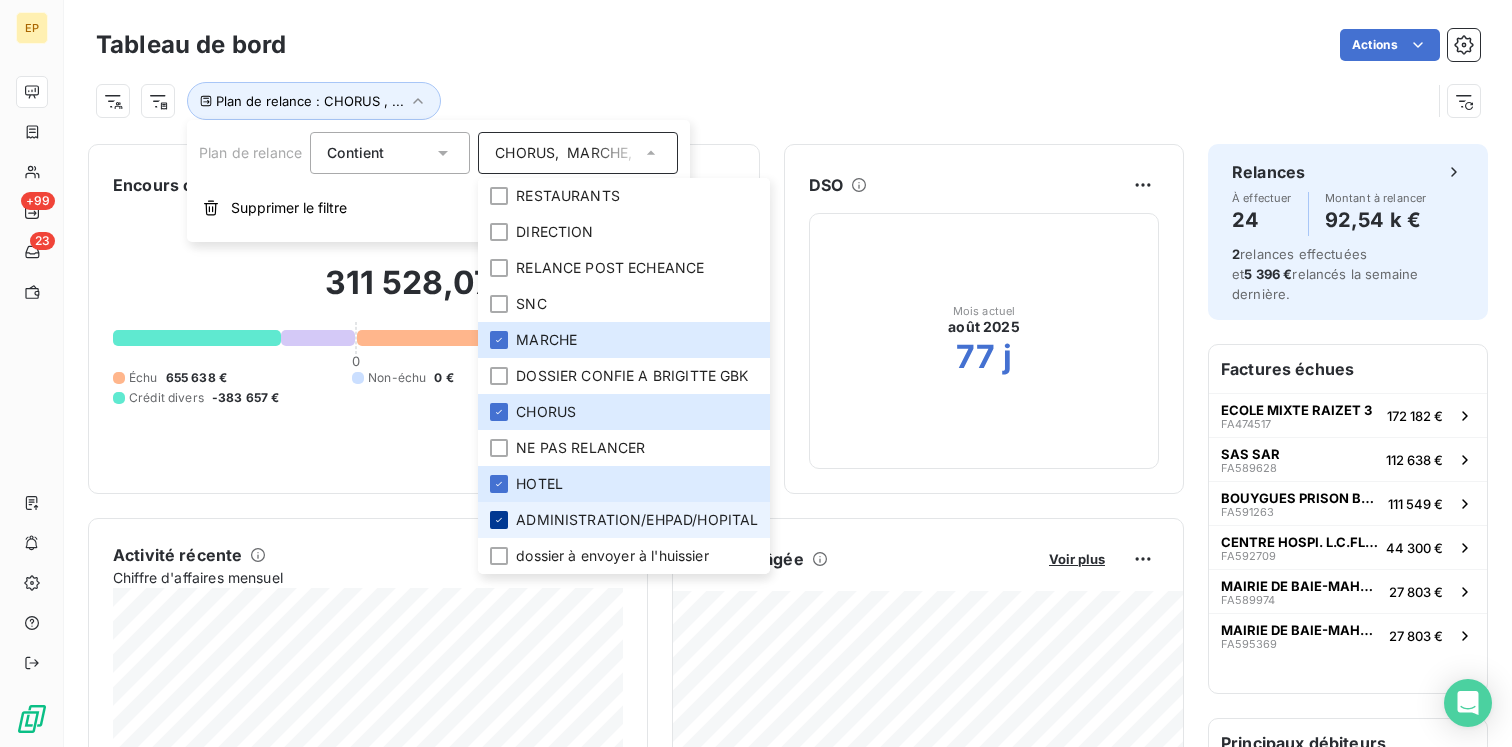 click at bounding box center [499, 520] 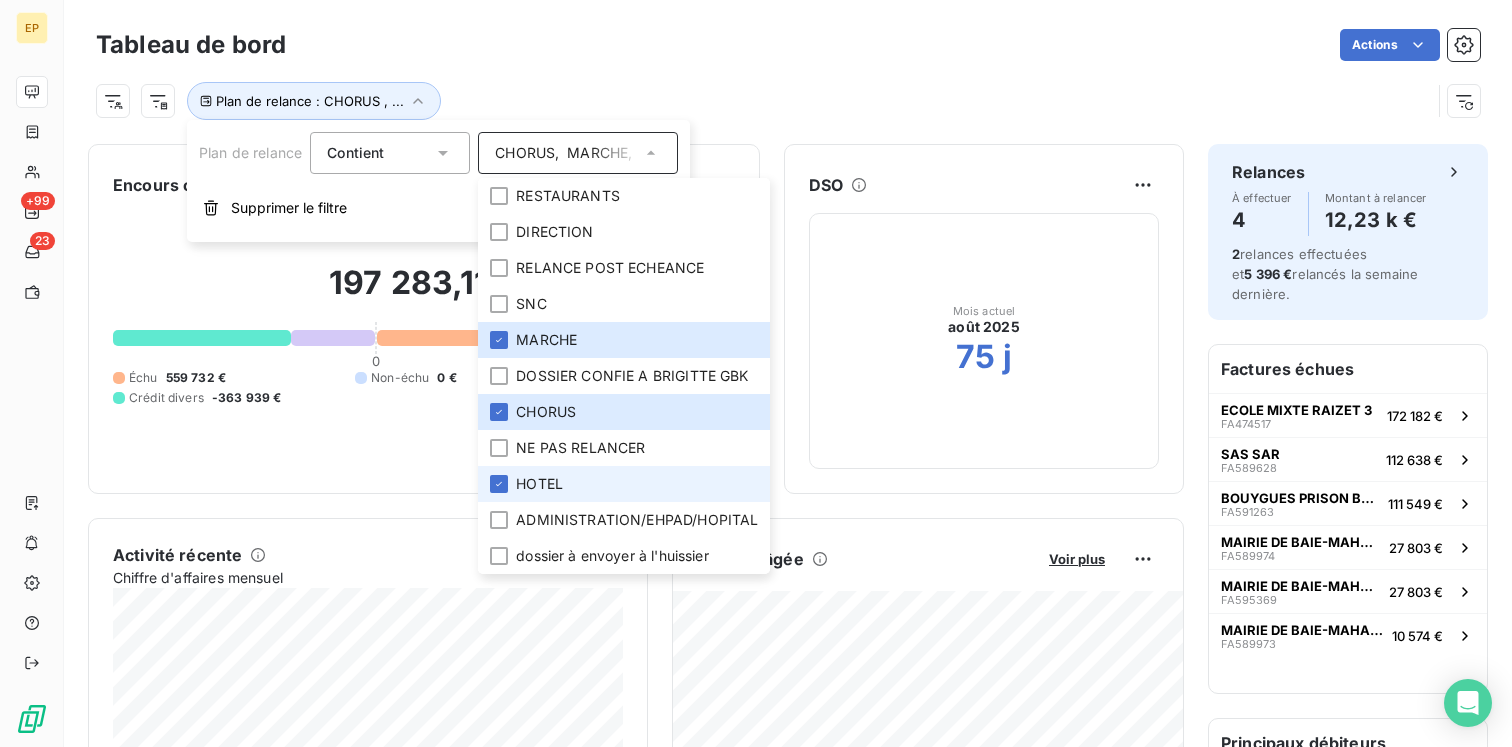 click on "HOTEL" at bounding box center (624, 484) 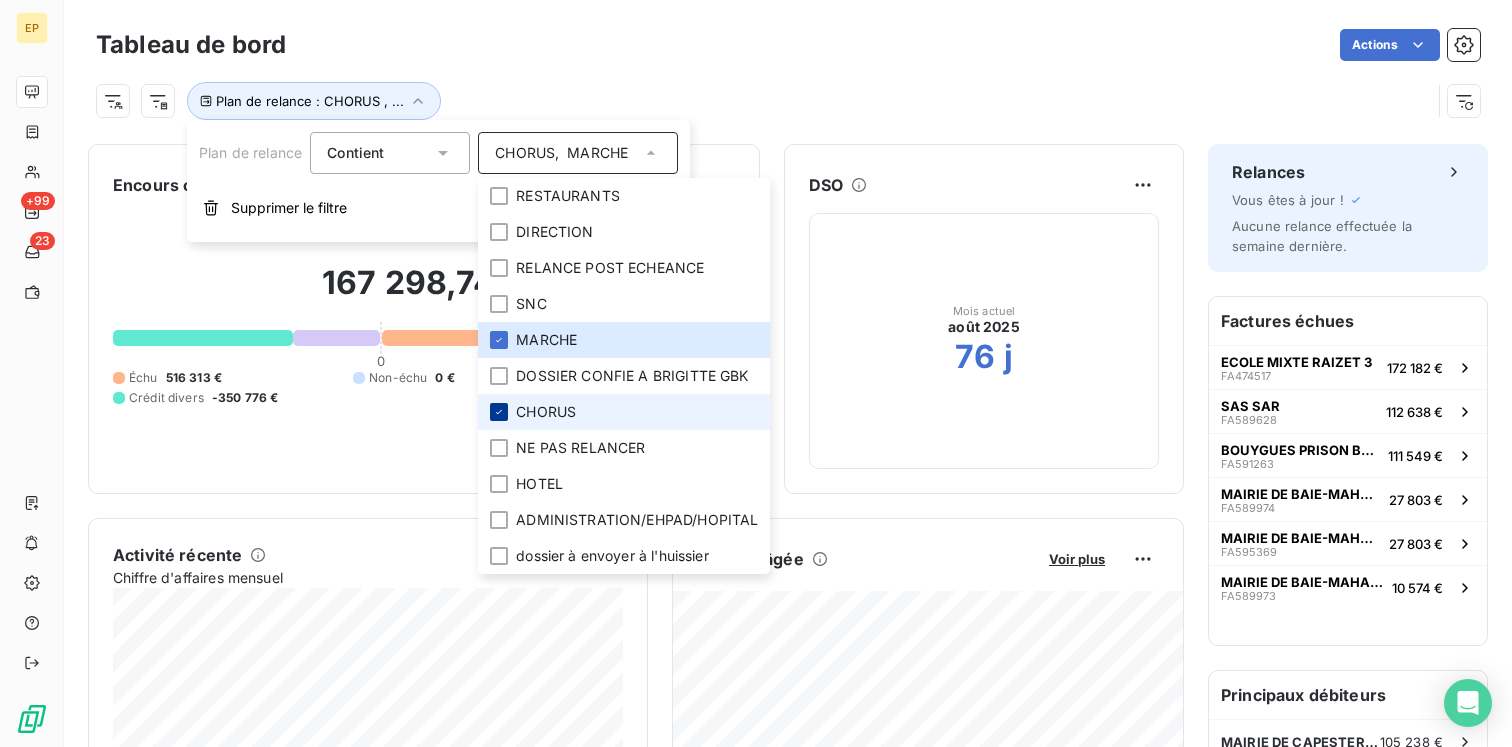 click at bounding box center (499, 412) 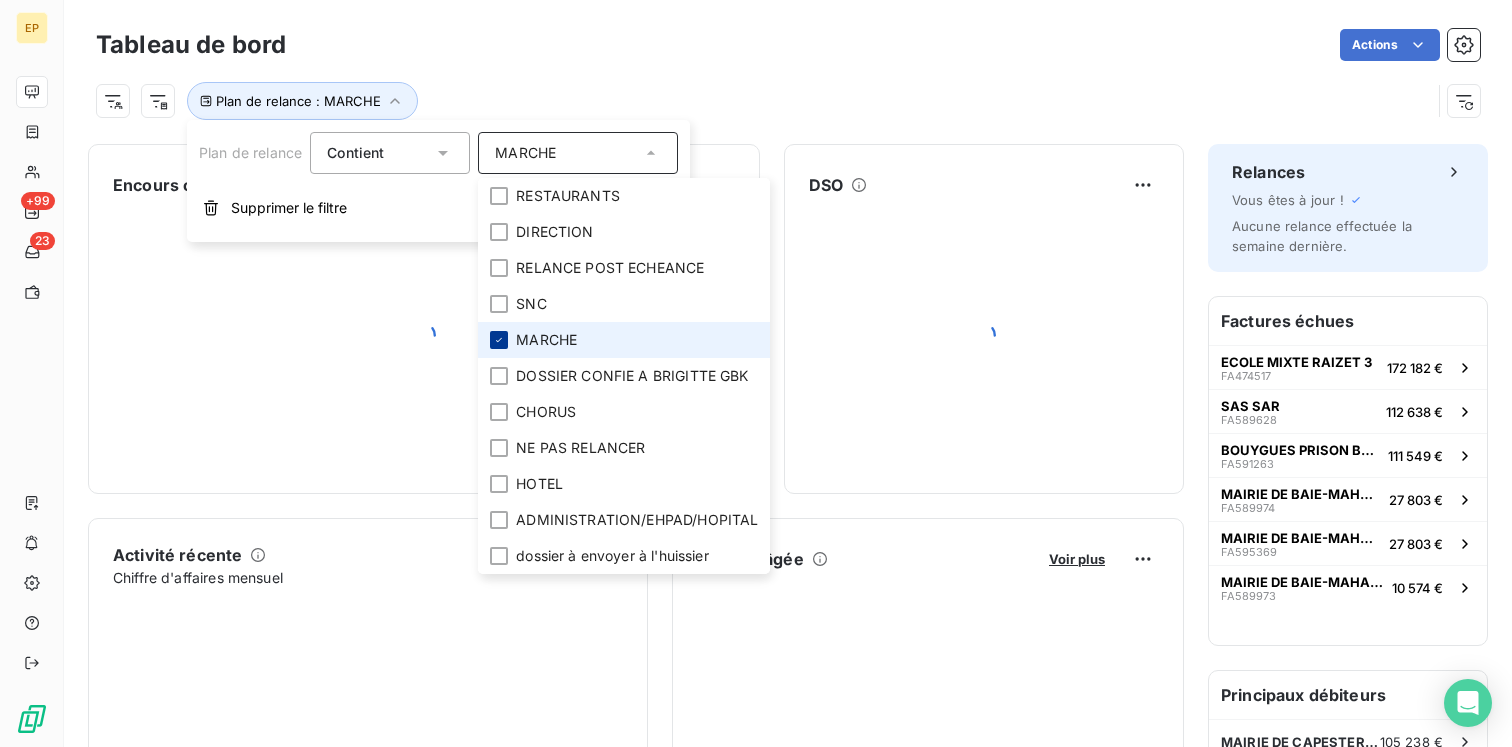 click 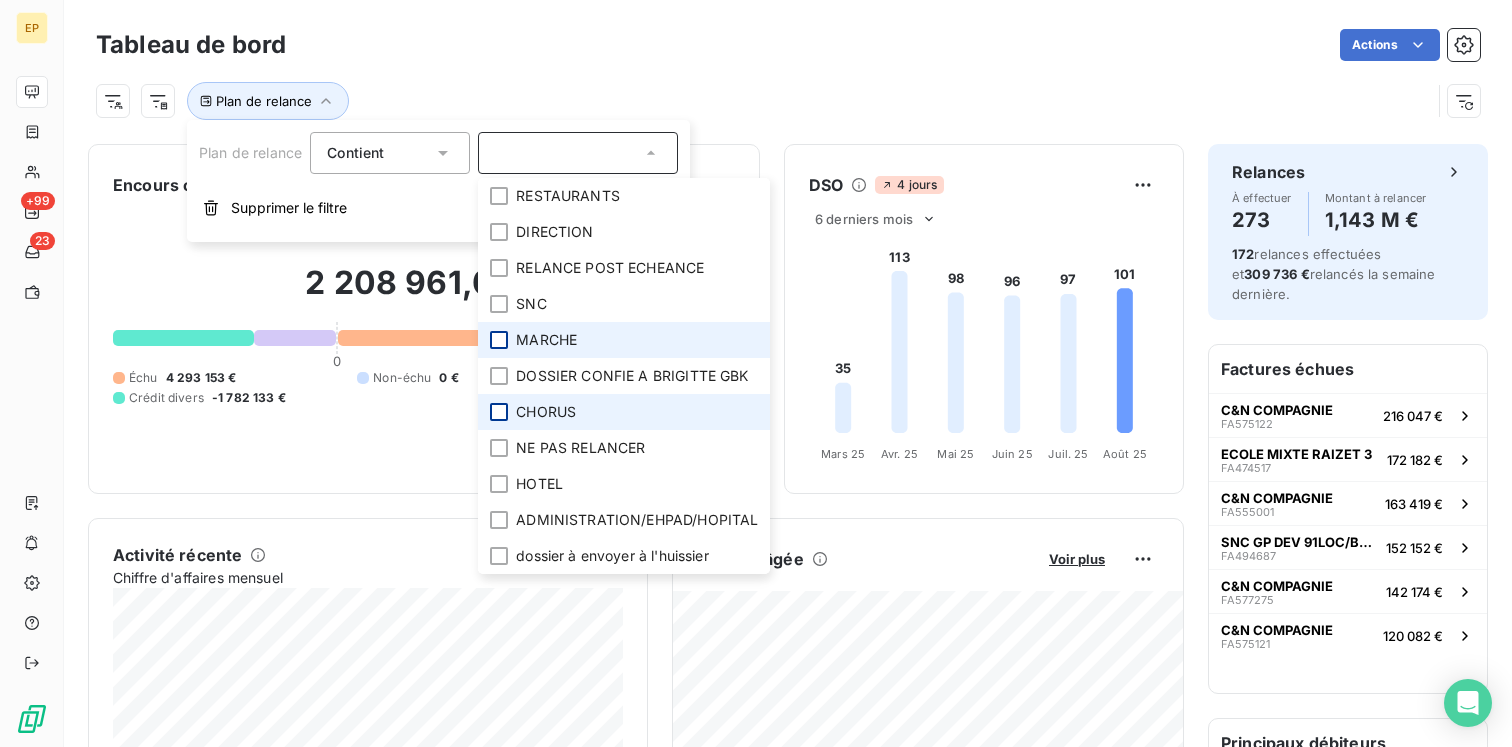 click at bounding box center (499, 412) 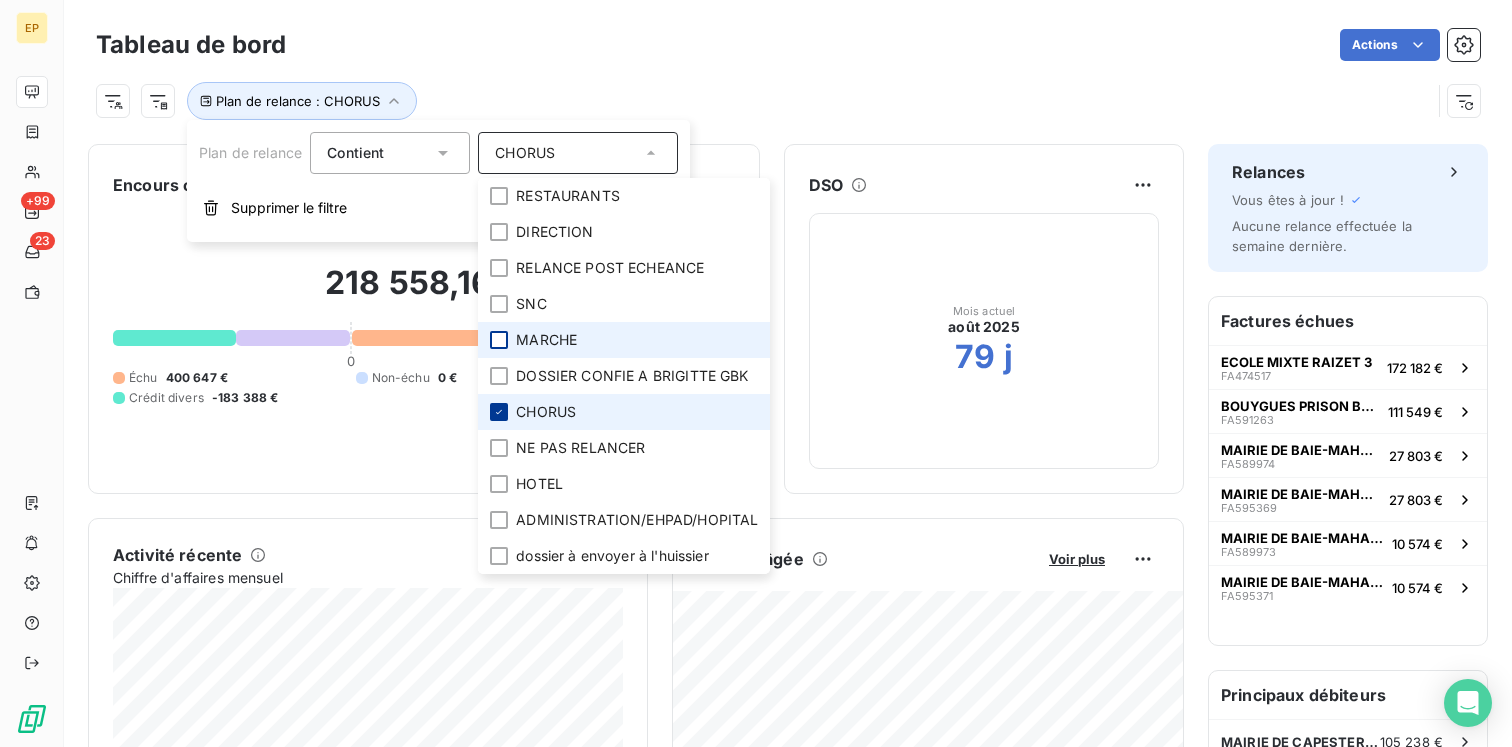 click at bounding box center (499, 412) 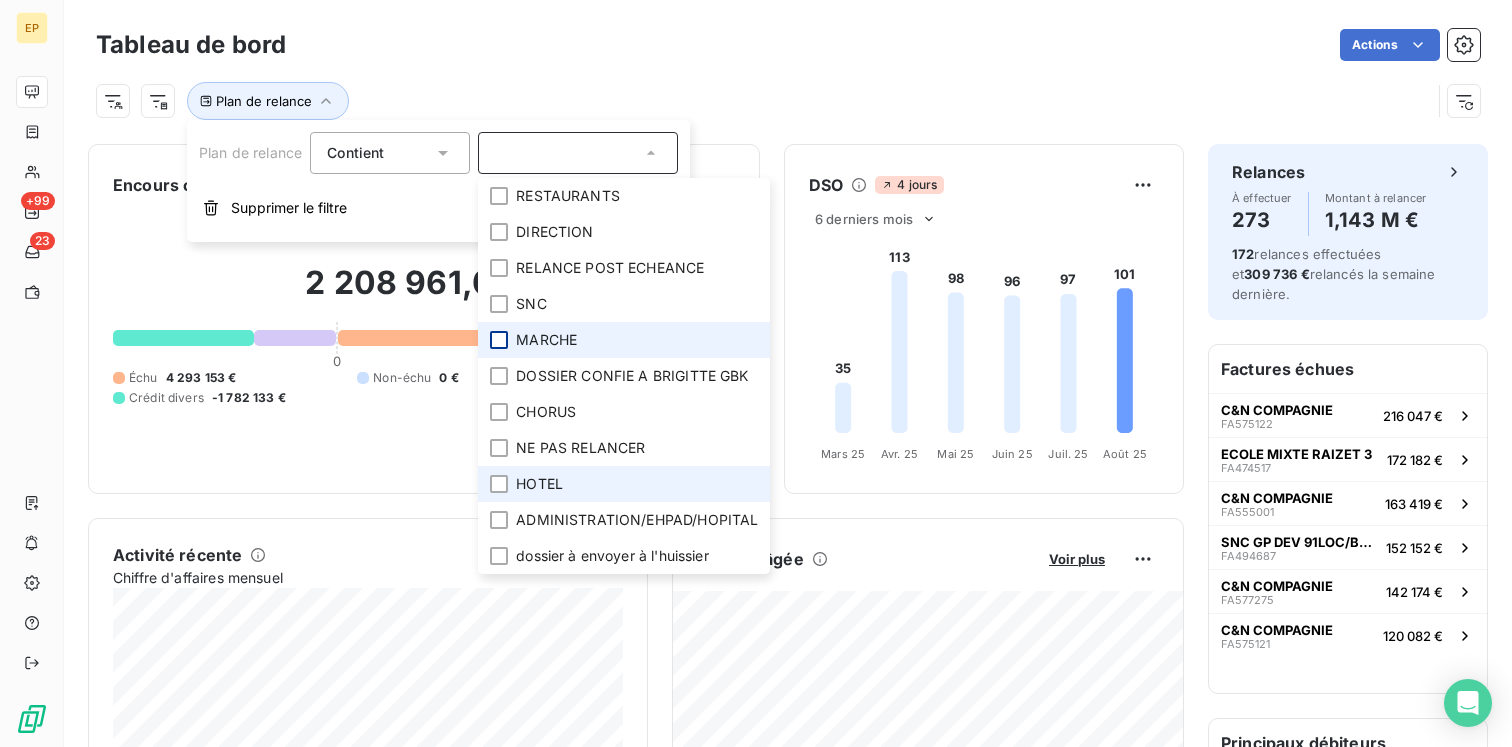 click on "HOTEL" at bounding box center (624, 484) 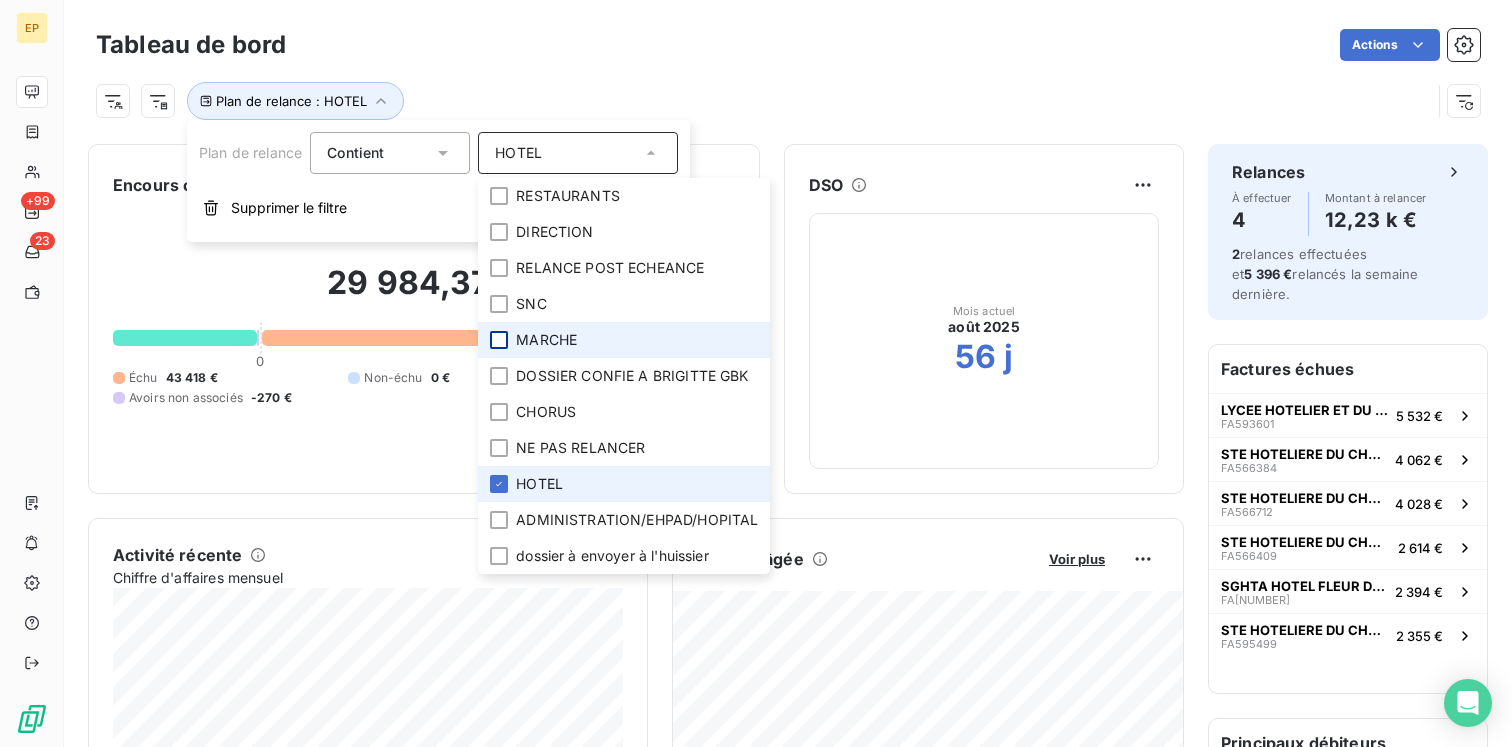 click on "HOTEL" at bounding box center [624, 484] 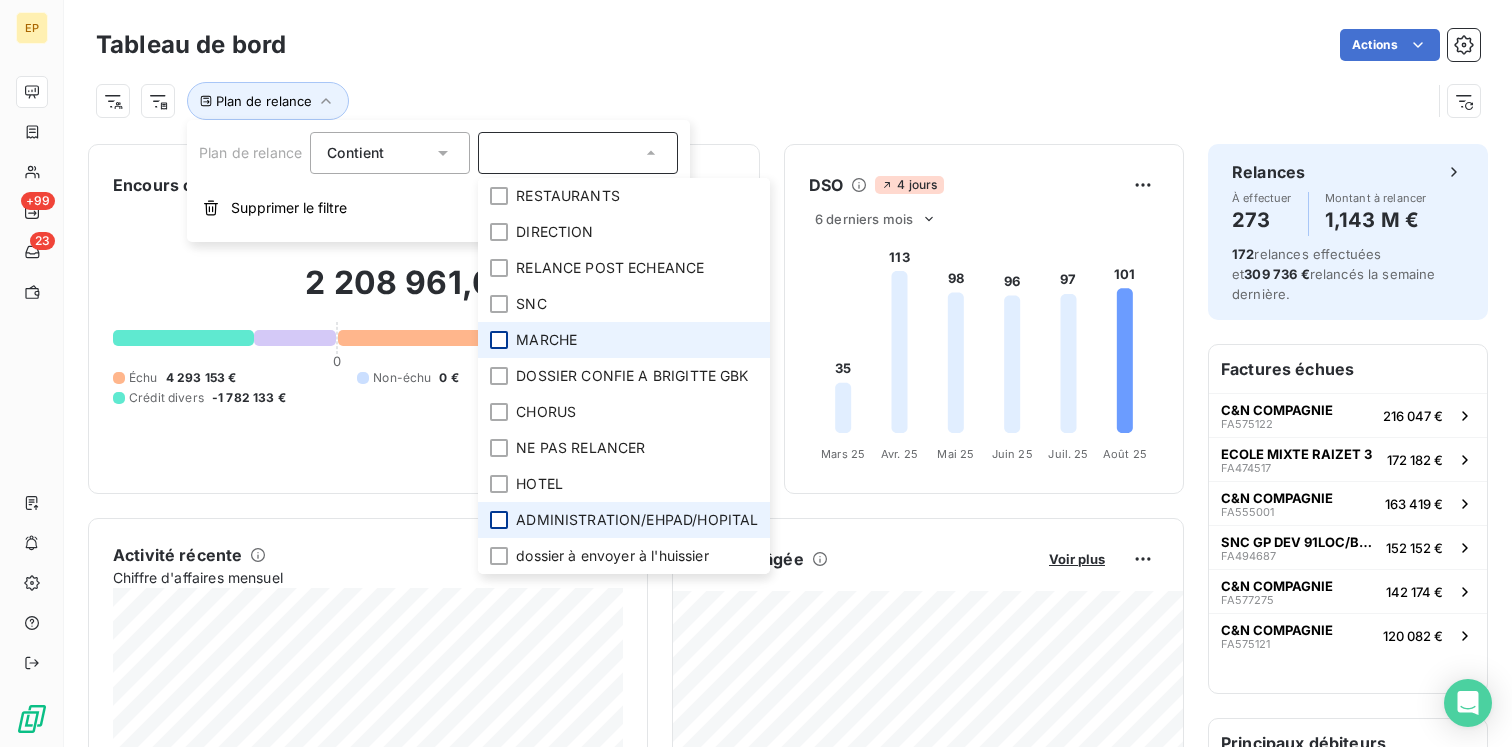 click at bounding box center [499, 520] 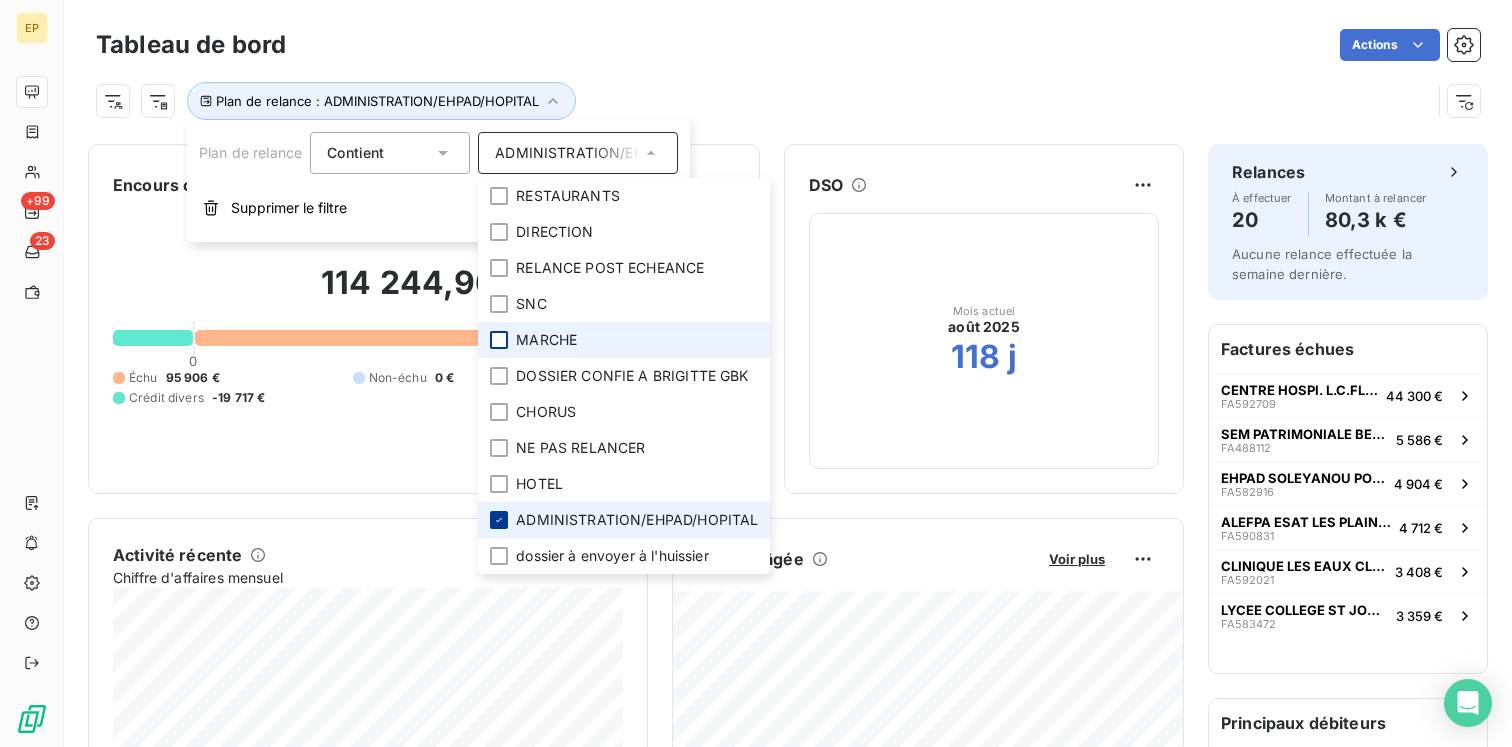 click 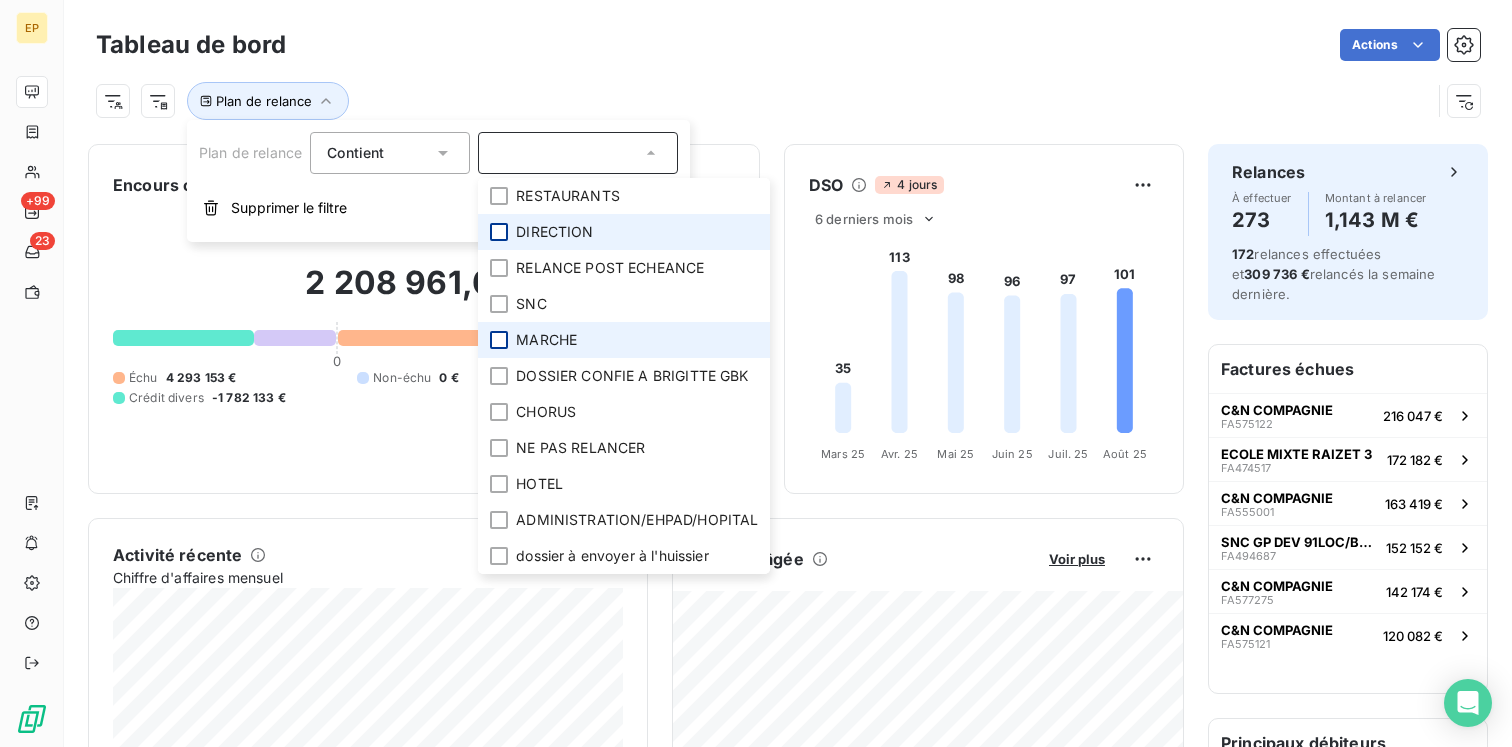 click at bounding box center [499, 232] 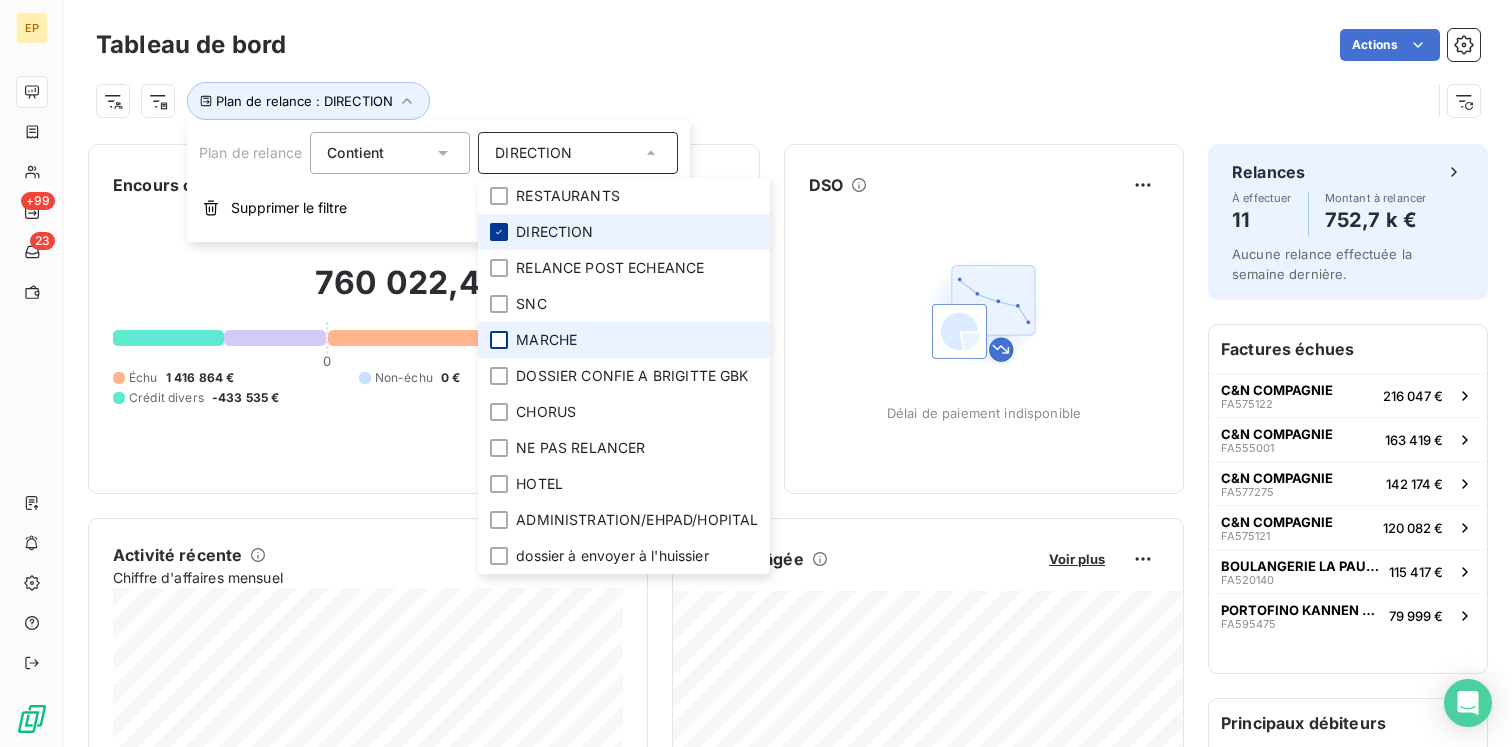 click 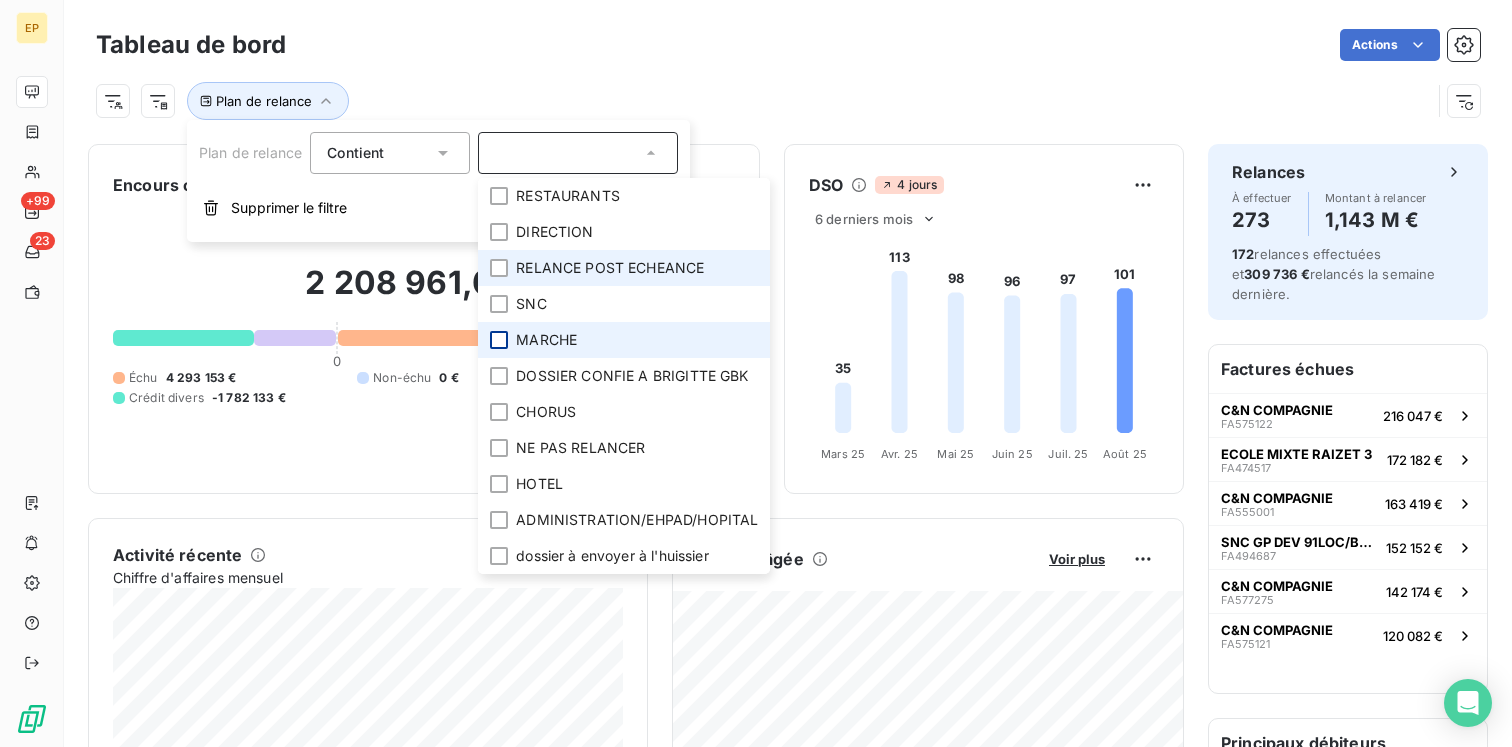 click on "RELANCE POST ECHEANCE" at bounding box center (624, 268) 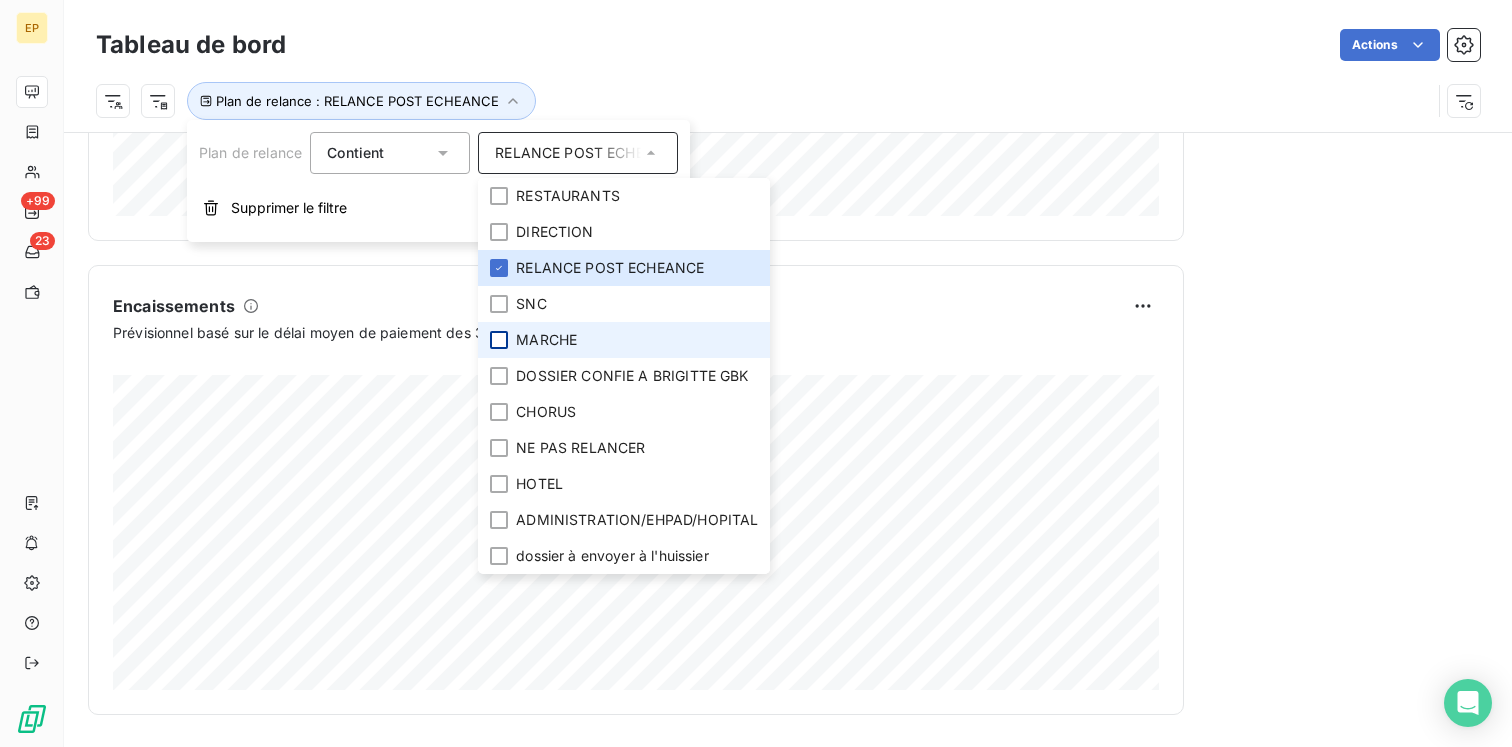 scroll, scrollTop: 0, scrollLeft: 0, axis: both 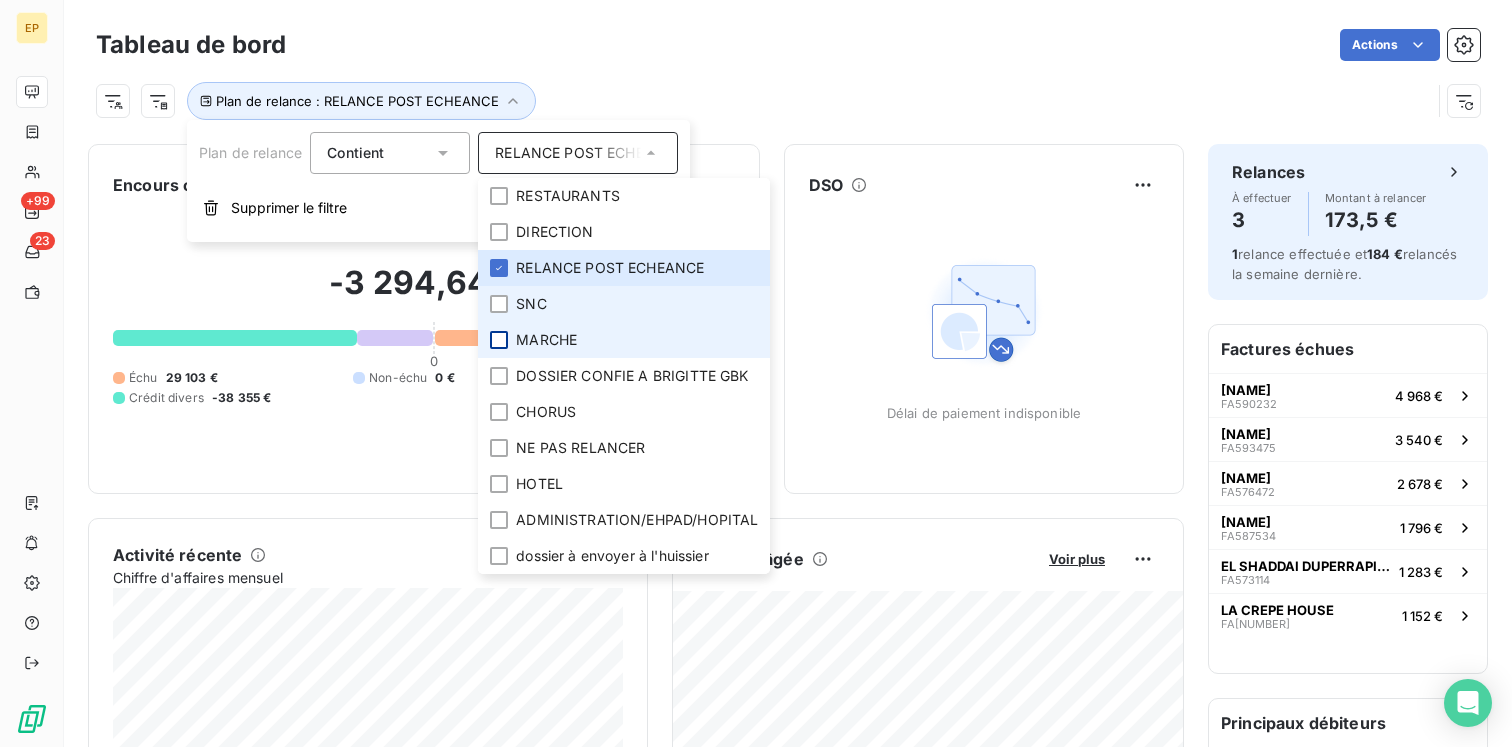 click on "SNC" at bounding box center [531, 304] 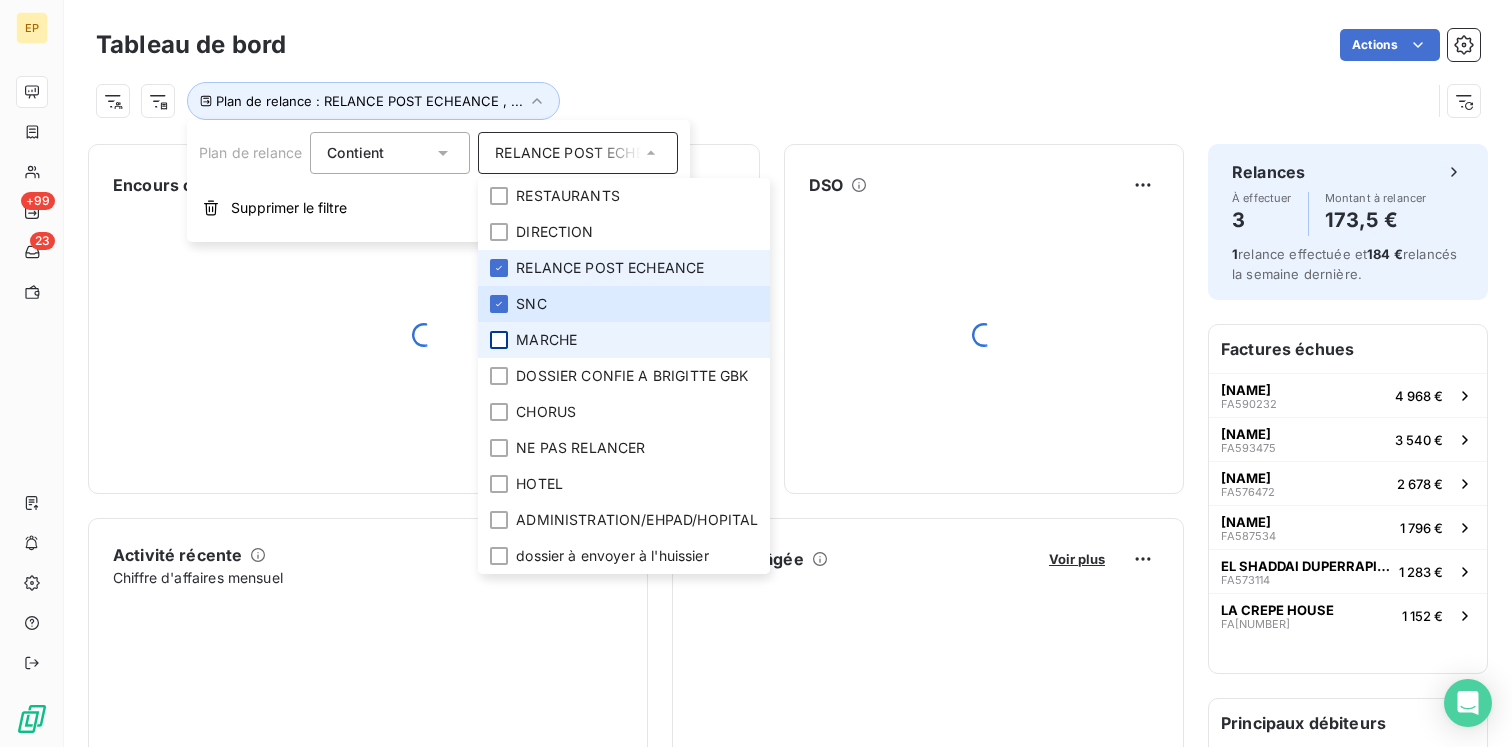 click on "RELANCE POST ECHEANCE" at bounding box center (624, 268) 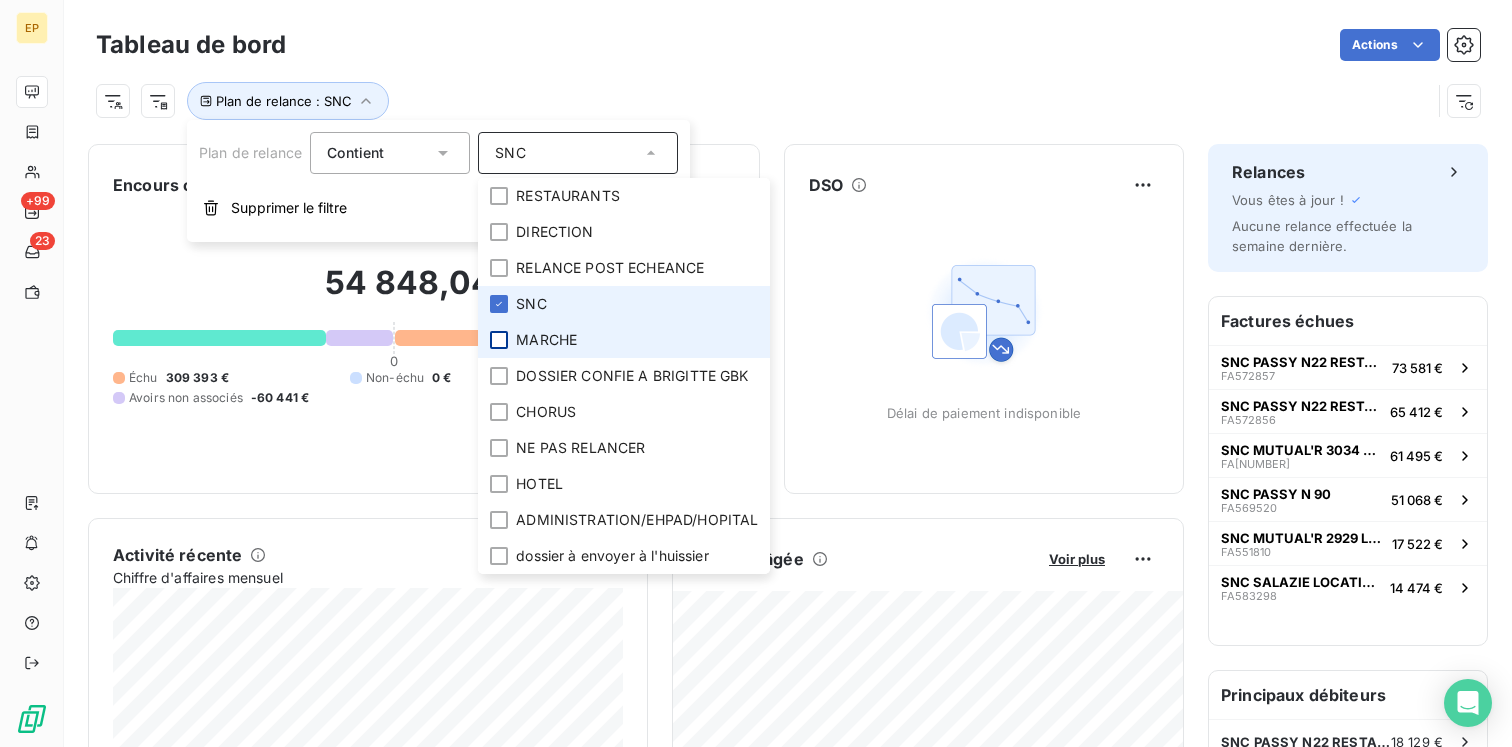 click on "SNC" at bounding box center (531, 304) 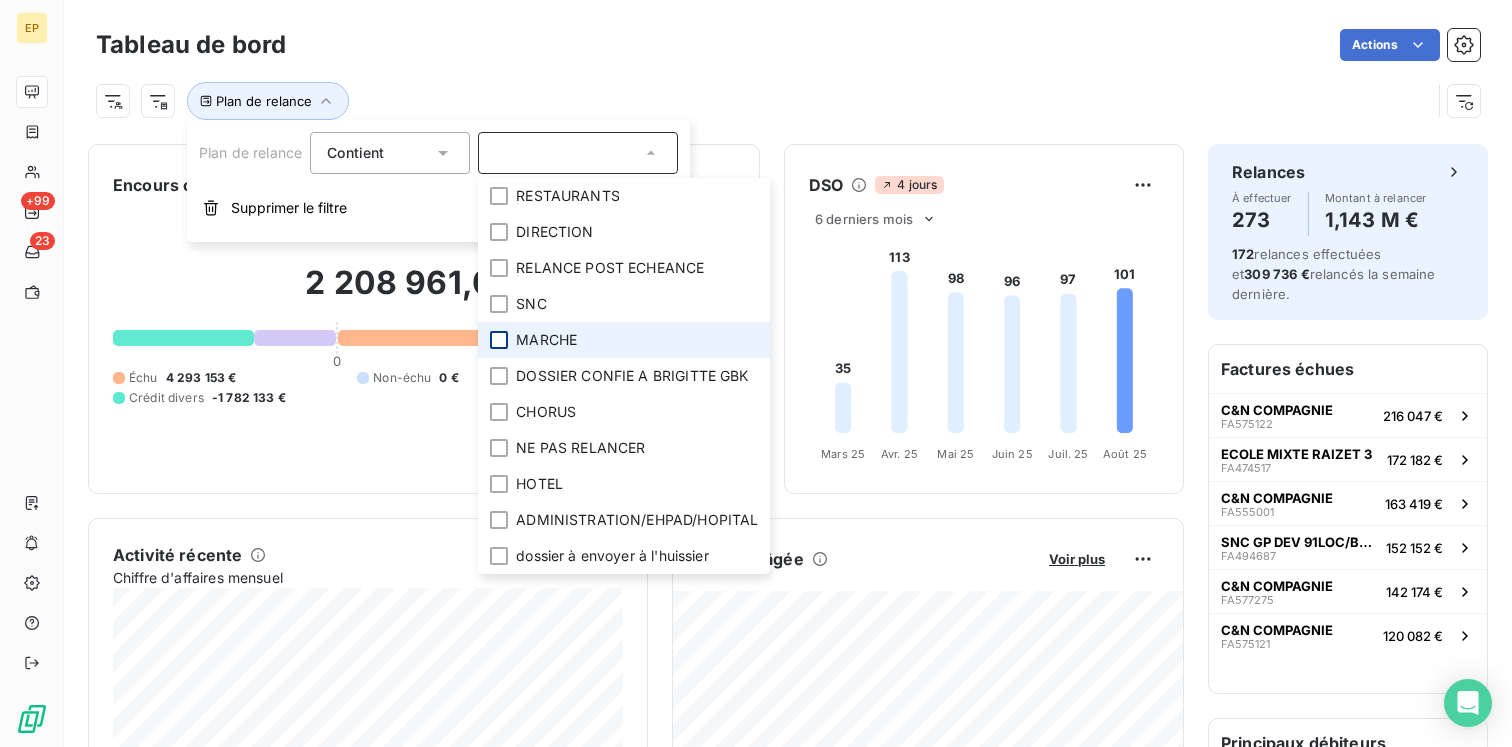 click on "MARCHE" at bounding box center (546, 340) 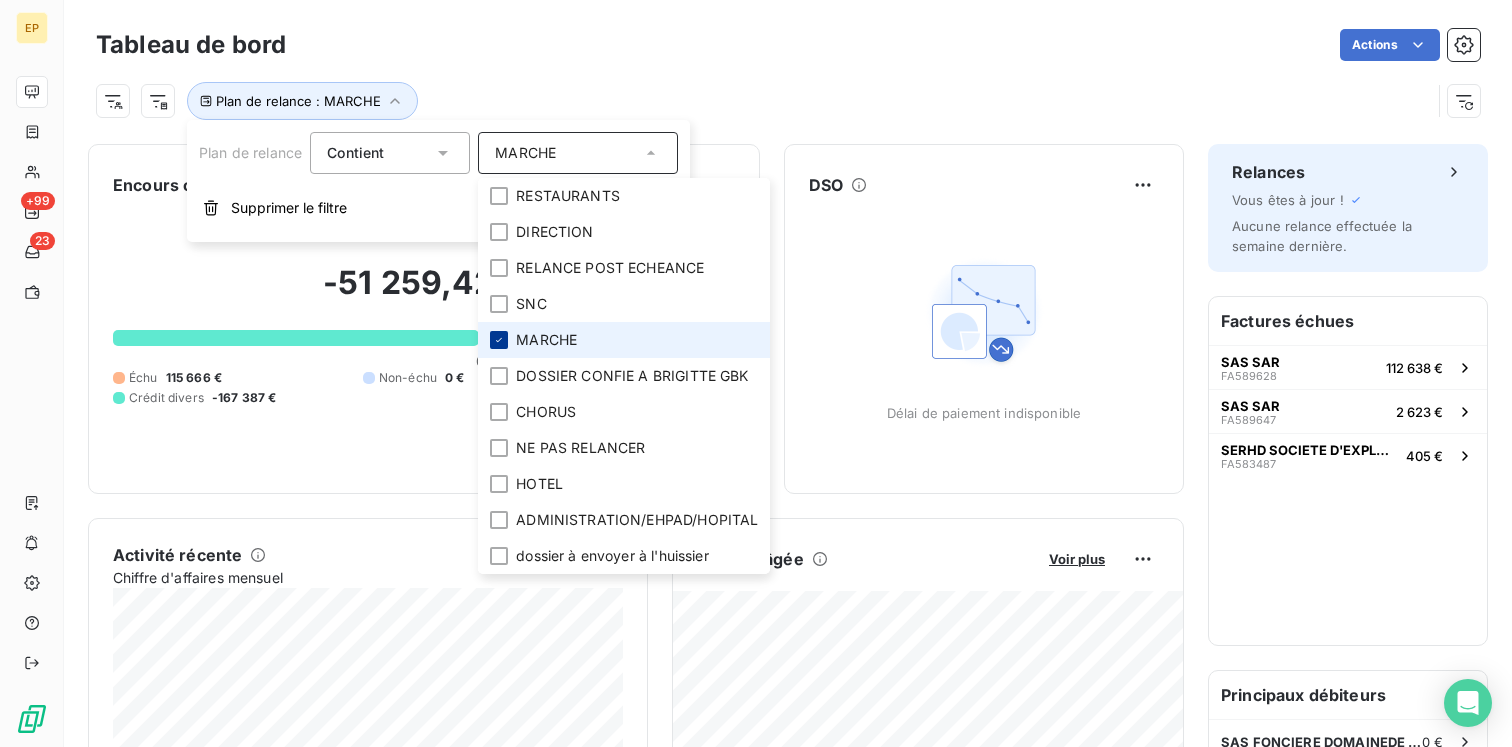 click on "MARCHE" at bounding box center (546, 340) 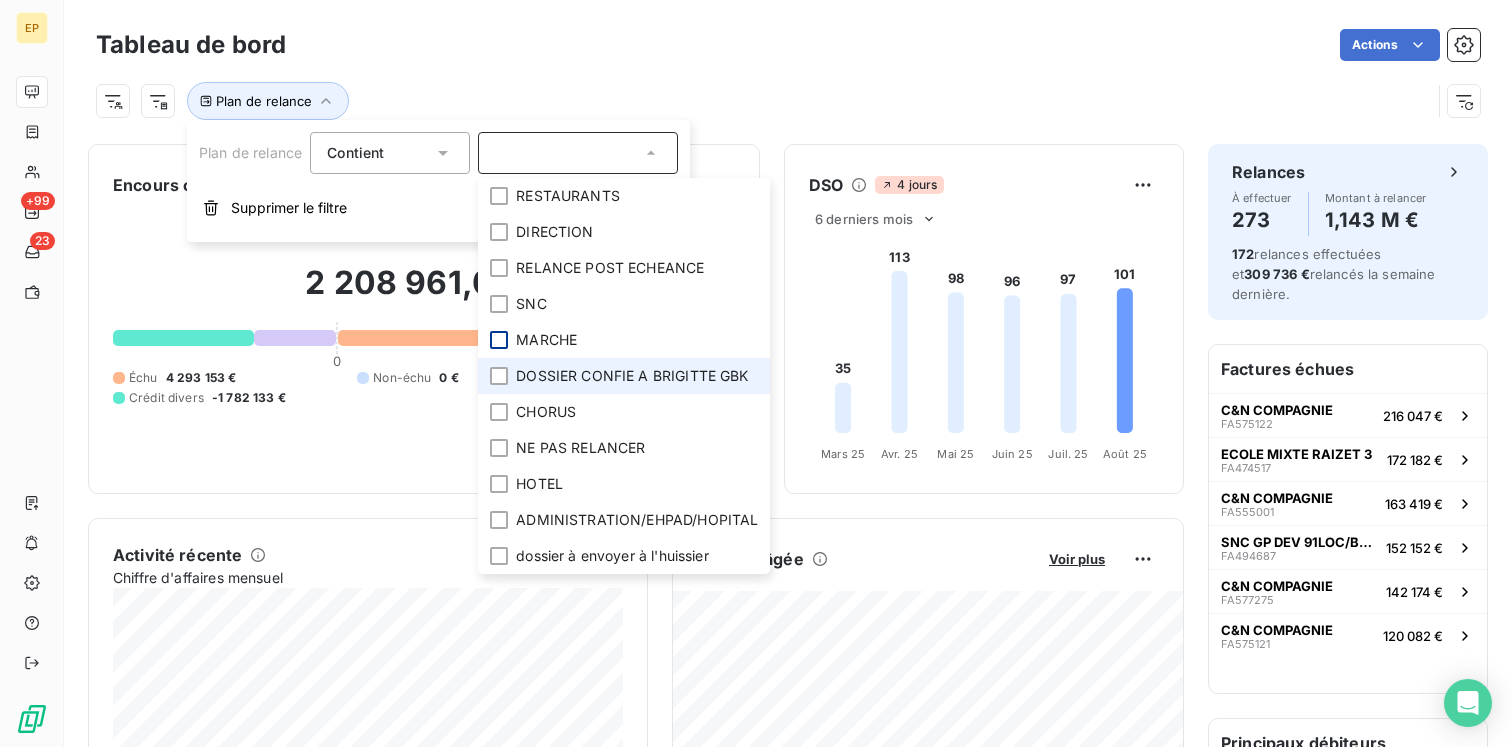 click on "DOSSIER CONFIE A BRIGITTE GBK" at bounding box center (632, 376) 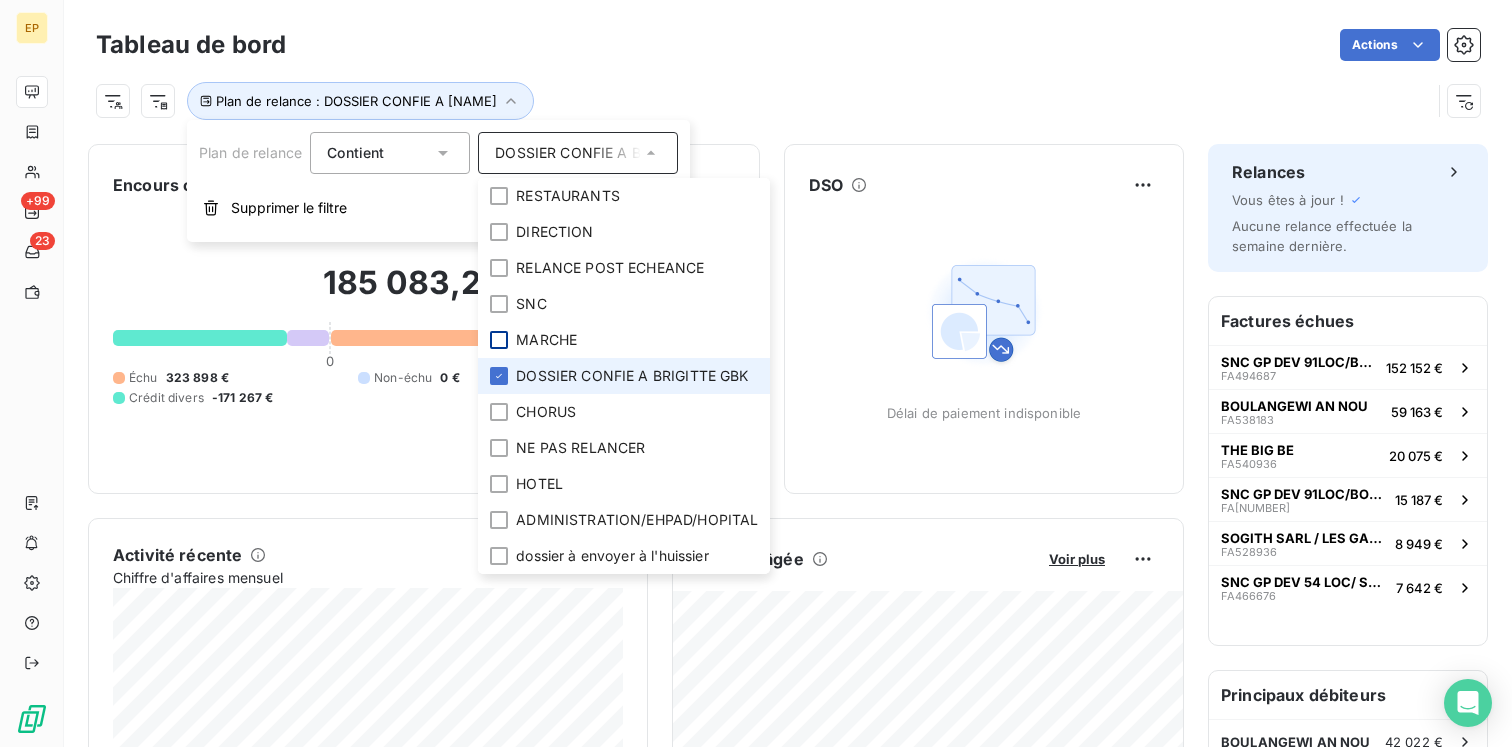 click on "DOSSIER CONFIE A BRIGITTE GBK" at bounding box center [632, 376] 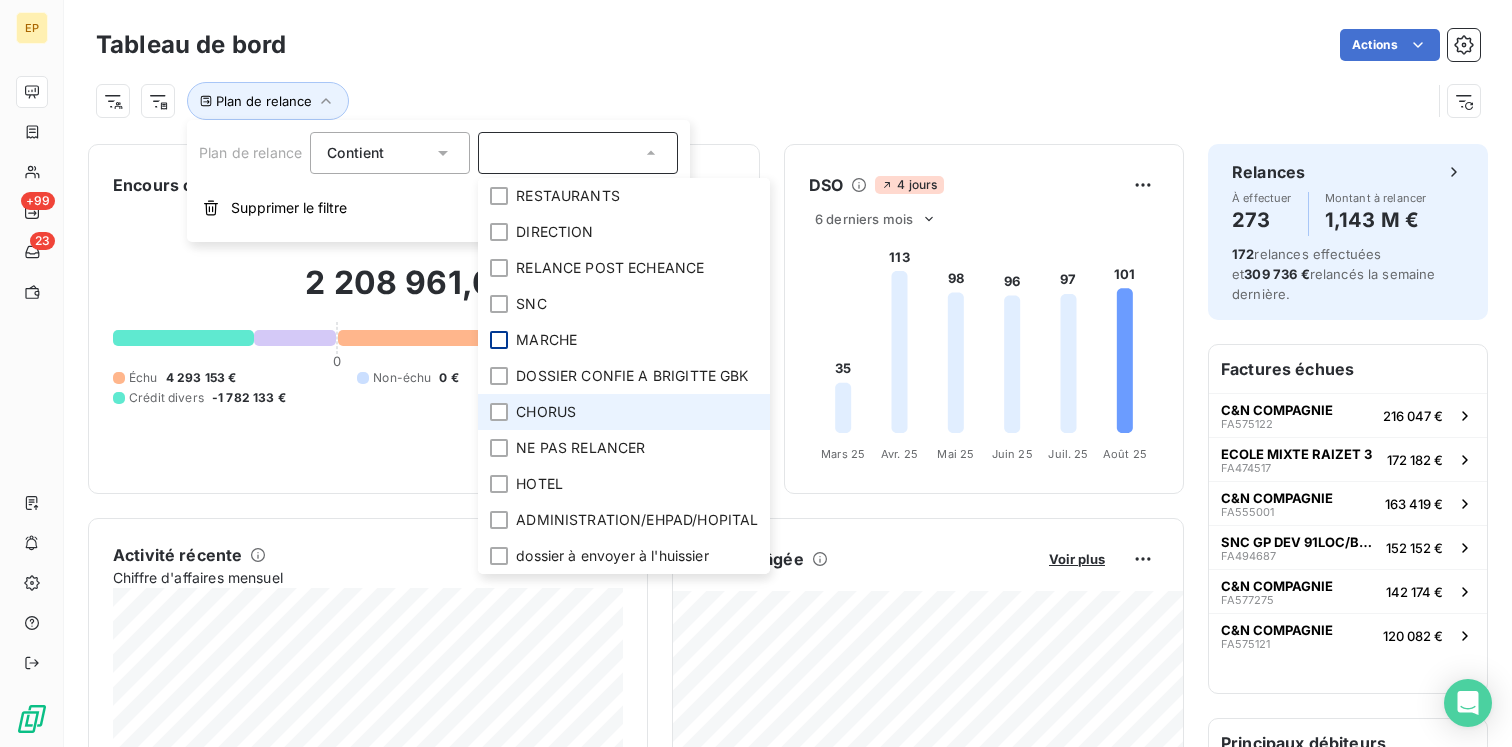 click on "CHORUS" at bounding box center [546, 412] 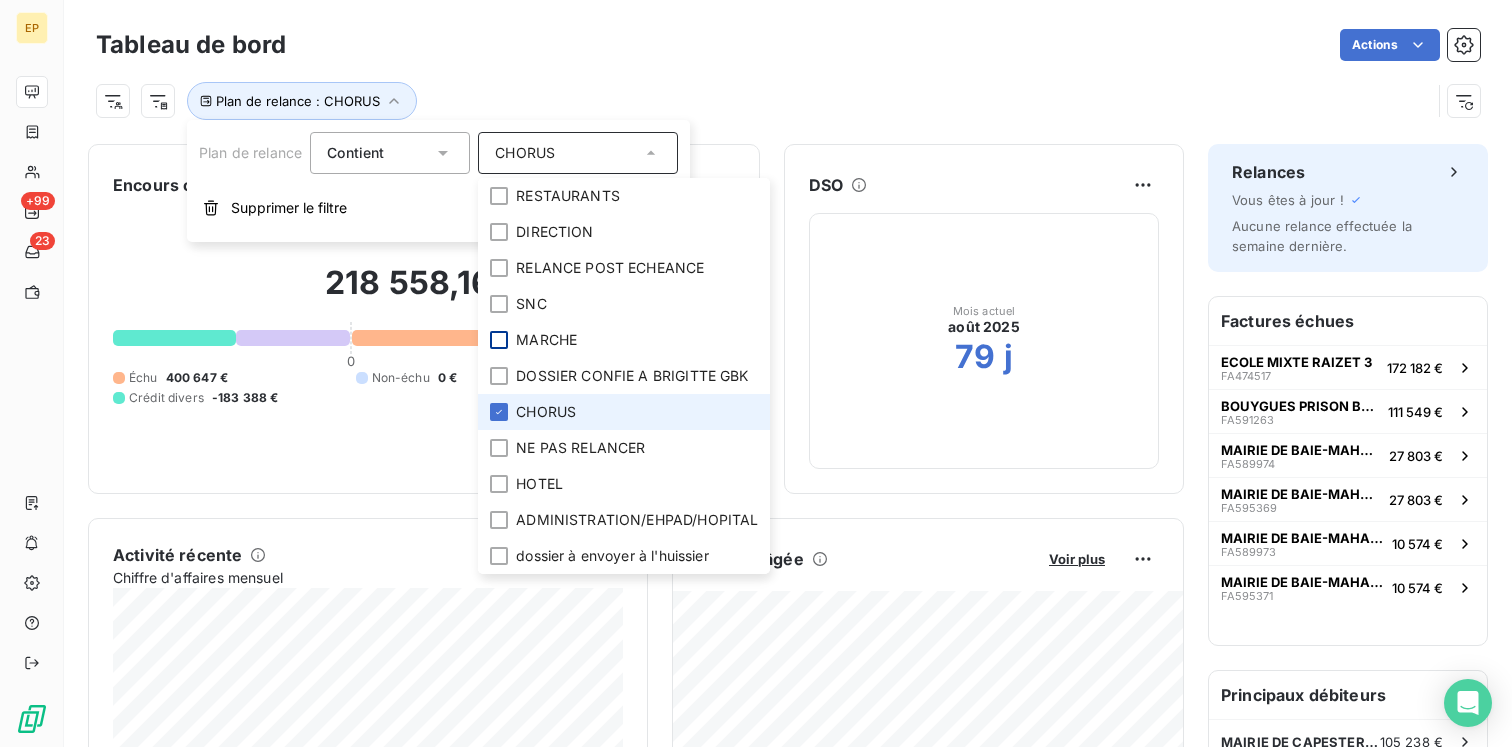 click on "CHORUS" at bounding box center [546, 412] 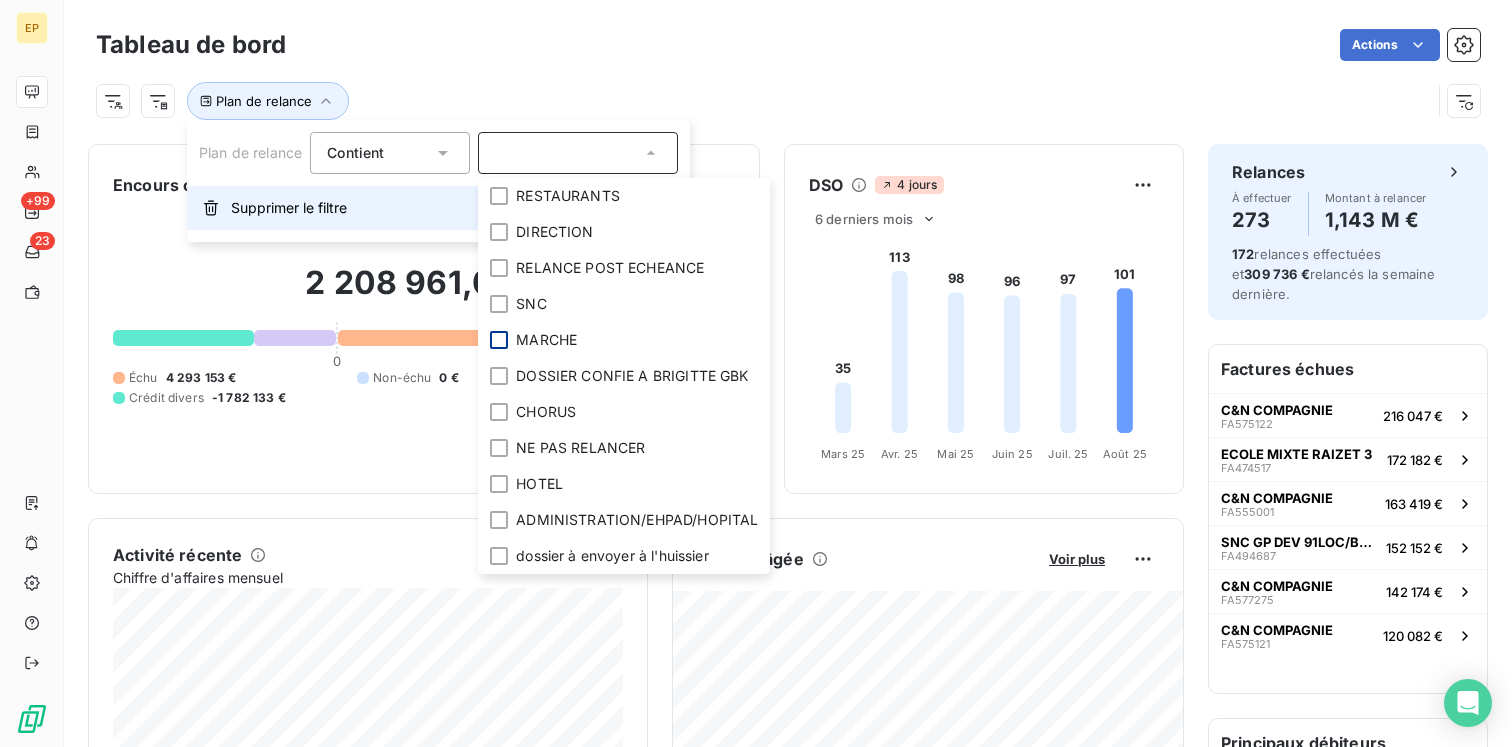 click on "Supprimer le filtre" at bounding box center (289, 208) 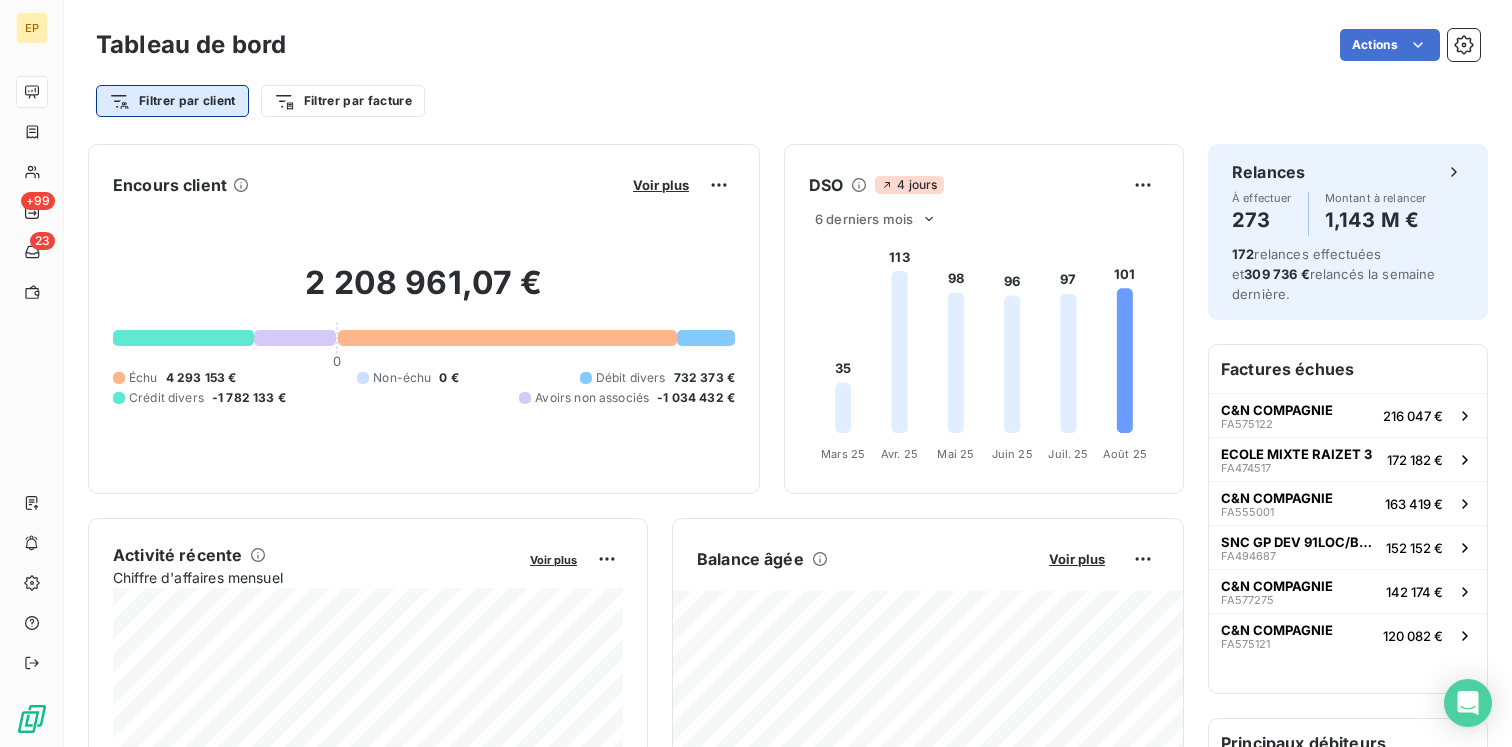 click on "EP +99 23 Tableau de bord Actions Filtrer par client Filtrer par facture Encours client   Voir plus 2 208 961,07 € 0 Échu 4 293 153 € Non-échu 0 €   Débit divers 732 373 € Crédit divers -1 782 133 € Avoirs non associés -1 034 432 € DSO 4 jours 6 derniers mois 35 113 98 96 97 101 Mars 25 Mars 25 Avr. 25 Avr. 25 Mai 25 Mai 25 Juin 25 Juin 25 Juil. 25 Juil. 25 Août 25 Août 25 Activité récente Chiffre d'affaires mensuel Voir plus Balance âgée Voir plus Relances par montant Encaissements Prévisionnel basé sur le délai moyen de paiement des 3 derniers mois Relances À effectuer 273 Montant à relancer 1,143 M € 172  relances effectuées et  309 736 €  relancés la semaine dernière. Factures échues C&N COMPAGNIE FA575122 216 047 € ECOLE MIXTE RAIZET 3 FA474517 172 182 € C&N COMPAGNIE FA555001 163 419 € SNC GP DEV 91LOC/BOULANGERIE KIAVUE ET FILS FA494687 152 152 € C&N COMPAGNIE FA577275 142 174 € C&N COMPAGNIE FA575121" at bounding box center (756, 373) 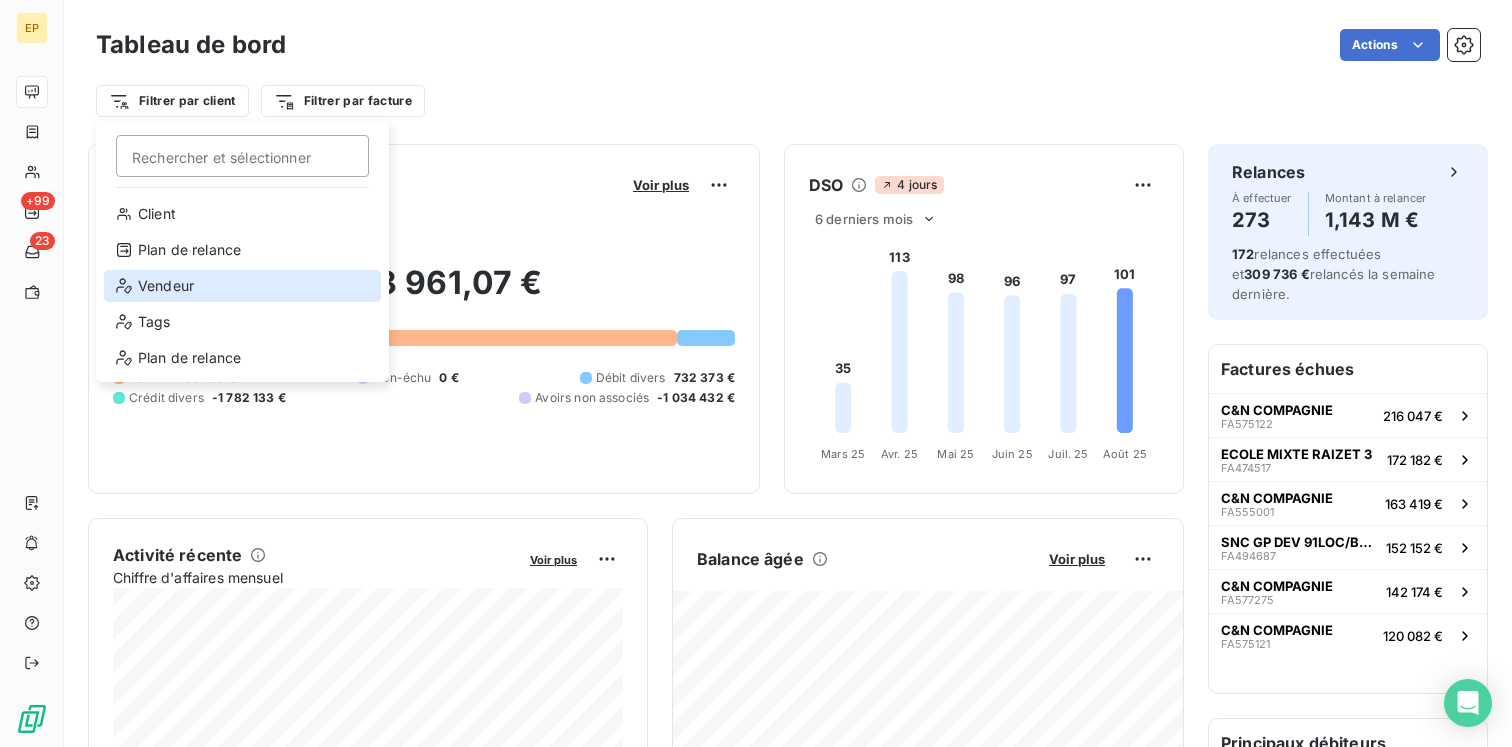 click on "Vendeur" at bounding box center [242, 286] 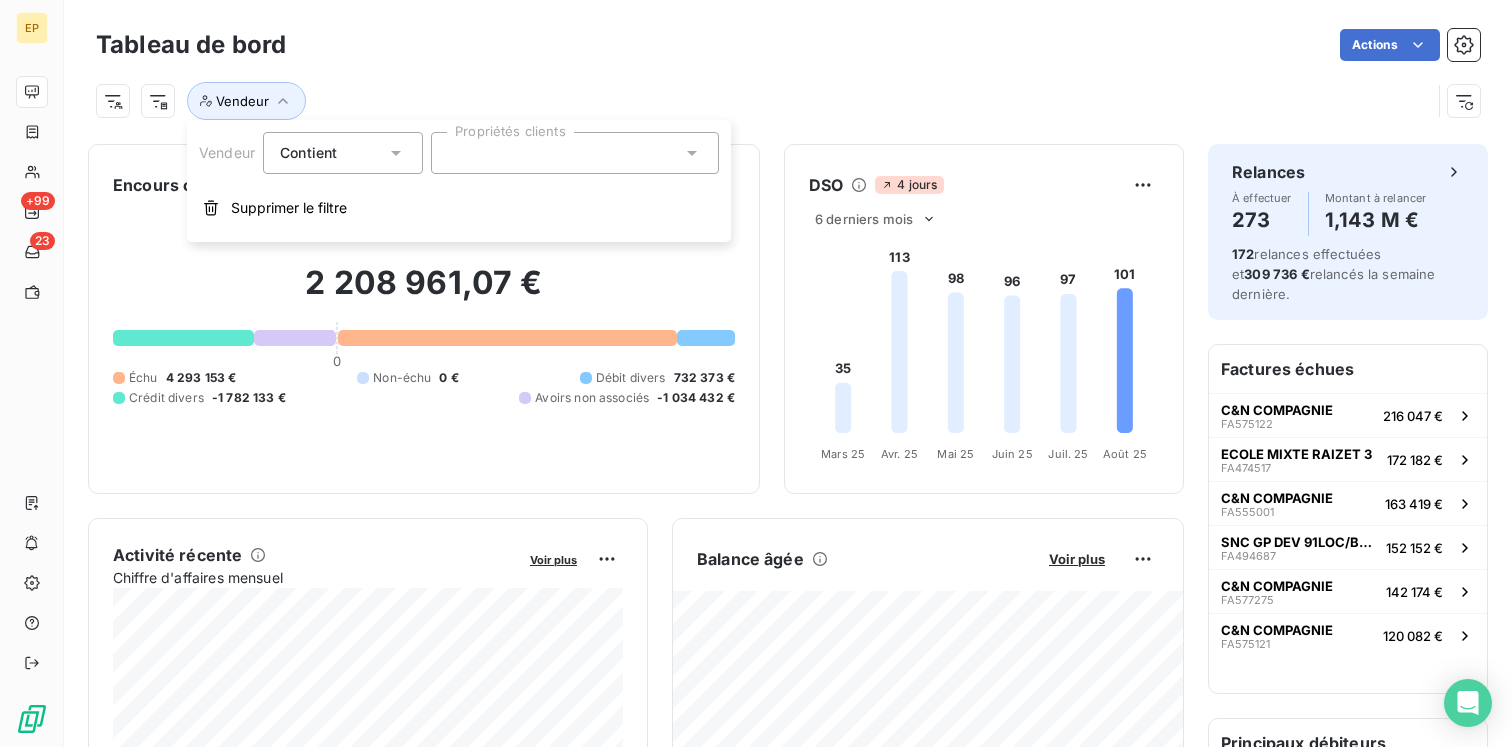 click at bounding box center [575, 153] 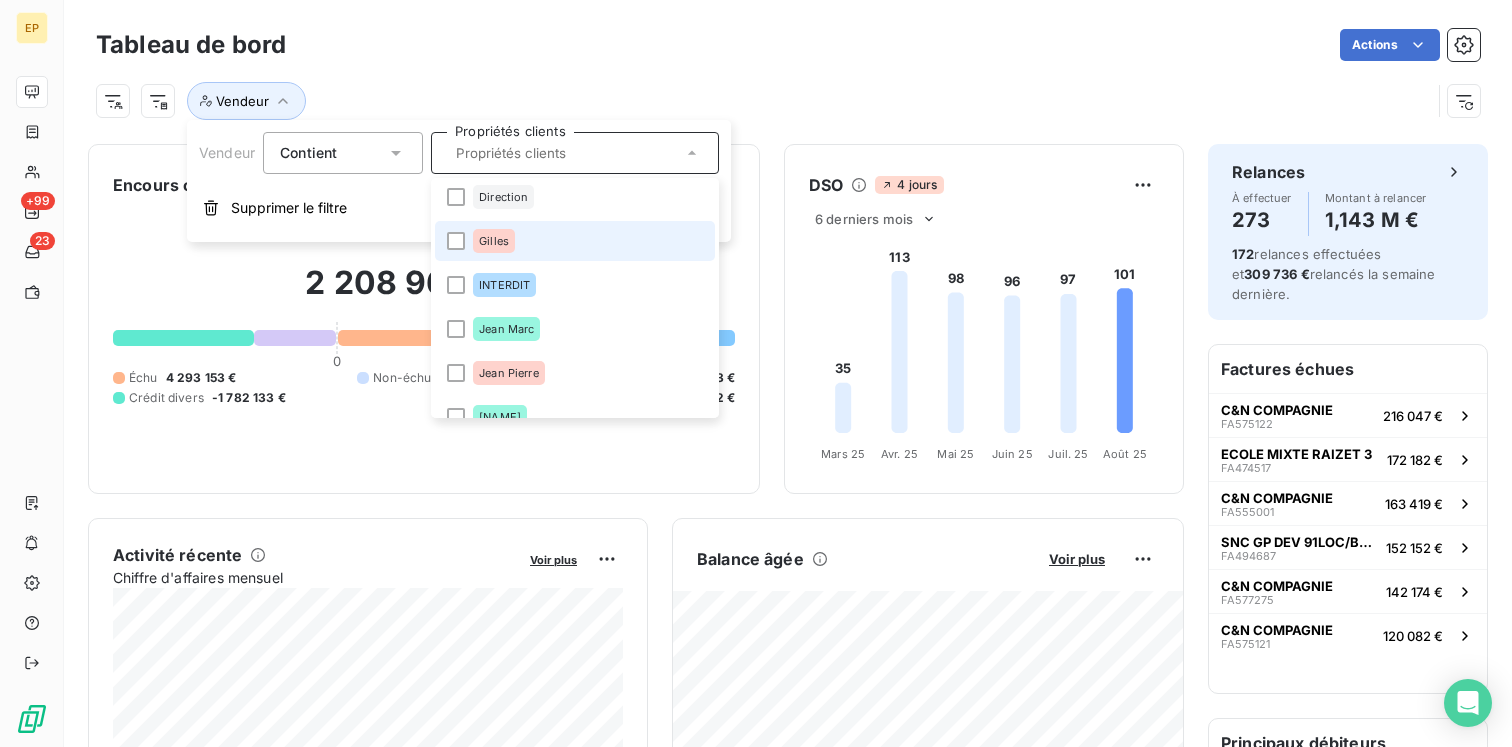 scroll, scrollTop: 0, scrollLeft: 0, axis: both 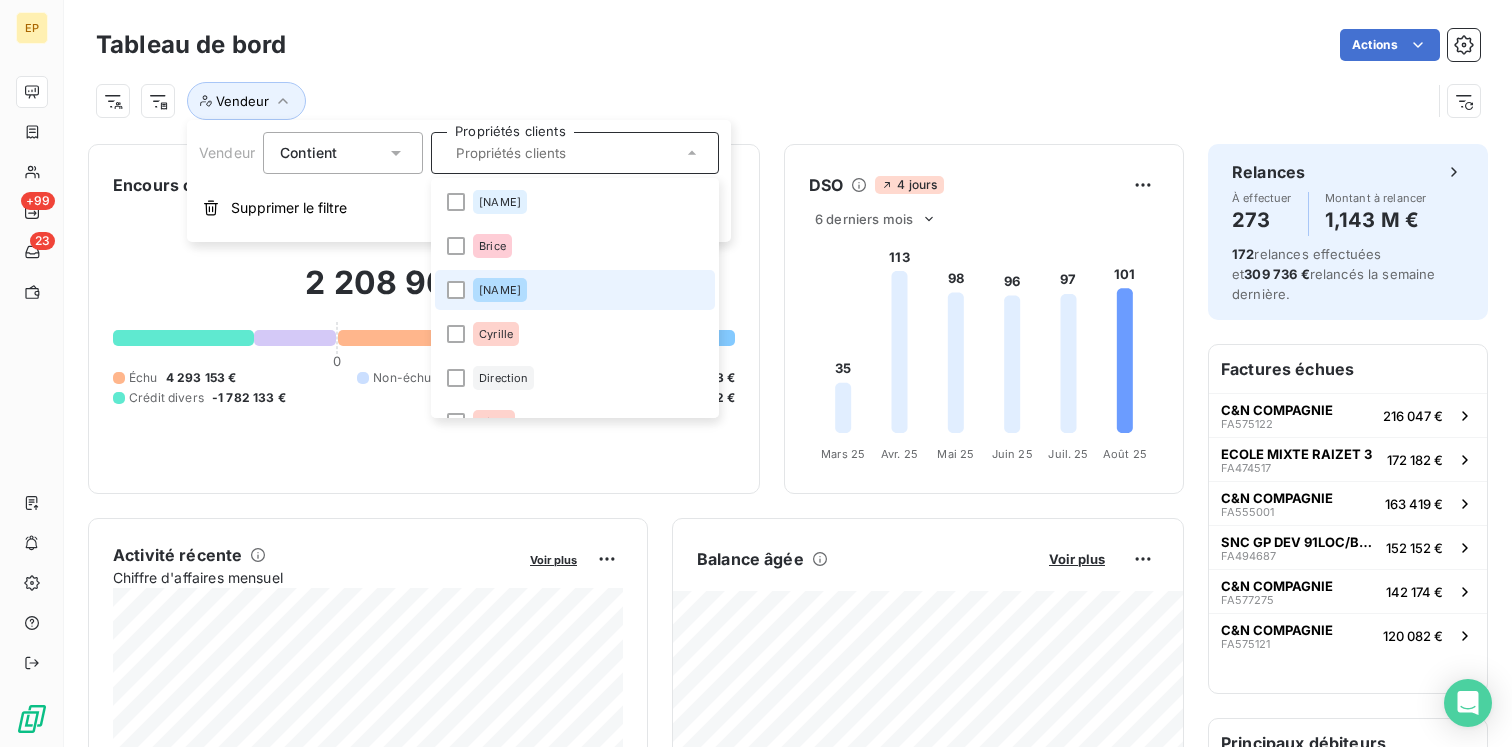 click on "Cynthia" at bounding box center (500, 290) 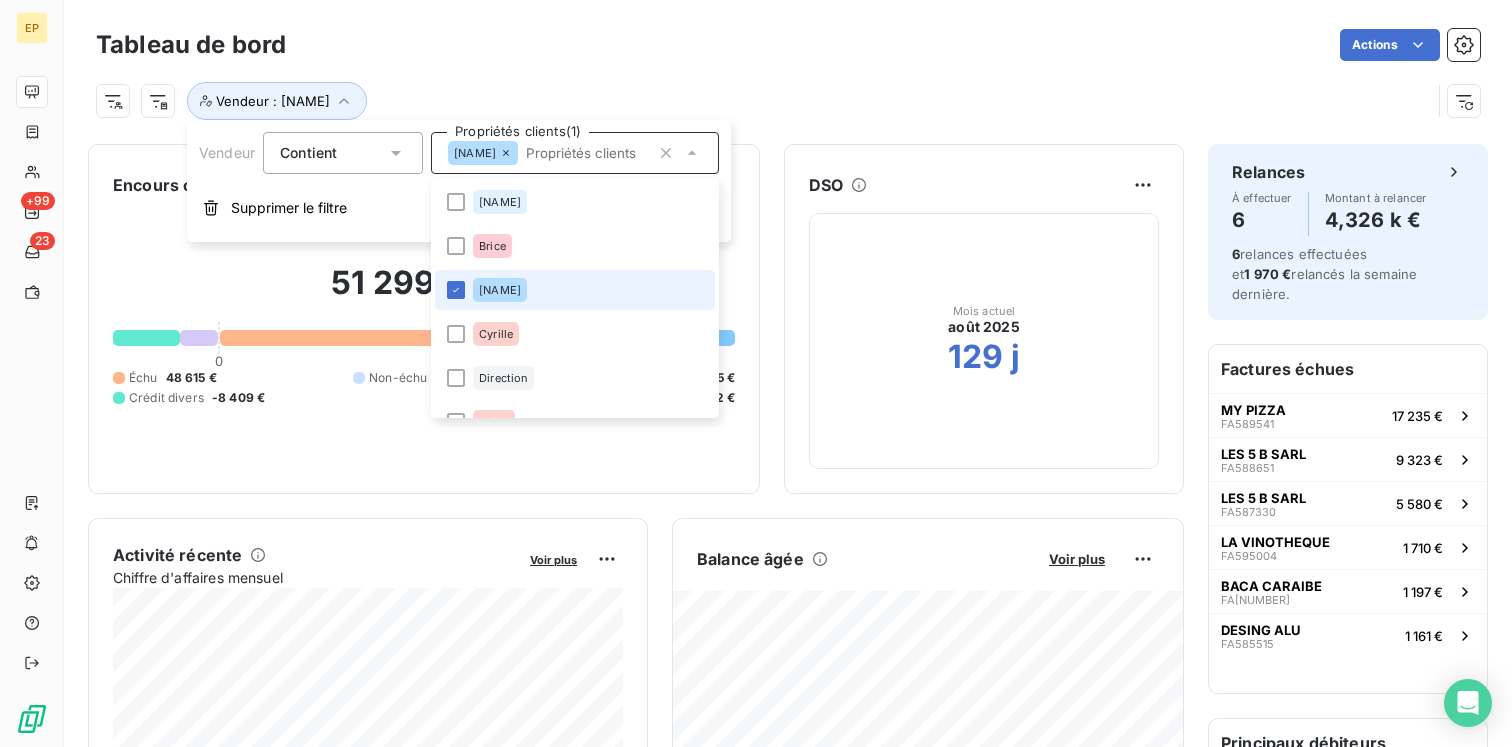 click on "Cynthia" at bounding box center [500, 290] 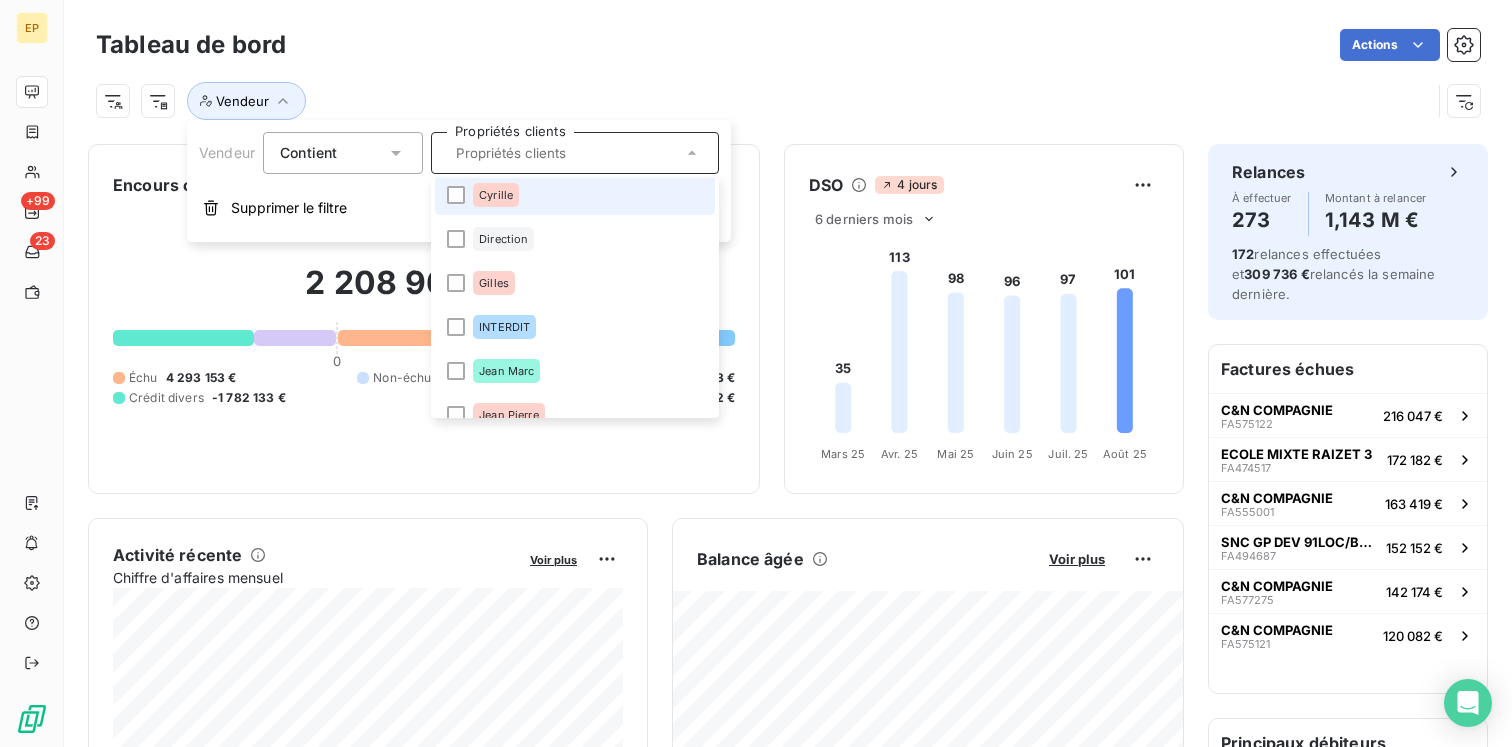 scroll, scrollTop: 150, scrollLeft: 0, axis: vertical 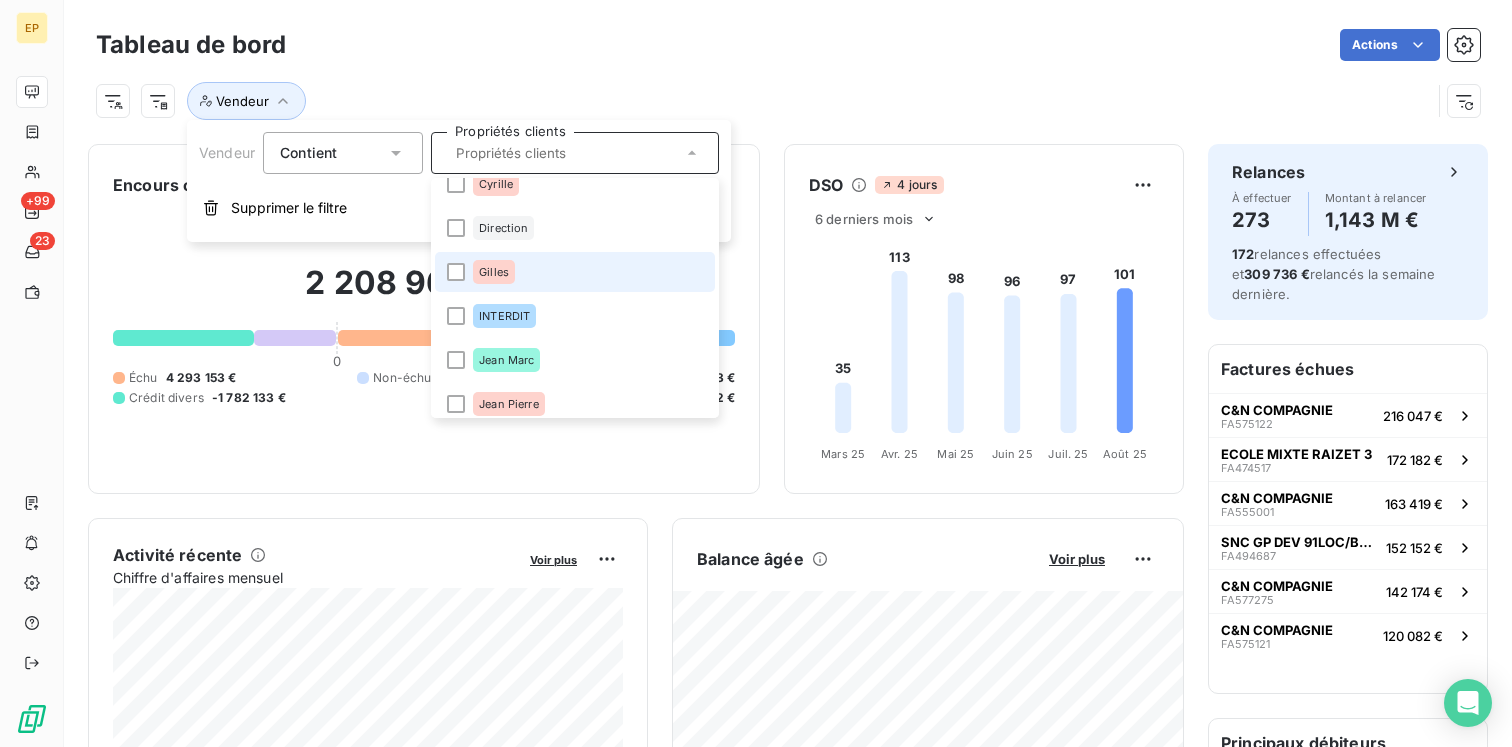 click on "Gilles" at bounding box center (494, 272) 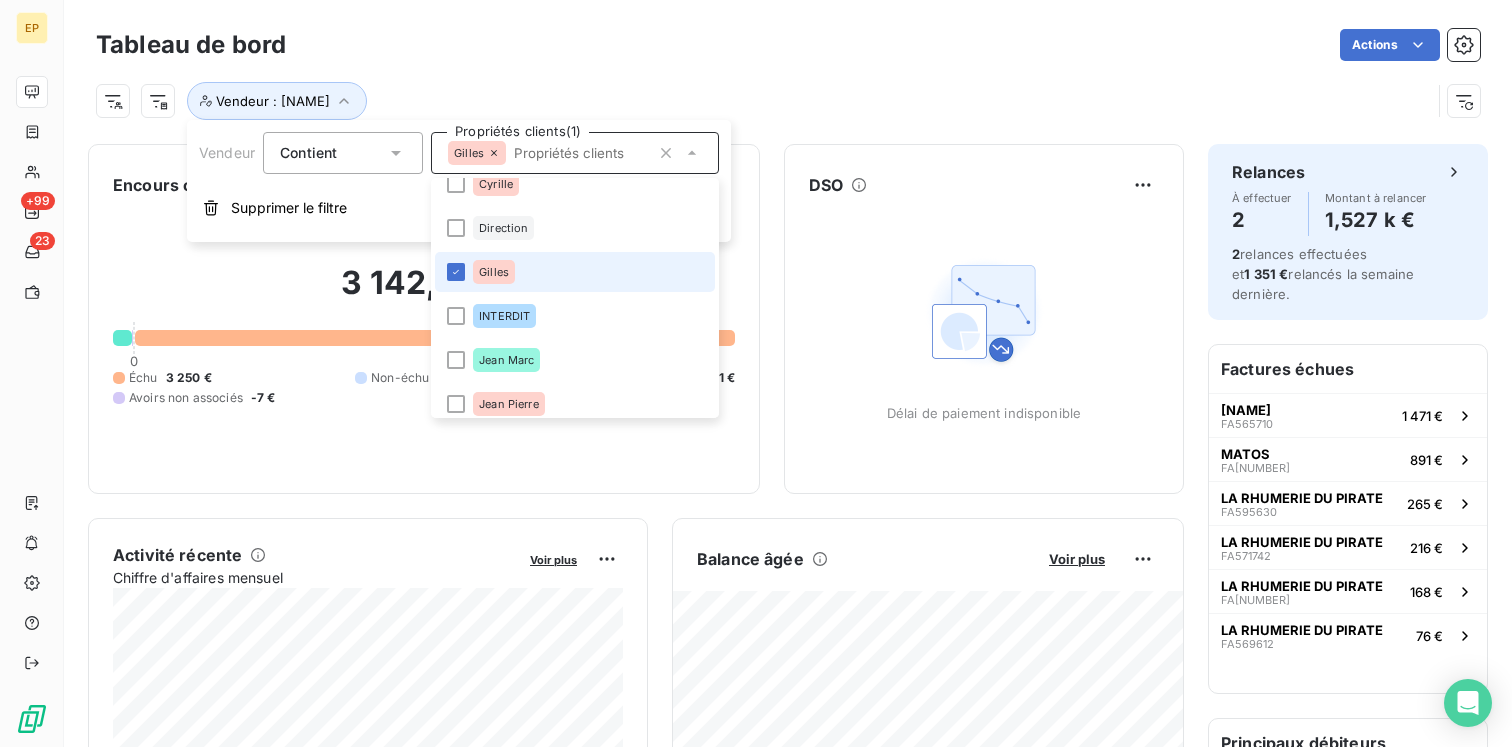 click on "Gilles" at bounding box center (494, 272) 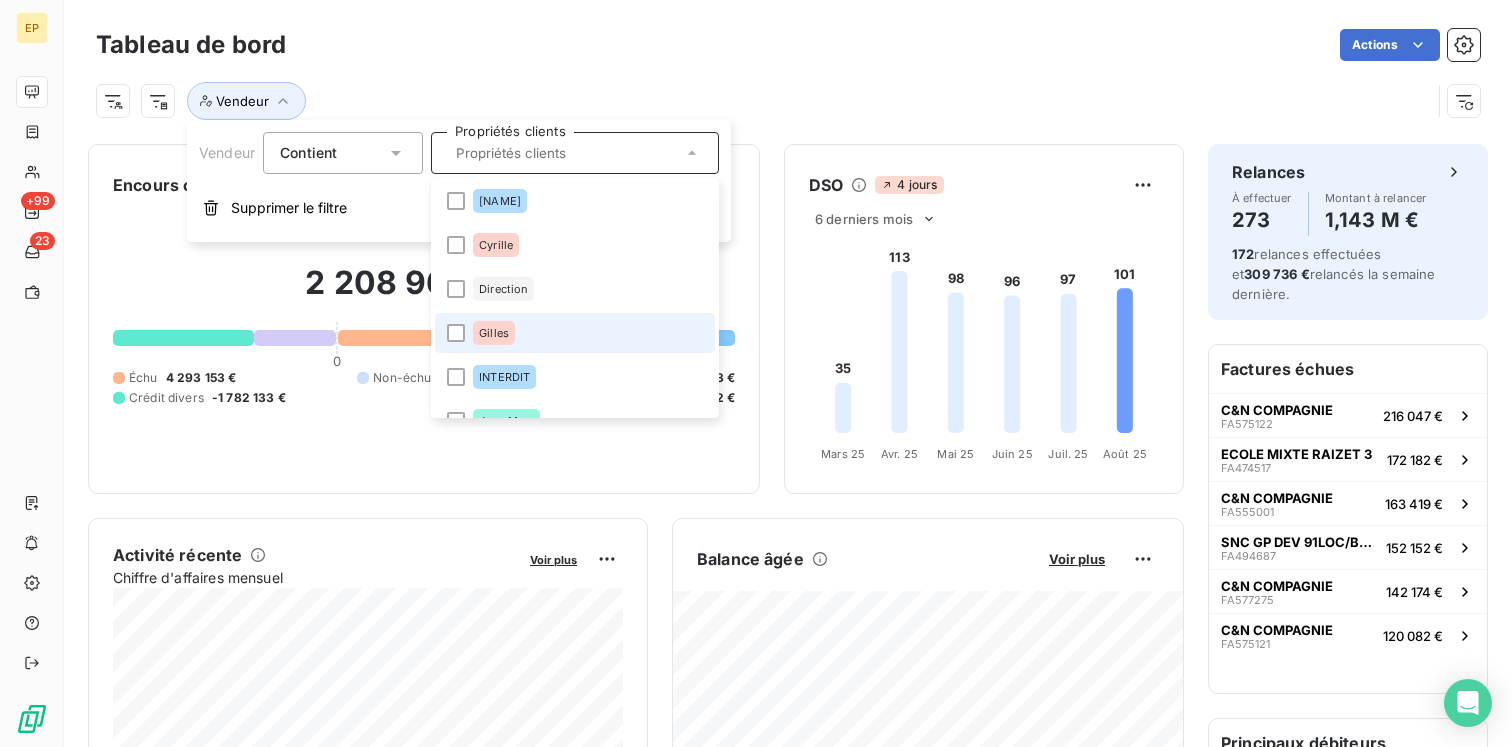 scroll, scrollTop: 83, scrollLeft: 0, axis: vertical 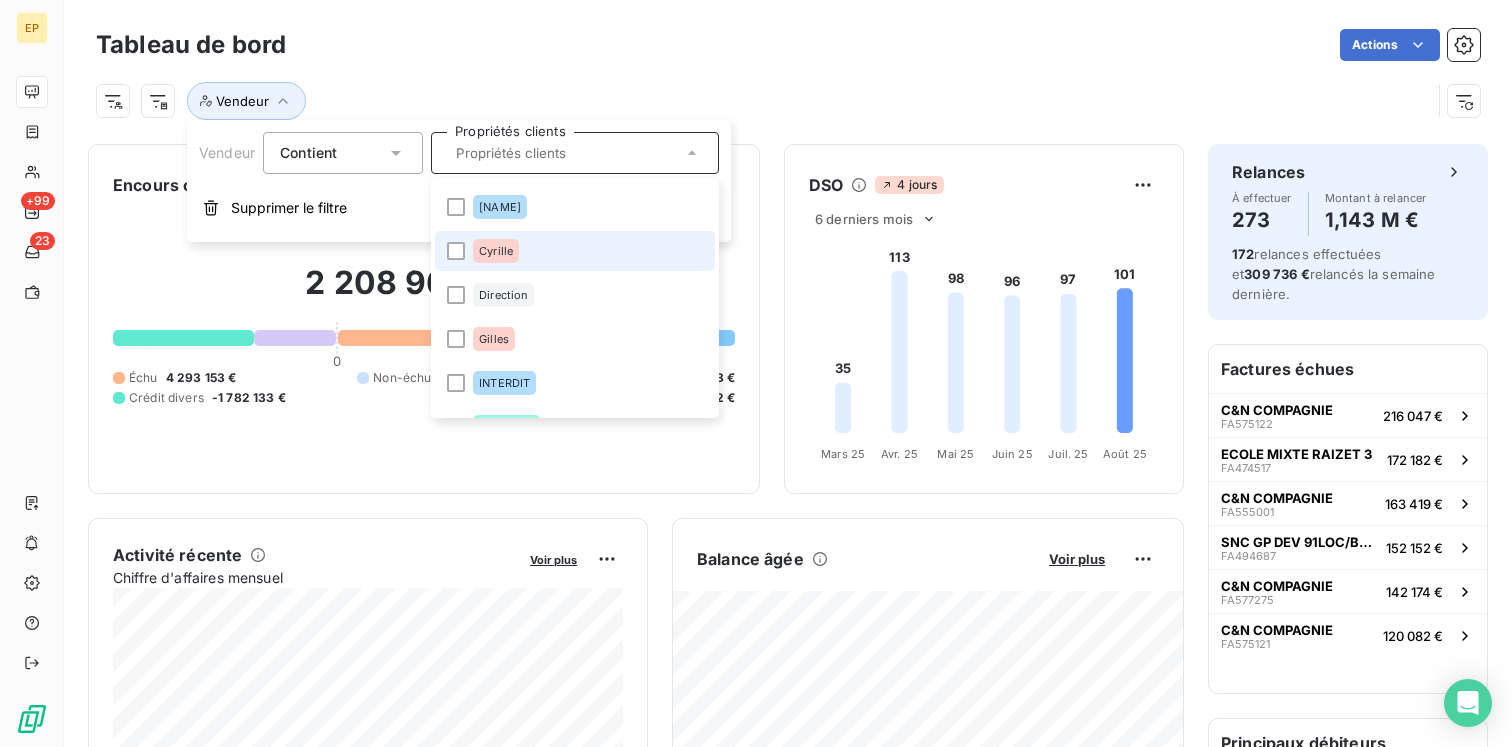 click on "Cyrille" at bounding box center [496, 251] 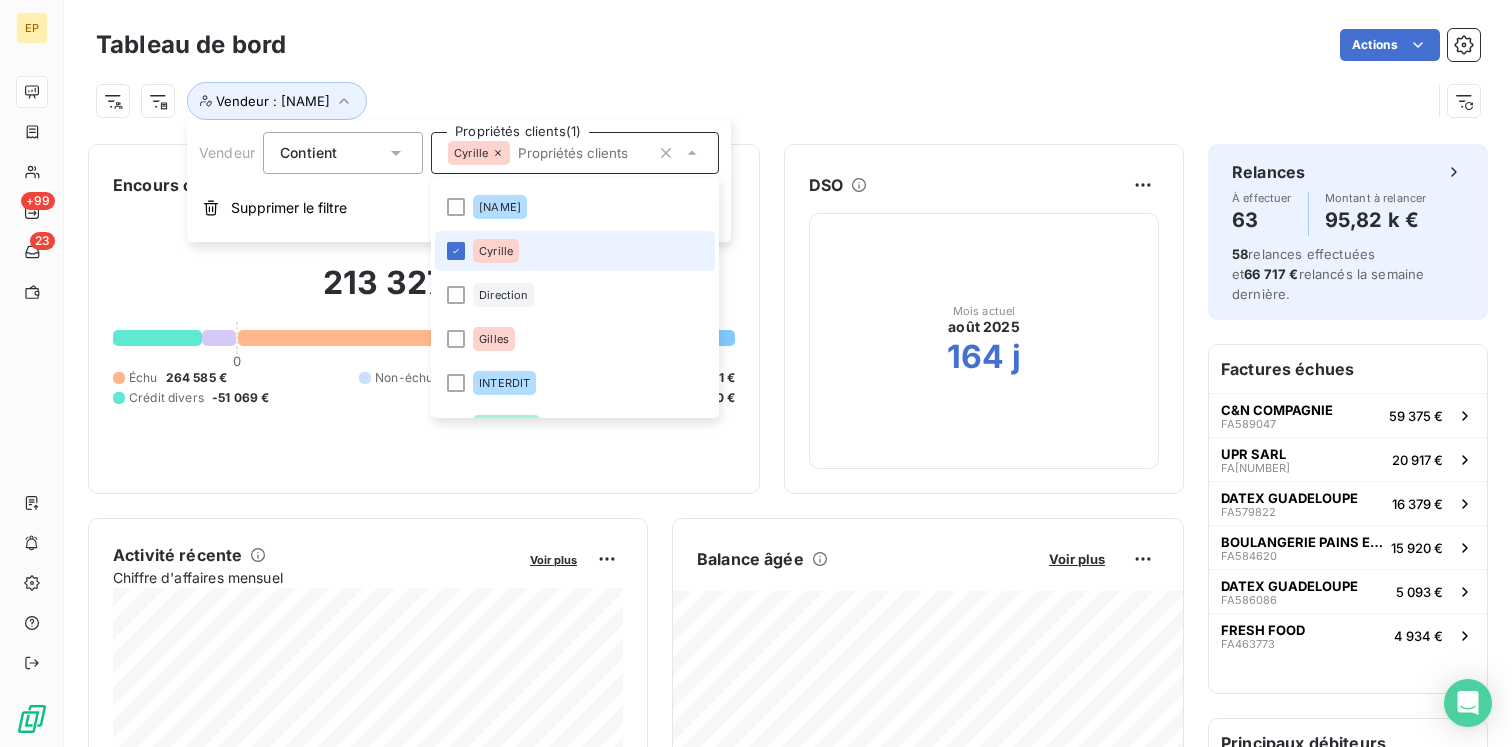 click on "Cyrille" at bounding box center (496, 251) 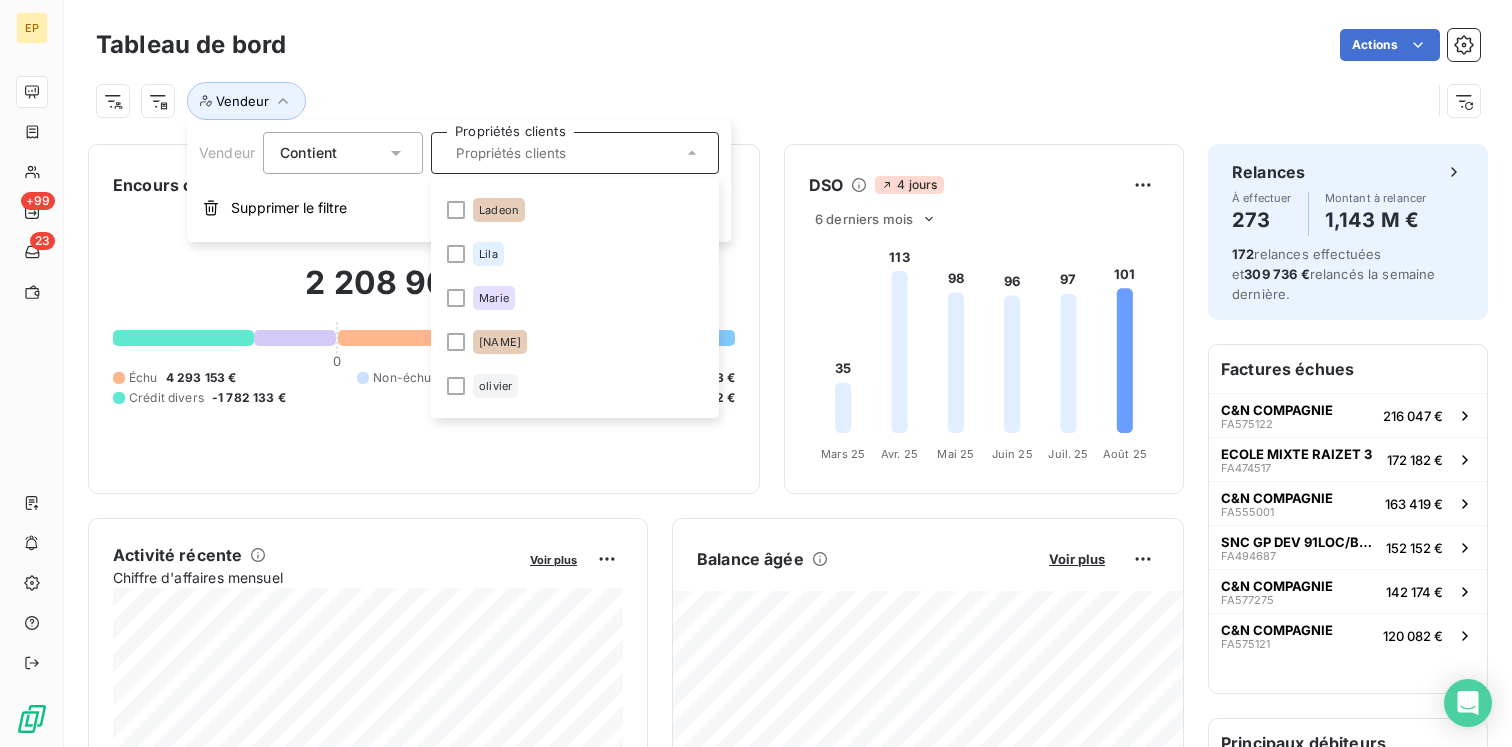 scroll, scrollTop: 559, scrollLeft: 0, axis: vertical 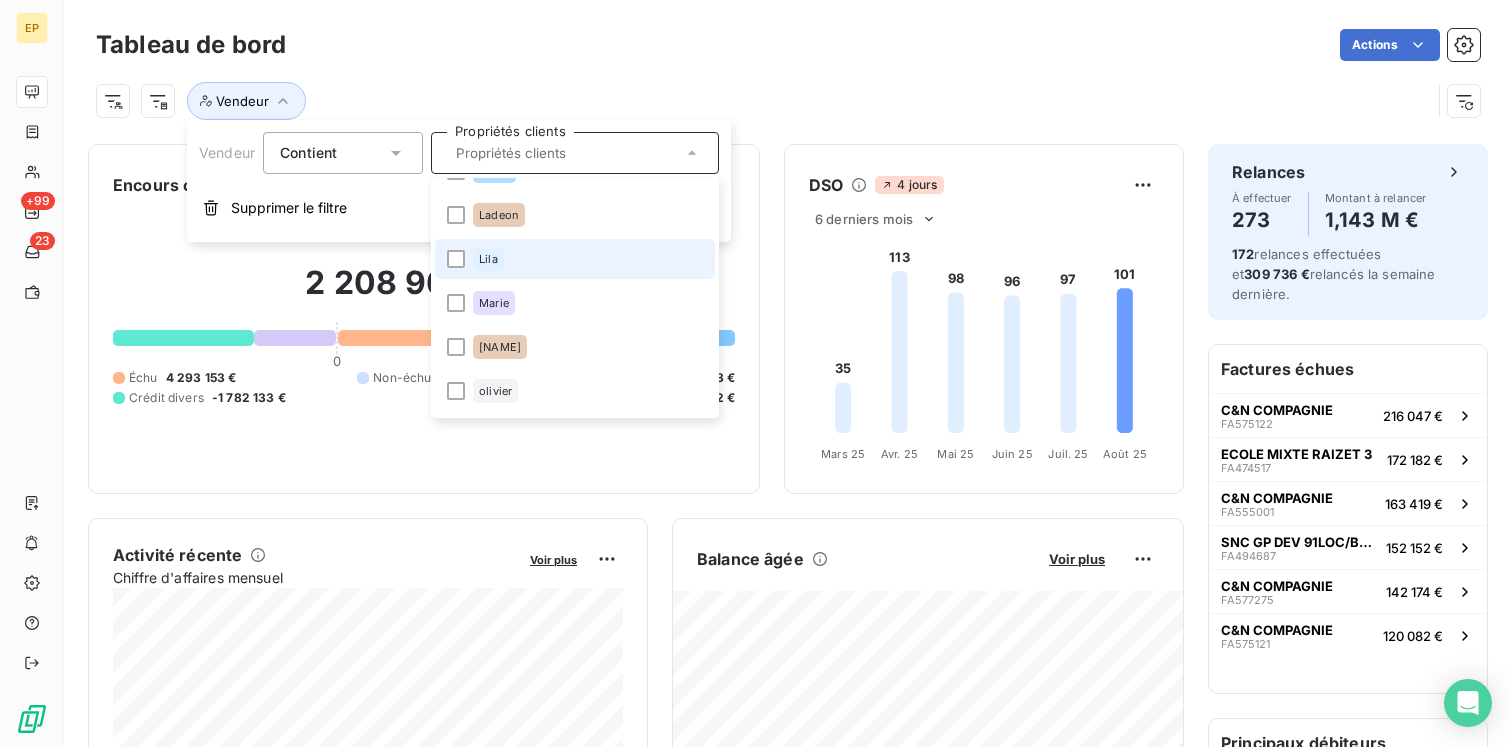 click on "Lila" at bounding box center (575, 259) 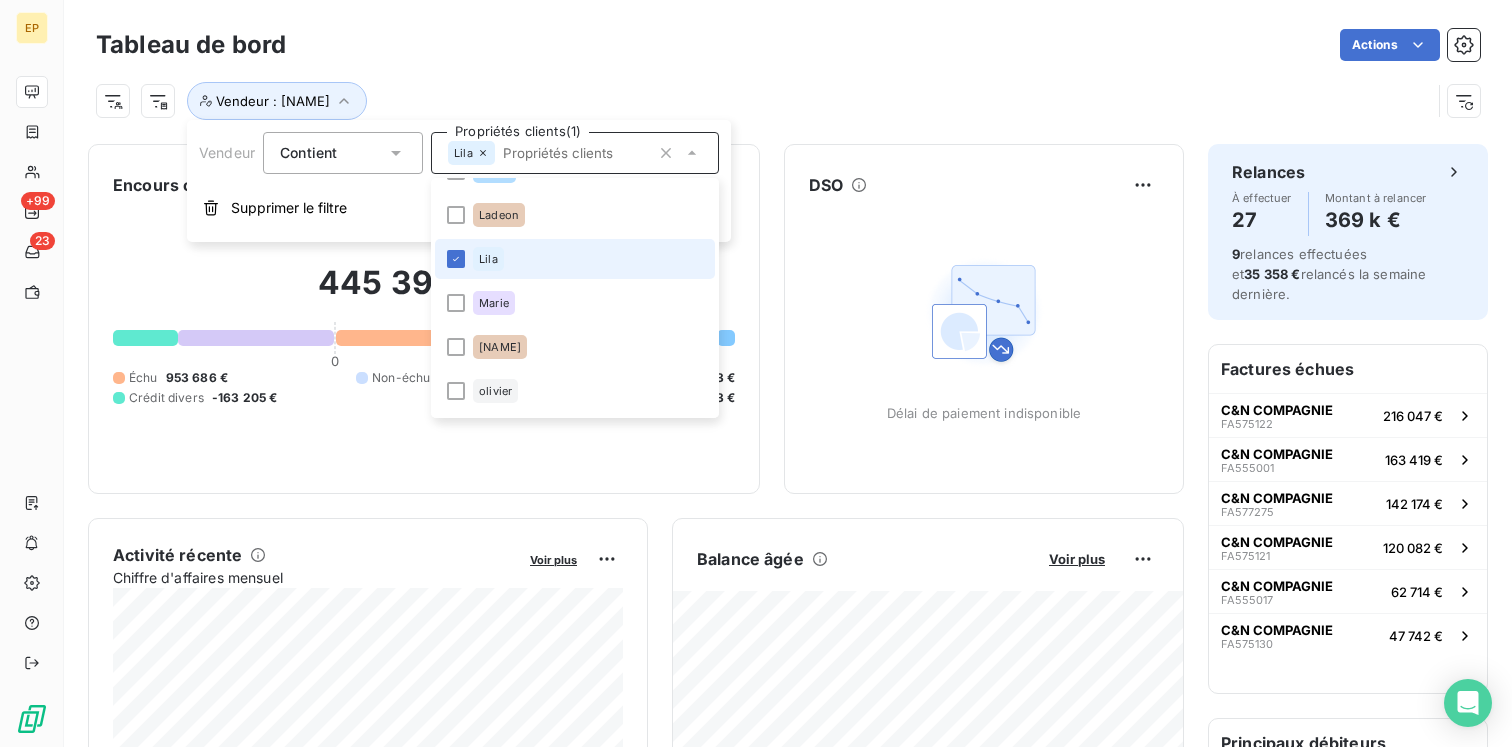 click on "Lila" at bounding box center [575, 259] 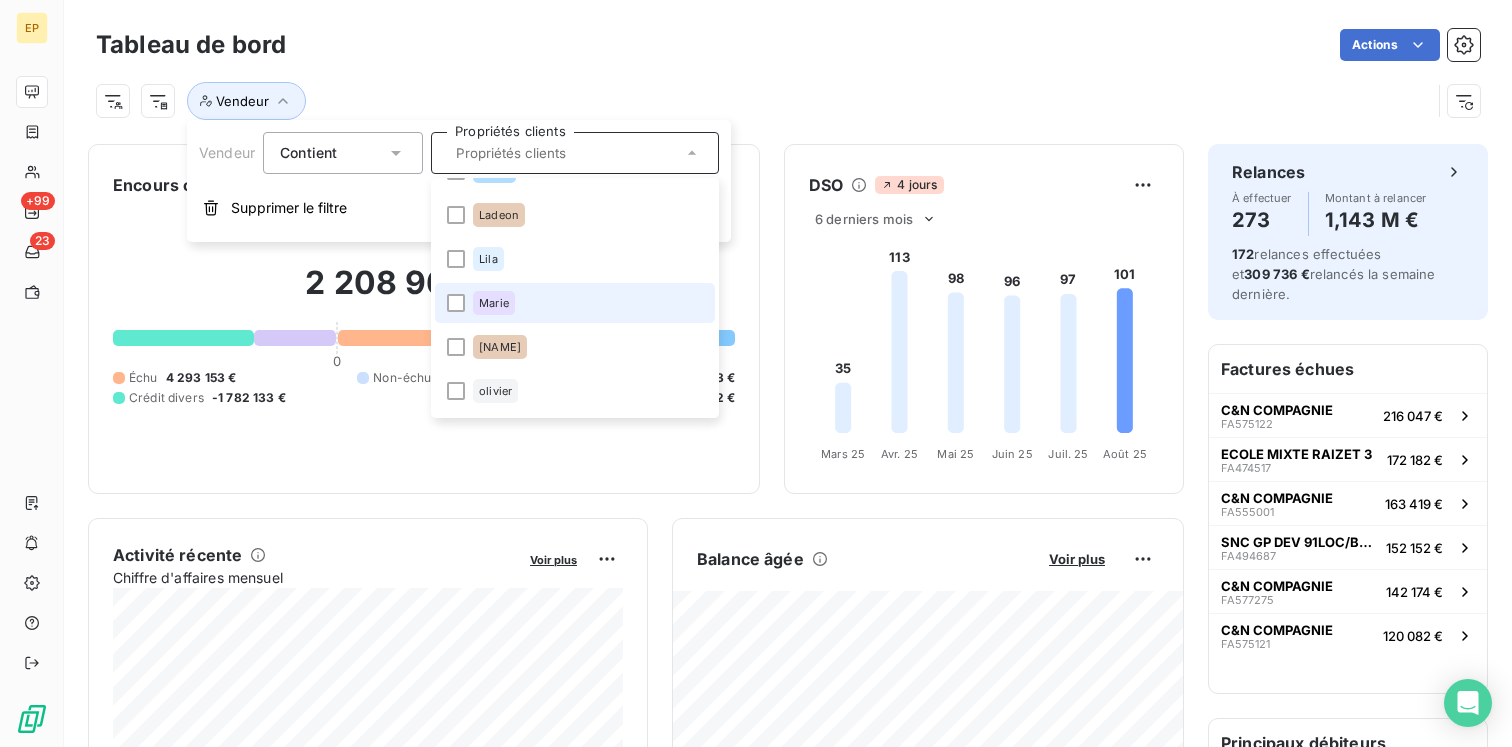click on "Marie" at bounding box center (575, 303) 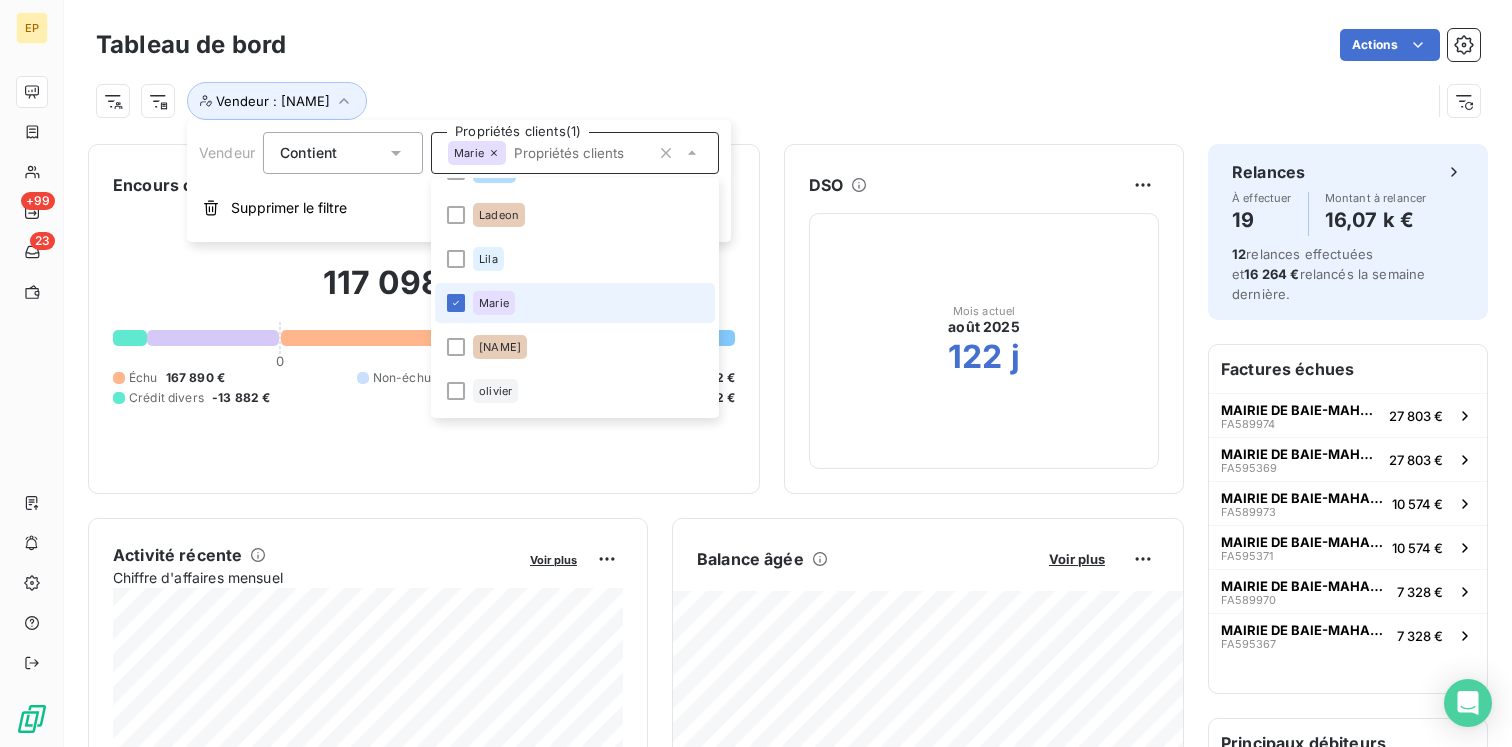 click on "Marie" at bounding box center [494, 303] 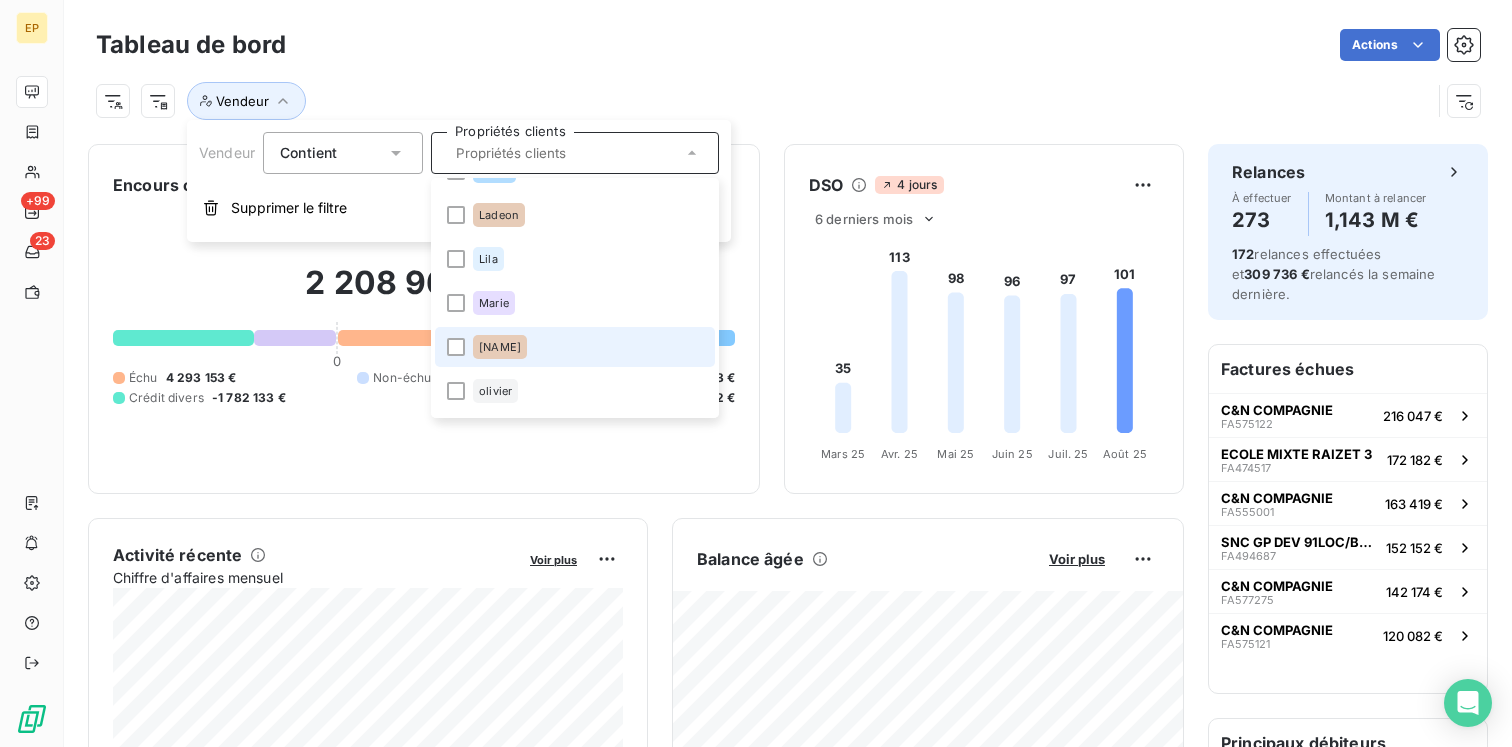 click on "Michel Ange" at bounding box center [500, 347] 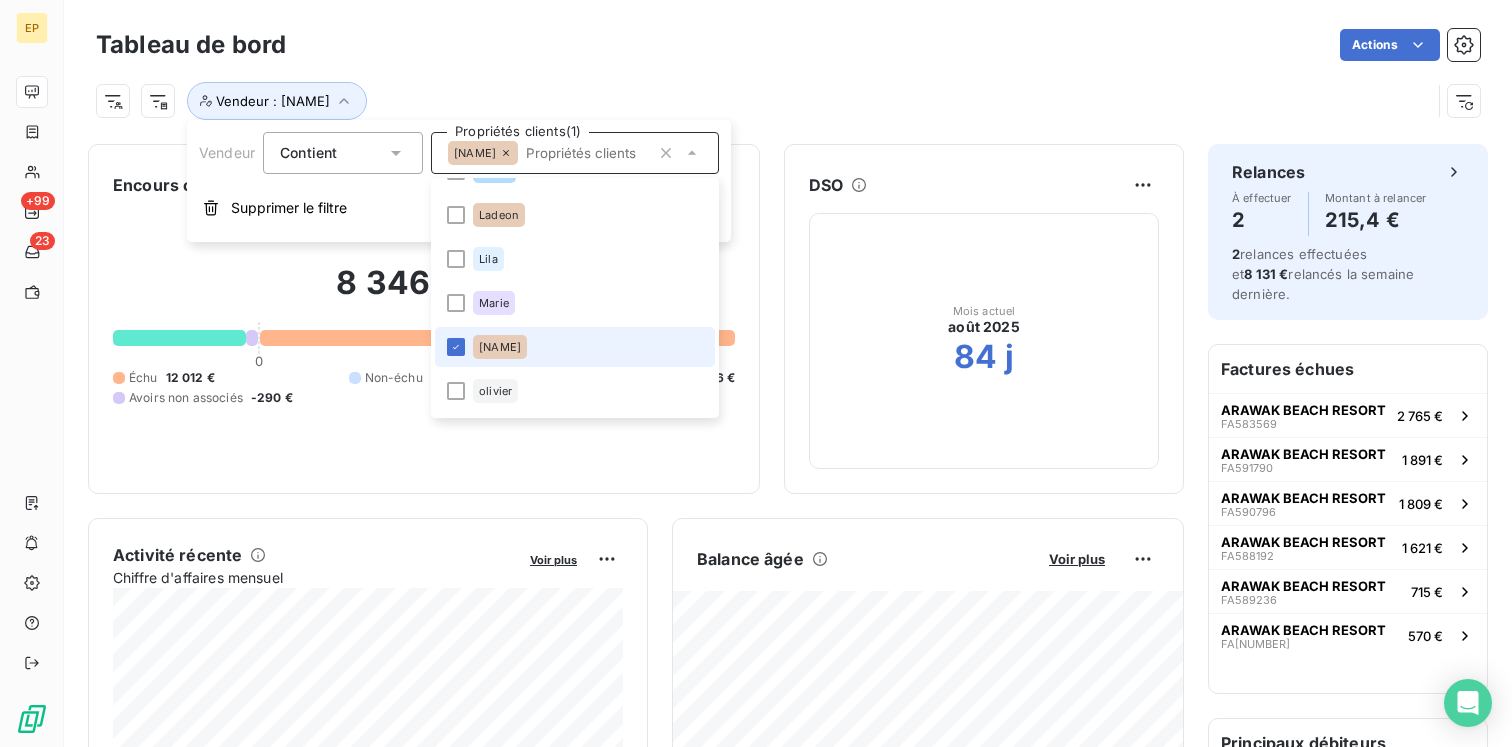 click on "Michel Ange" at bounding box center (500, 347) 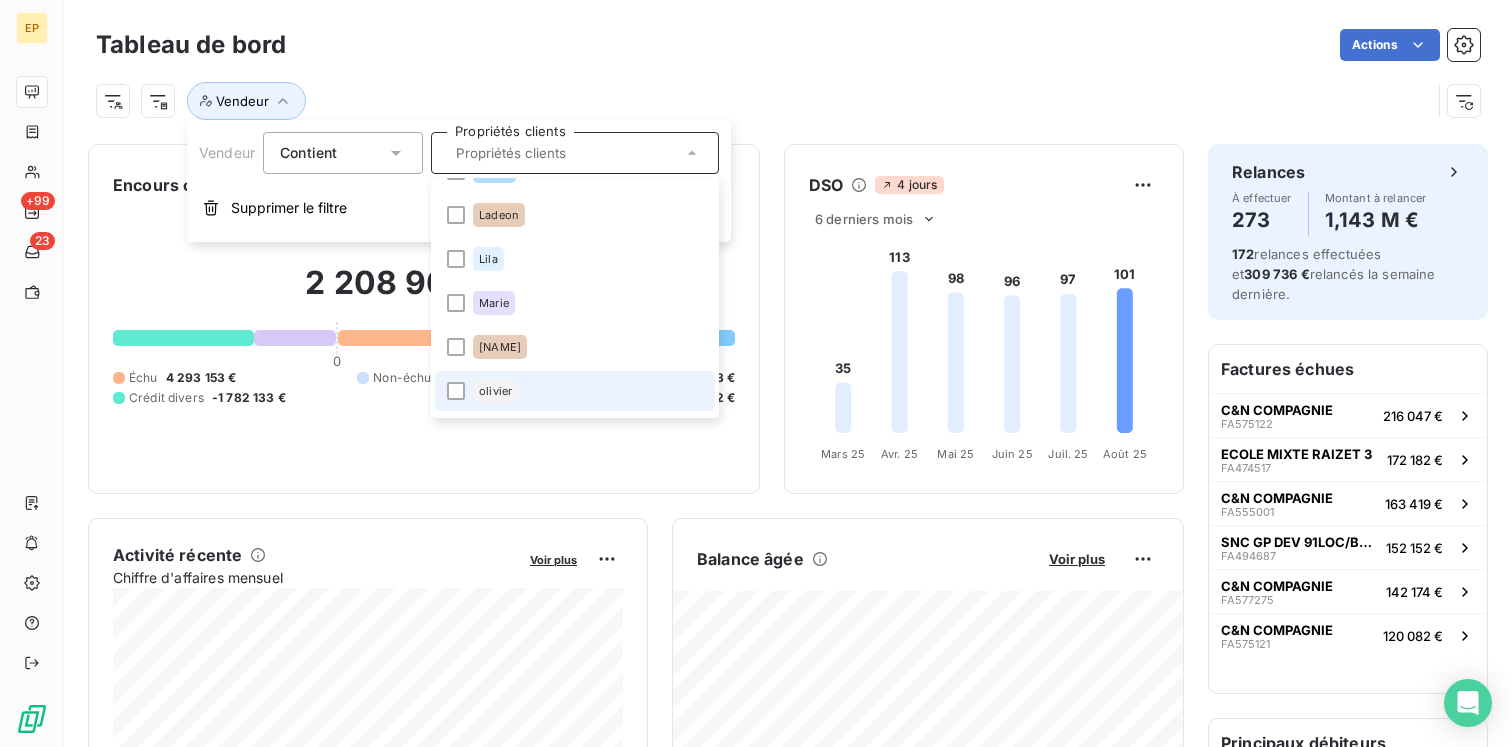 click on "olivier" at bounding box center [495, 391] 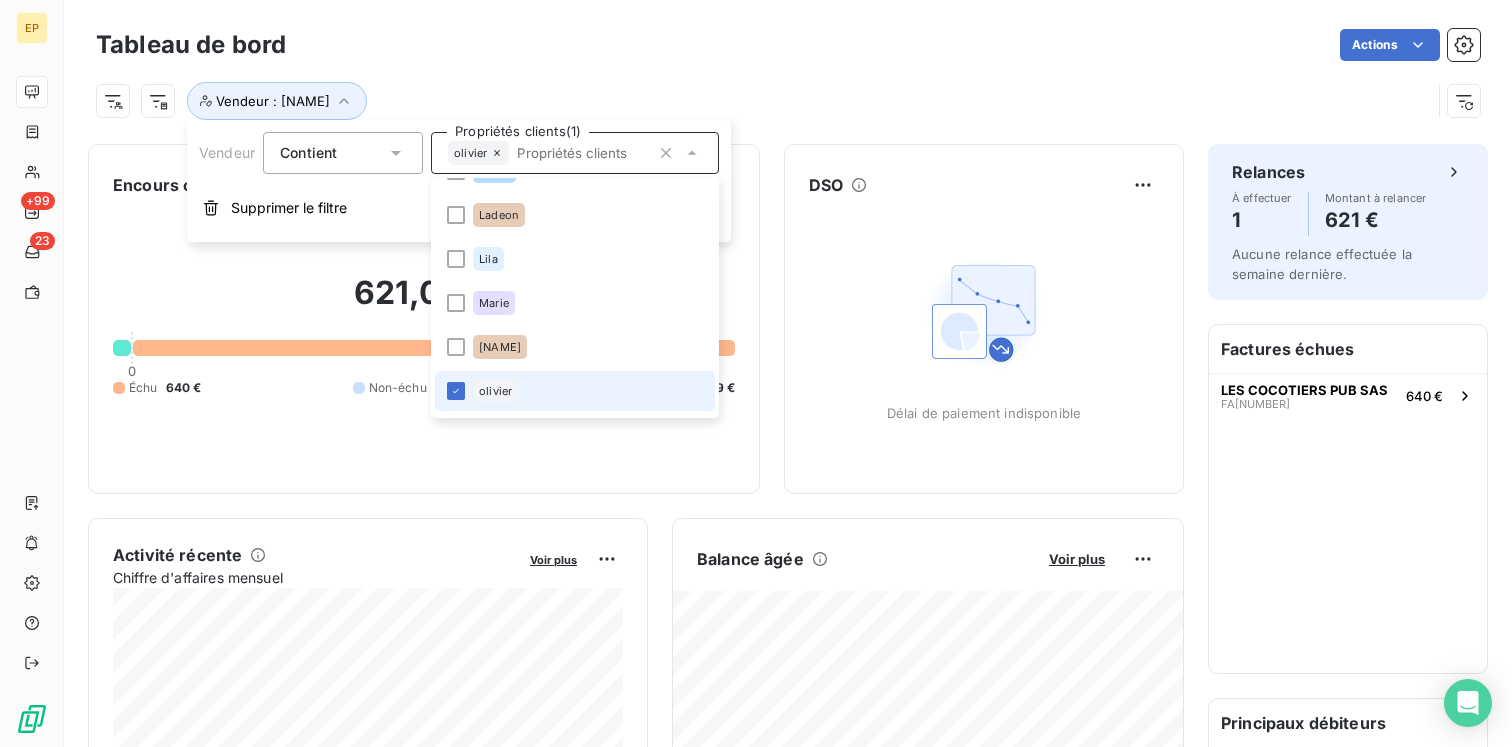 click on "olivier" at bounding box center [495, 391] 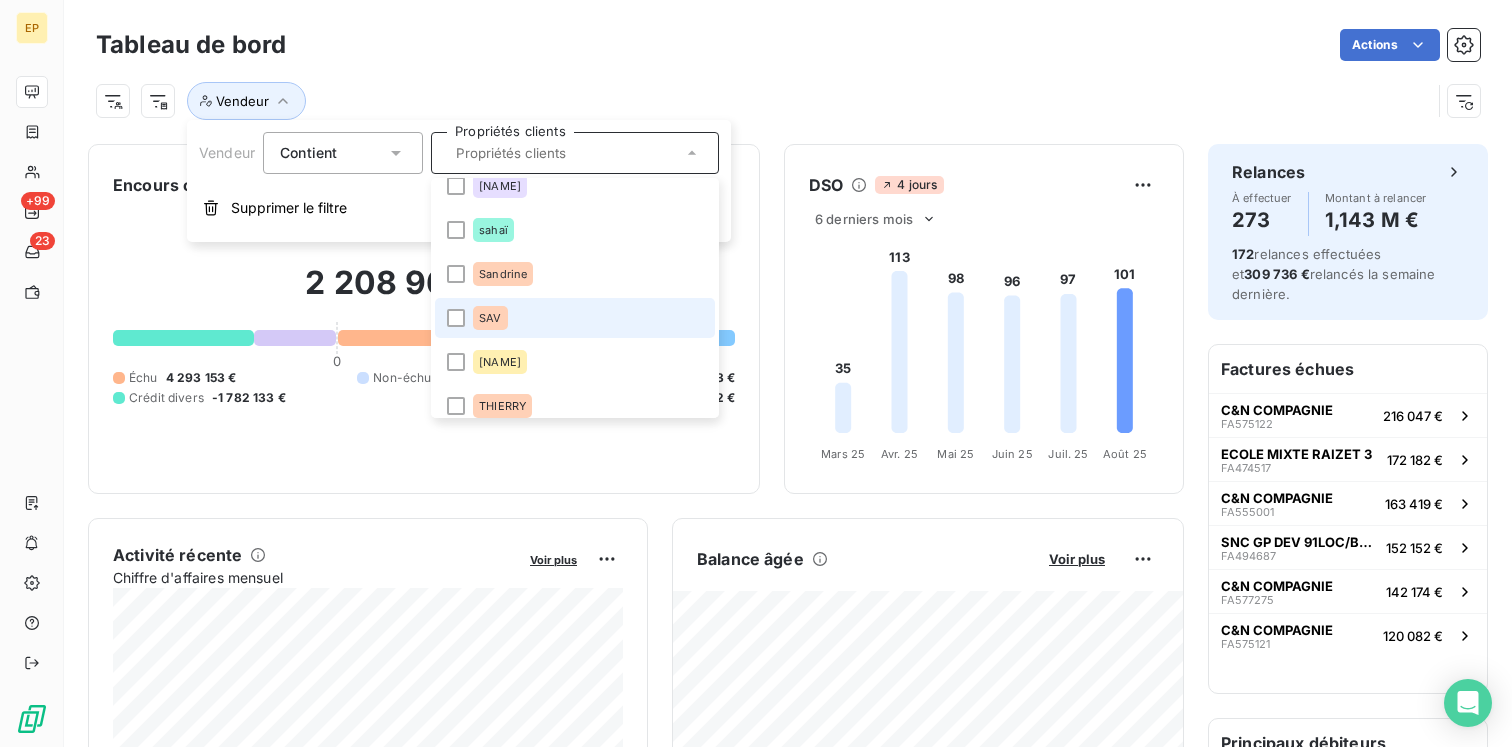 scroll, scrollTop: 864, scrollLeft: 0, axis: vertical 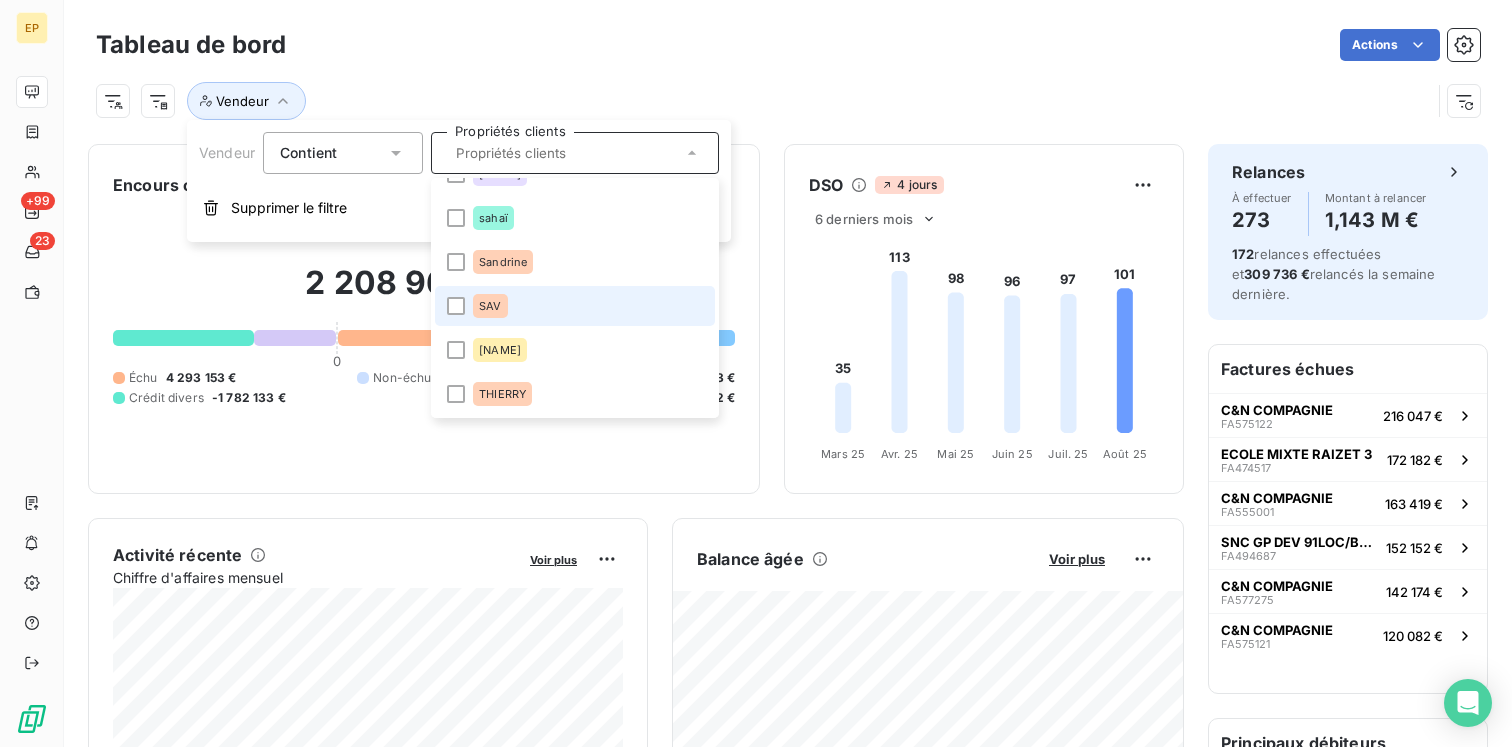 click on "SAV" at bounding box center (575, 306) 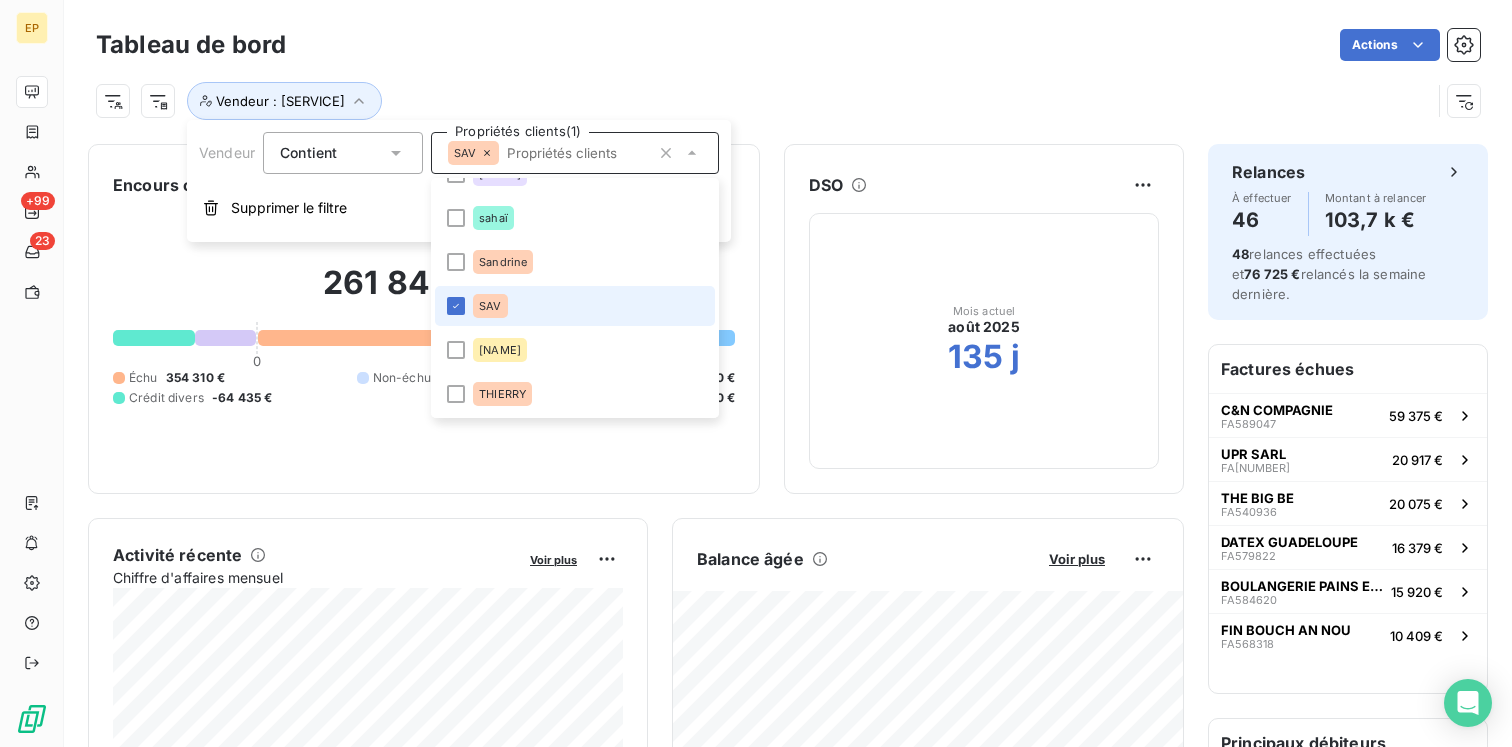 click on "SAV" at bounding box center (575, 306) 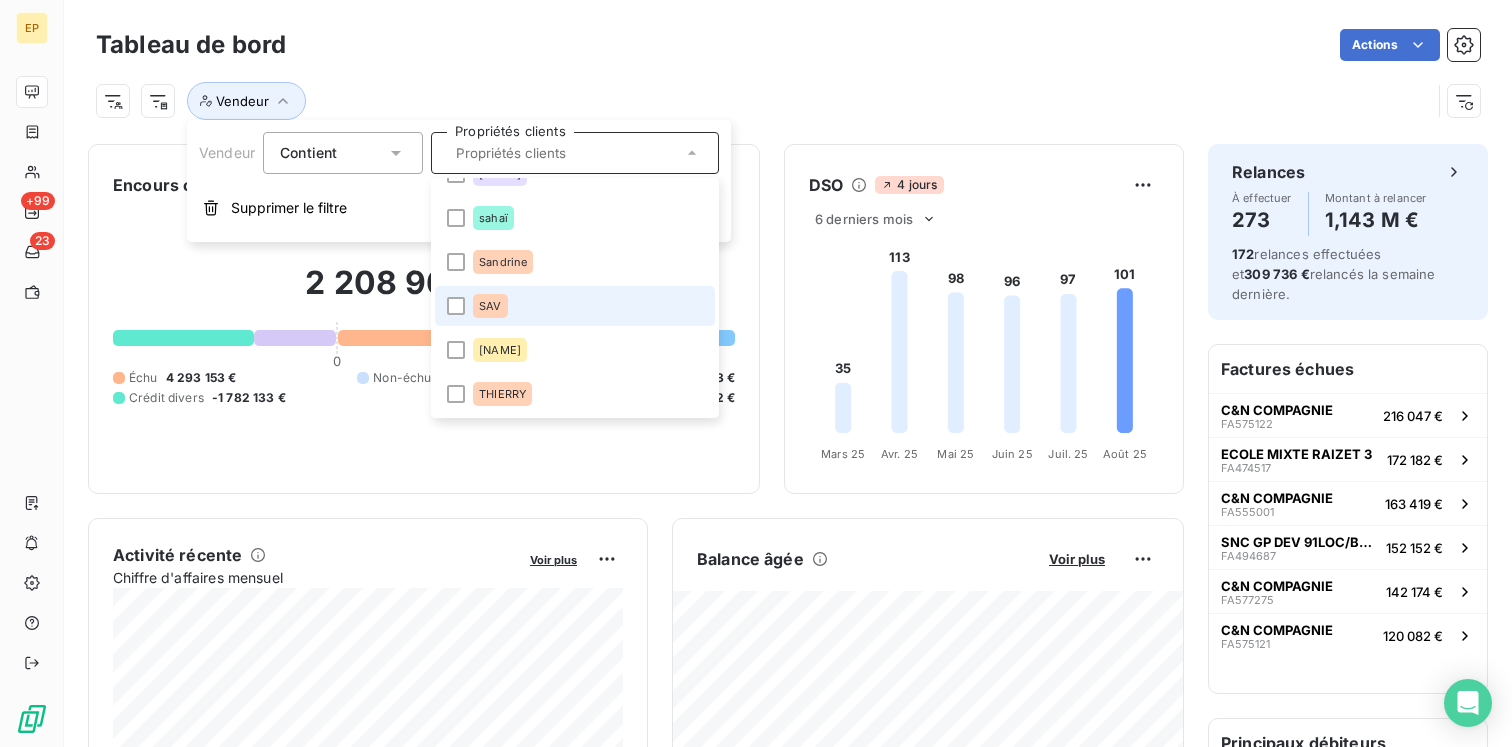 click on "SAV" at bounding box center (575, 306) 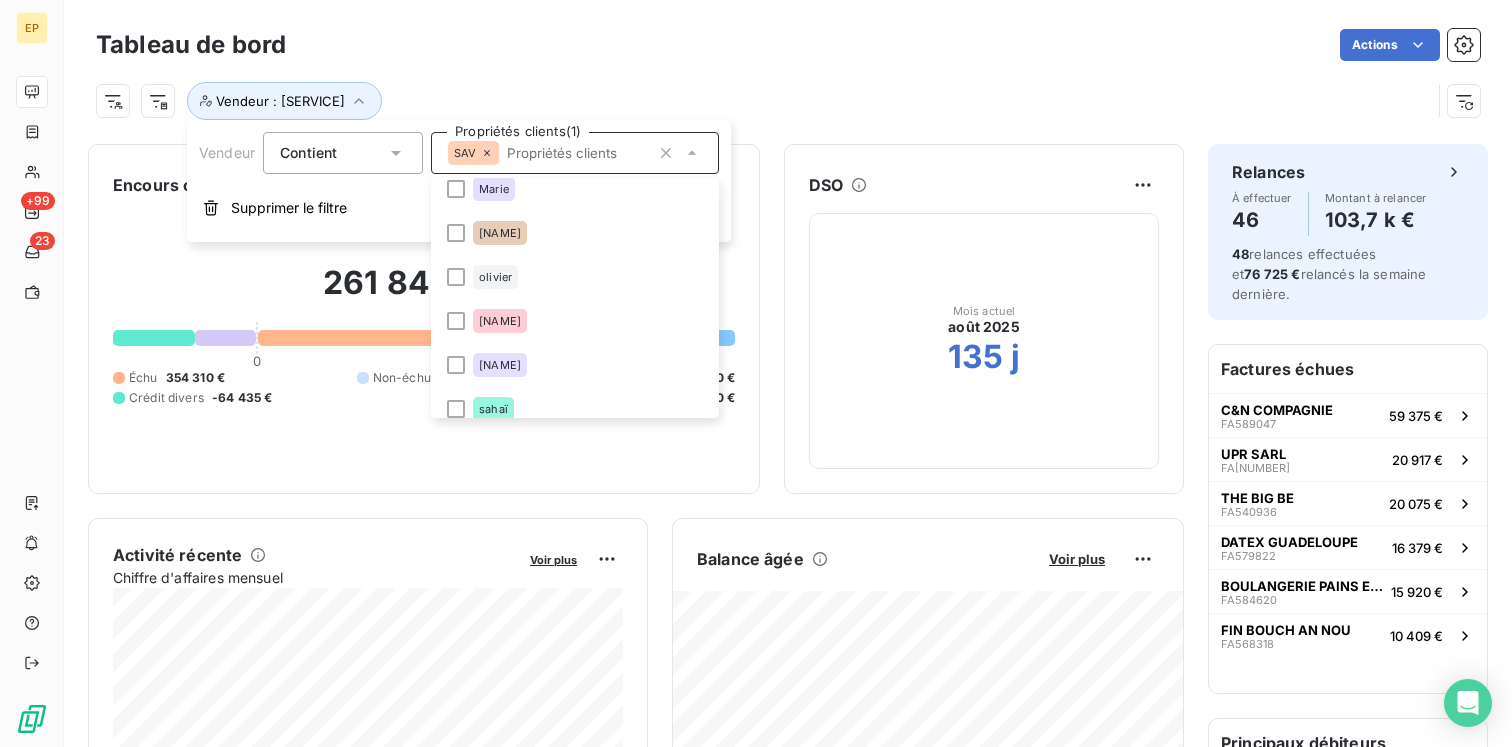 scroll, scrollTop: 864, scrollLeft: 0, axis: vertical 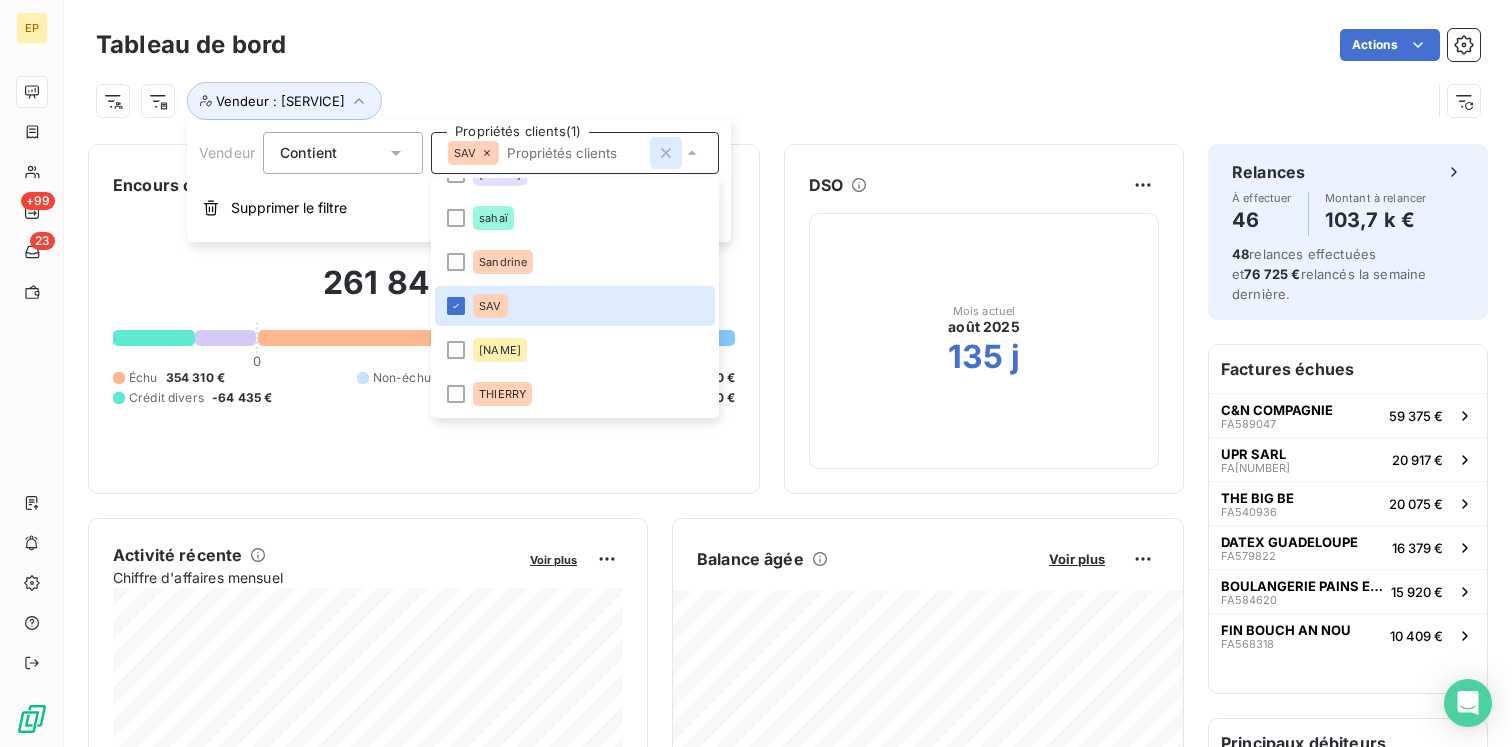 click 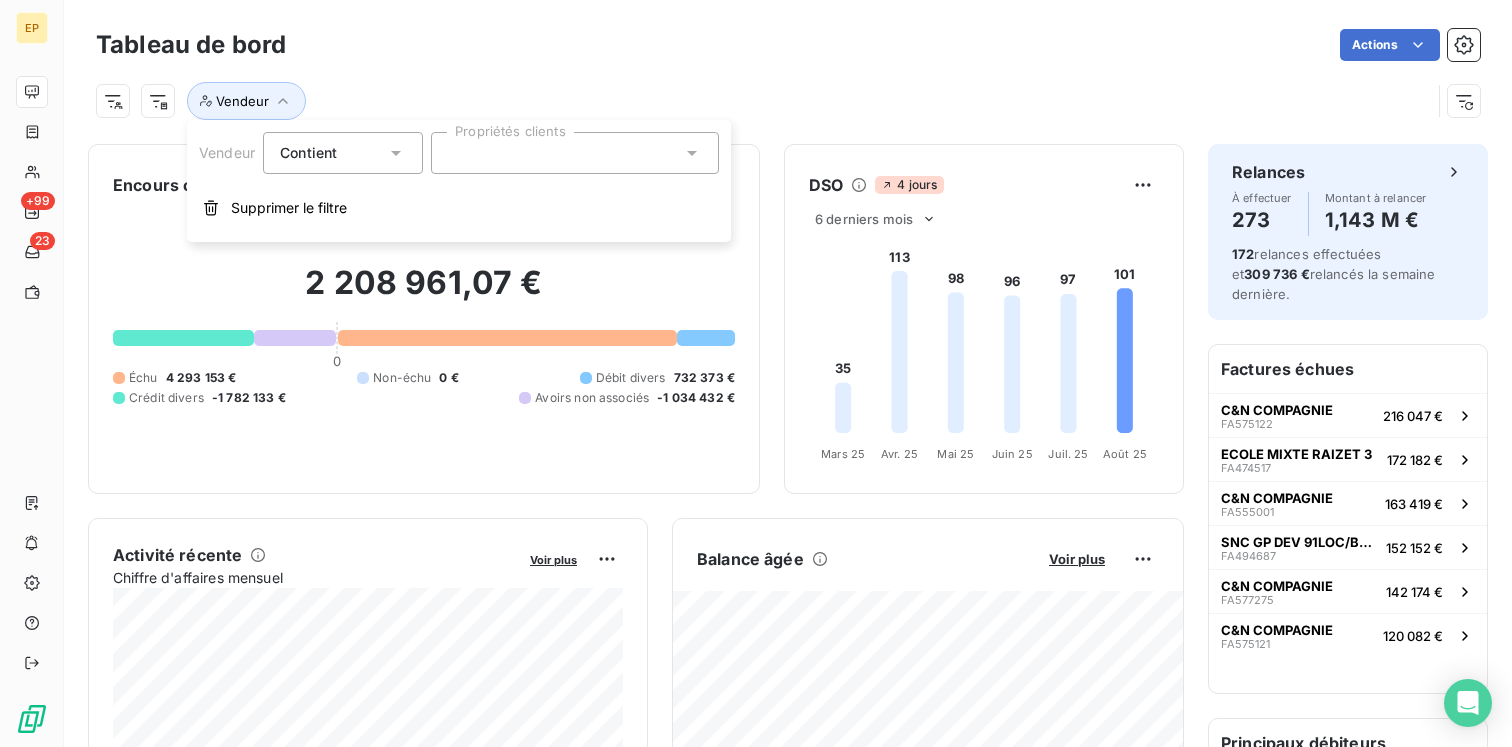 click on "Vendeur" at bounding box center [763, 101] 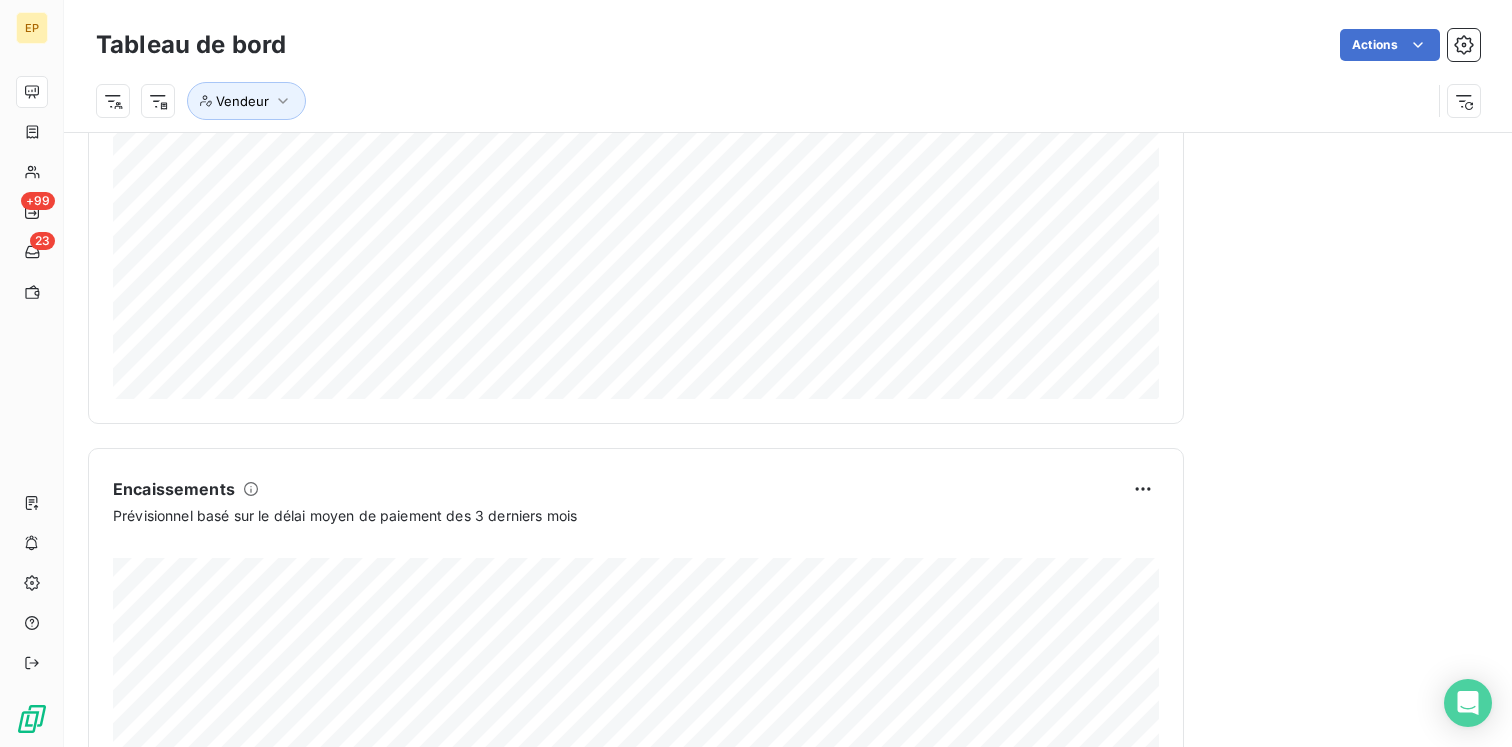 scroll, scrollTop: 1202, scrollLeft: 0, axis: vertical 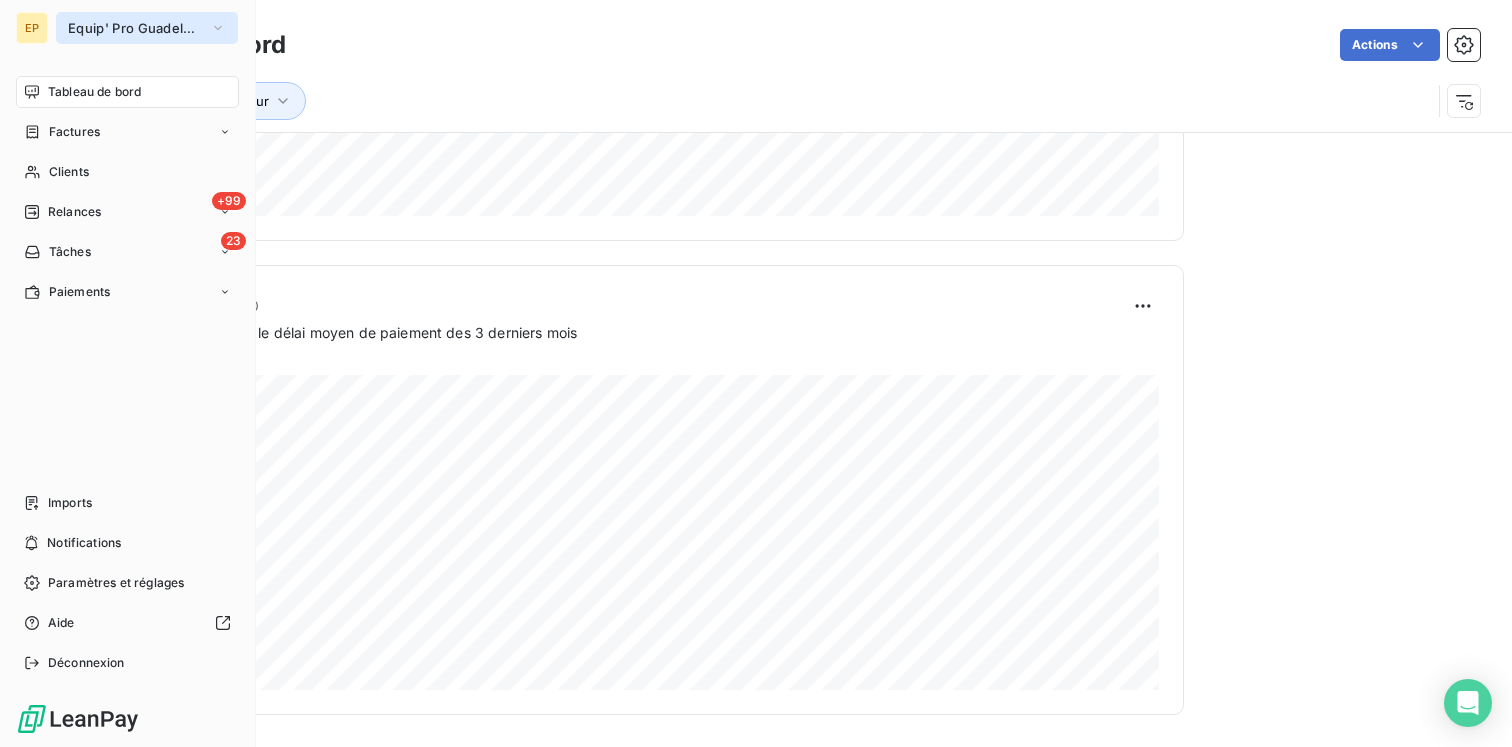 click 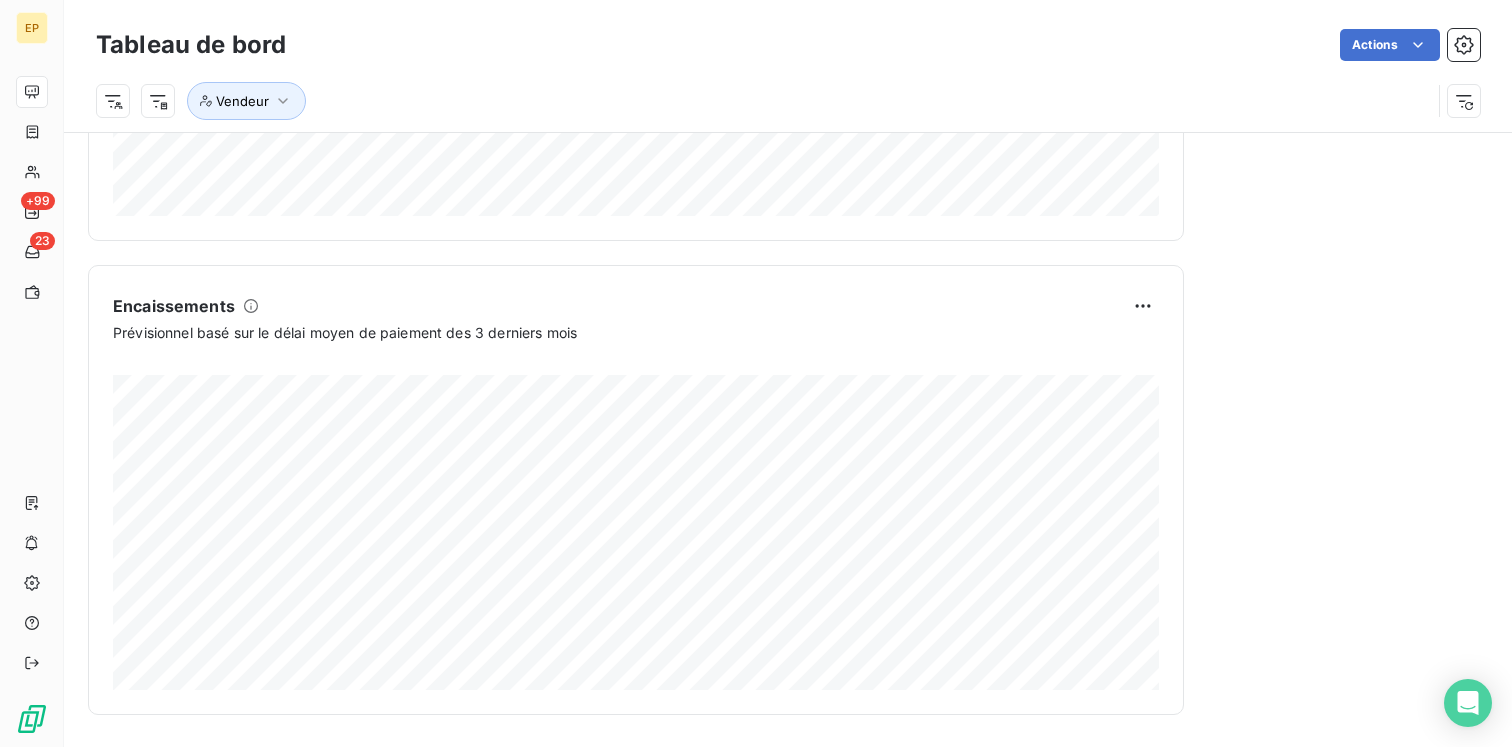 click on "Vendeur" at bounding box center [788, 93] 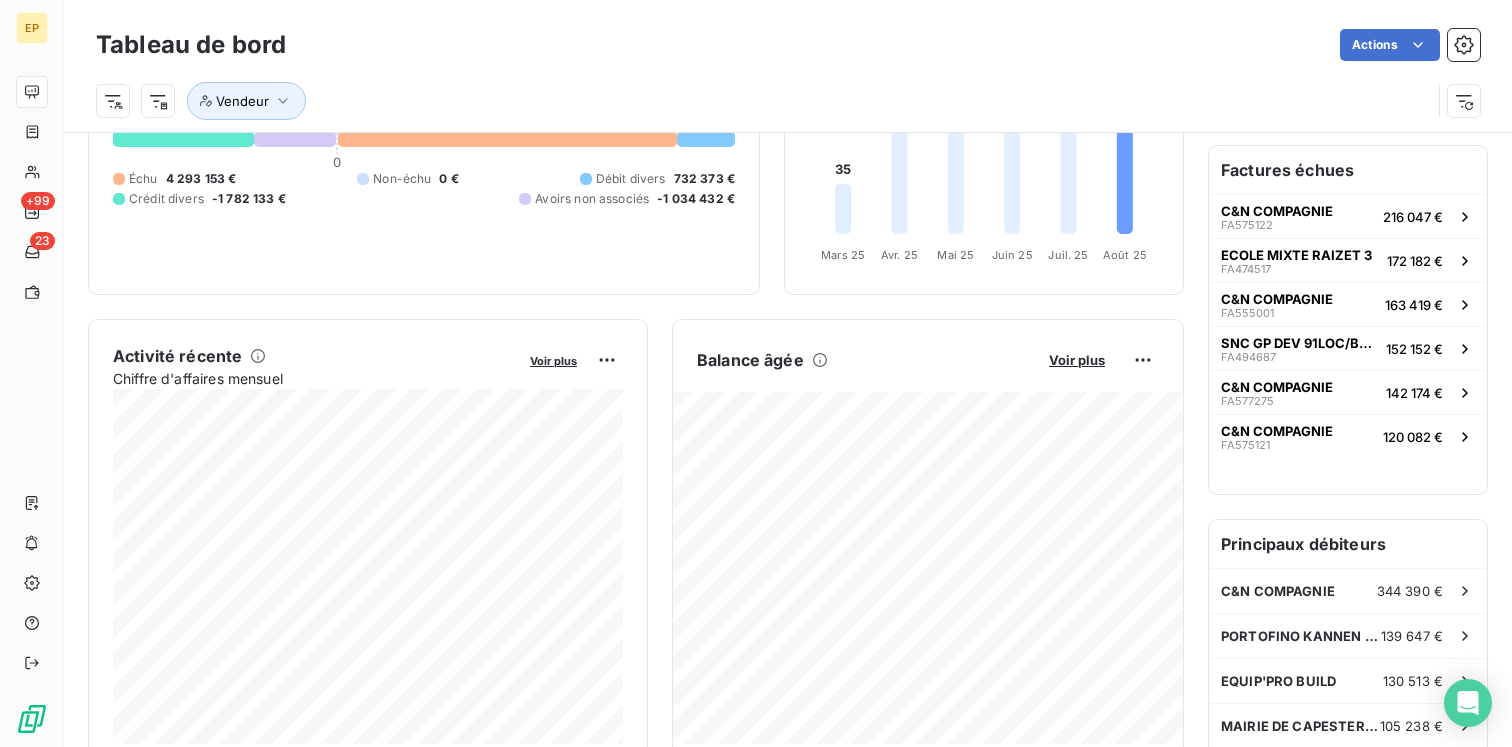 scroll, scrollTop: 0, scrollLeft: 0, axis: both 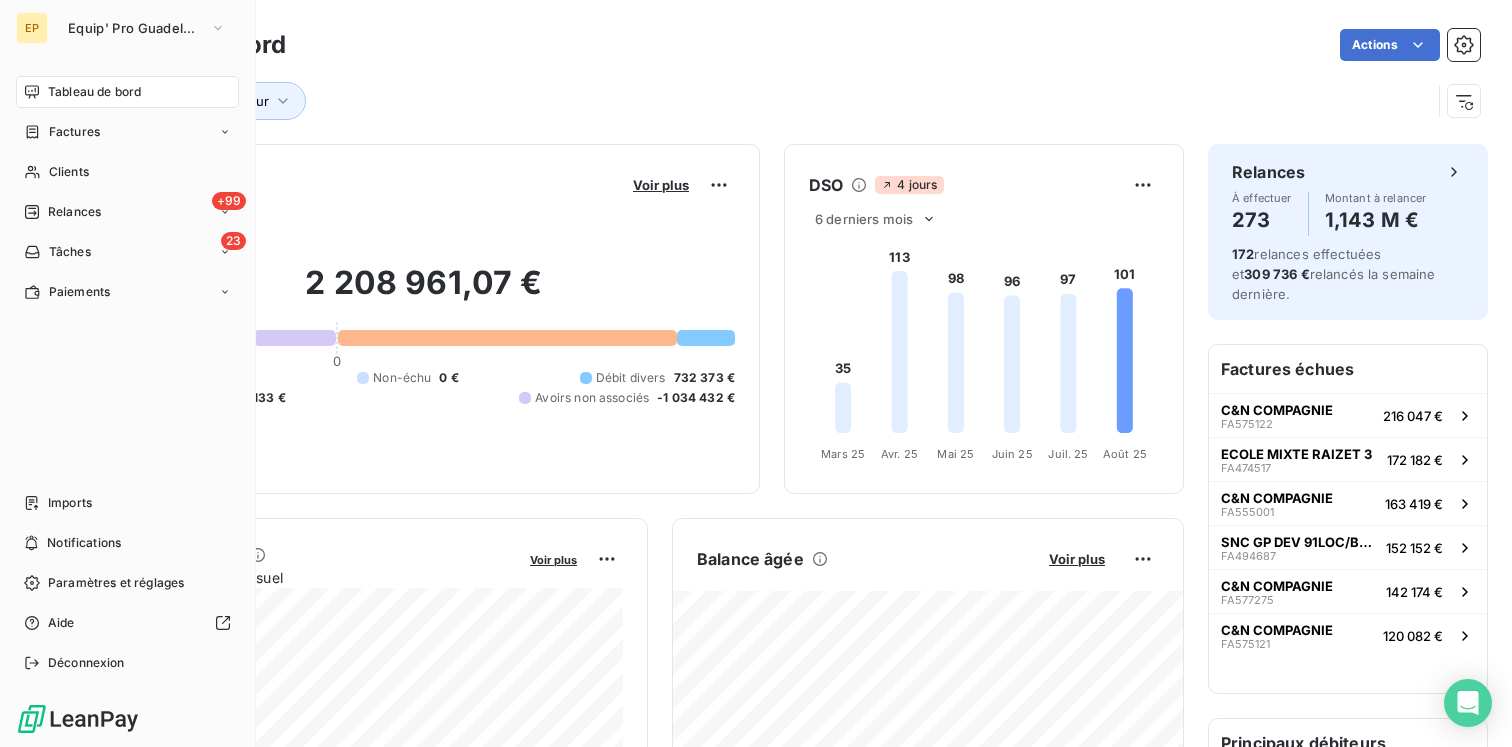 click on "EP Equip' Pro Guadeloupe Tableau de bord Factures Clients +99 Relances 23 Tâches Paiements Imports Notifications Paramètres et réglages Aide Déconnexion" at bounding box center (128, 373) 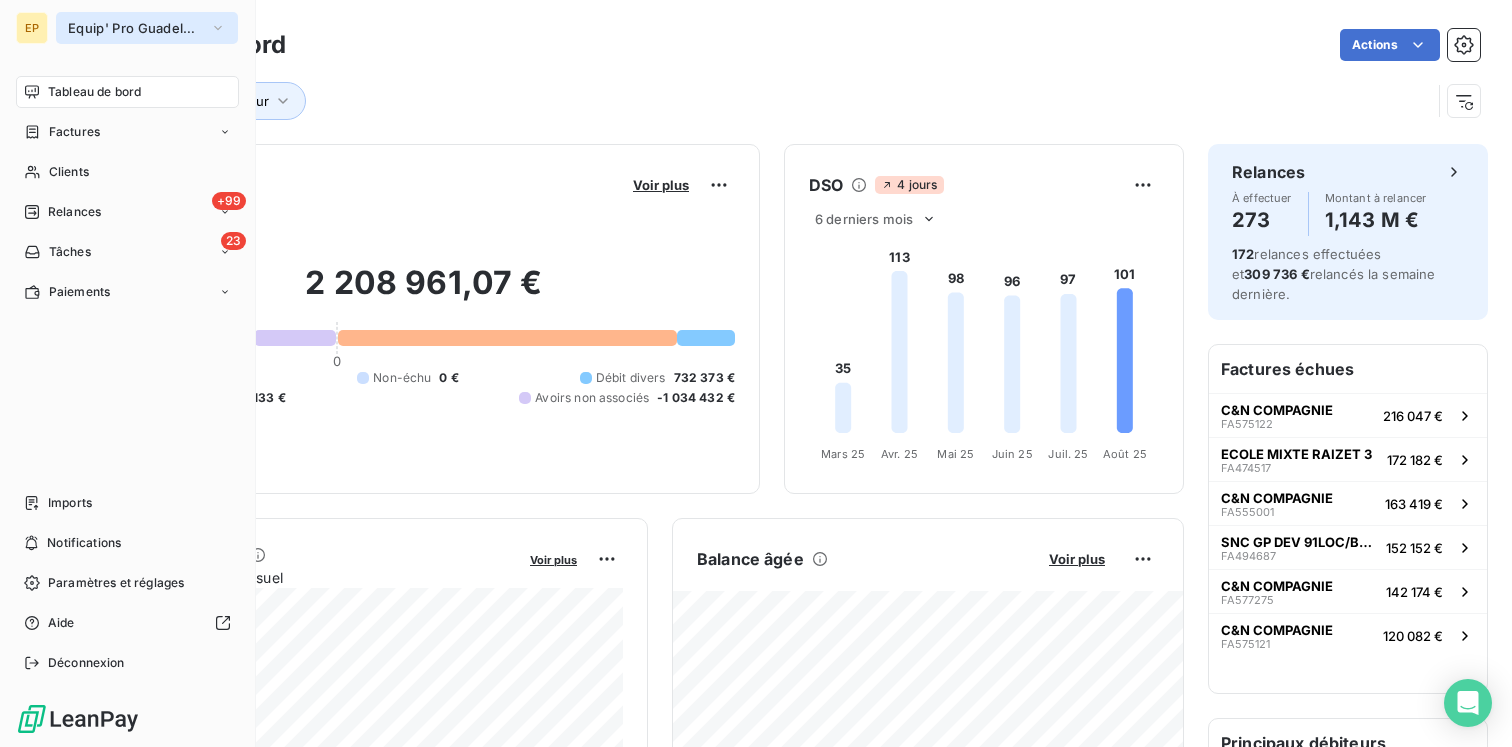 click on "Equip' Pro Guadeloupe" at bounding box center [135, 28] 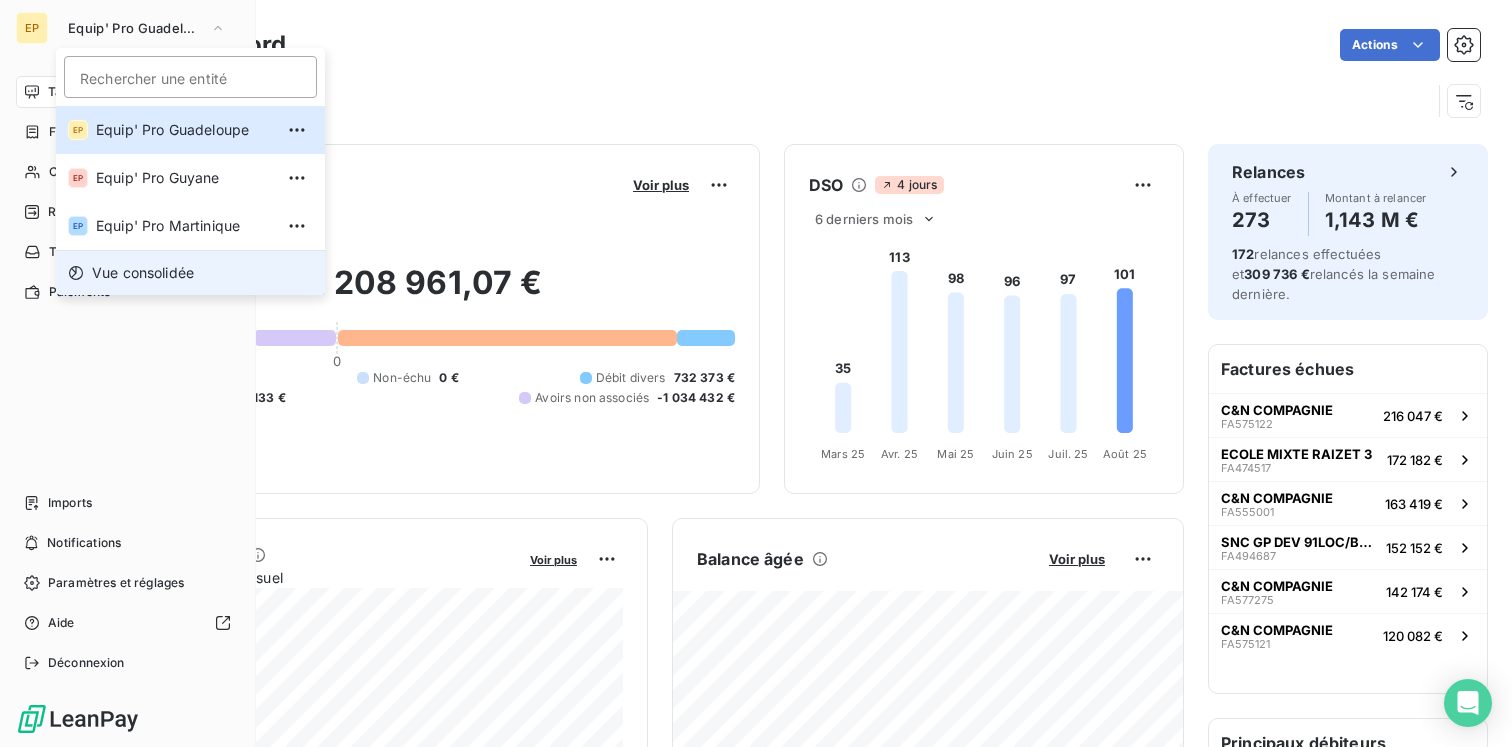 click on "Vue consolidée" at bounding box center (143, 273) 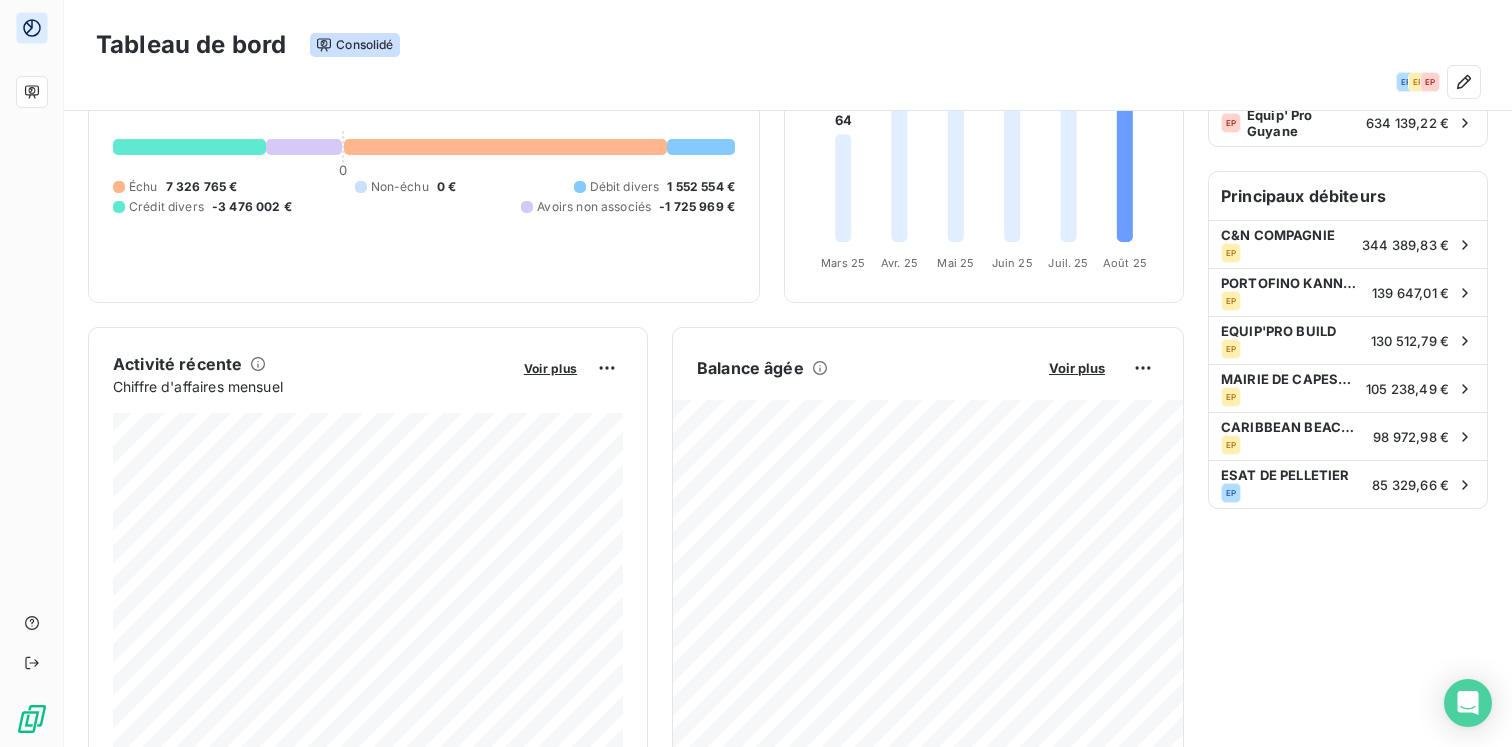 scroll, scrollTop: 0, scrollLeft: 0, axis: both 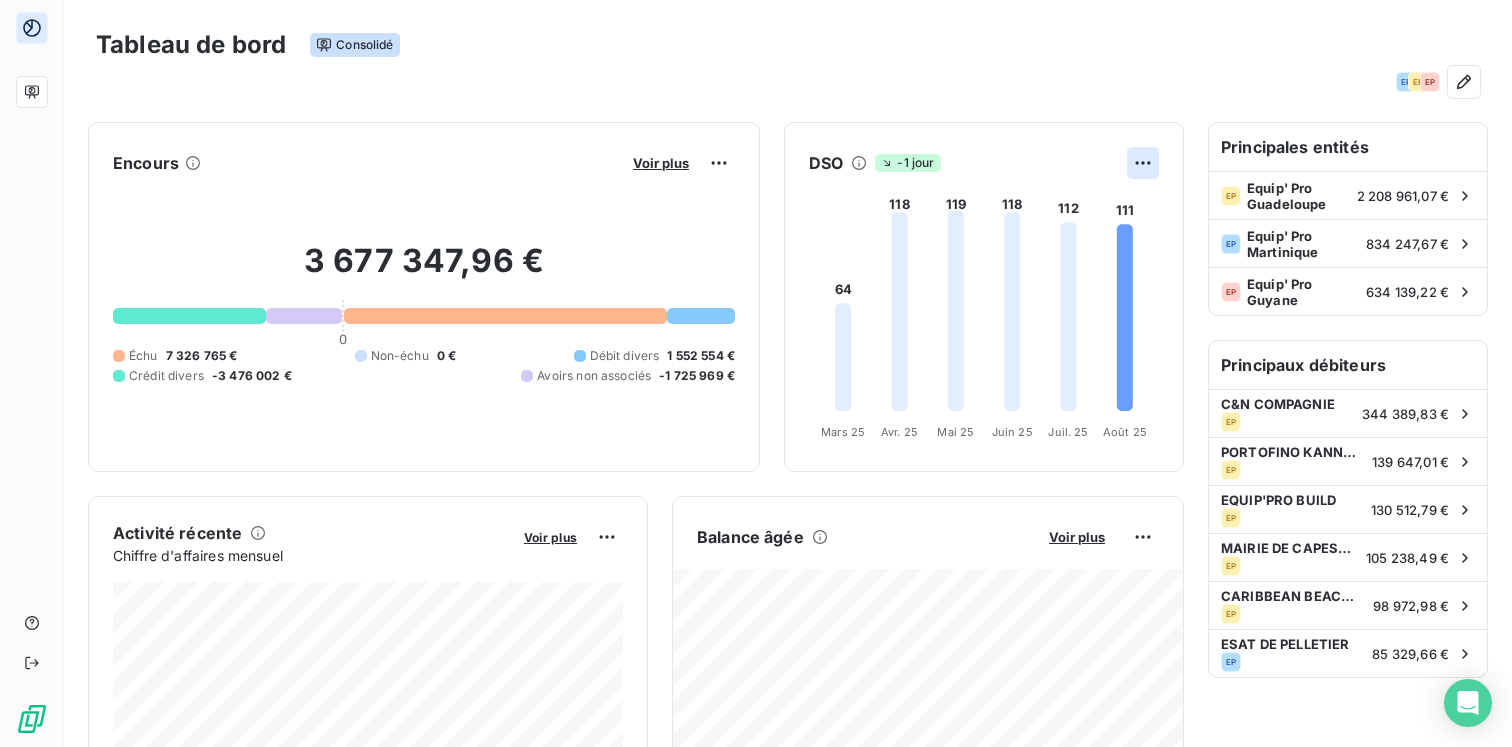 click on "Tableau de bord Consolidé EP EP EP Encours   Voir plus 3 677 347,96 € 0 Échu 7 326 765 € Non-échu 0 €   Débit divers 1 552 554 € Crédit divers -3 476 002 € Avoirs non associés -1 725 969 € DSO -1 jour 64 118 119 118 112 111 Mars 25 Mars 25 Avr. 25 Avr. 25 Mai 25 Mai 25 Juin 25 Juin 25 Juil. 25 Juil. 25 Août 25 Août 25 Activité récente Chiffre d'affaires mensuel Voir plus Balance âgée Voir plus
115 402,74 €
Échu
460 082,70 €
Débit divers
23 989,06 €
EP EP" at bounding box center [756, 373] 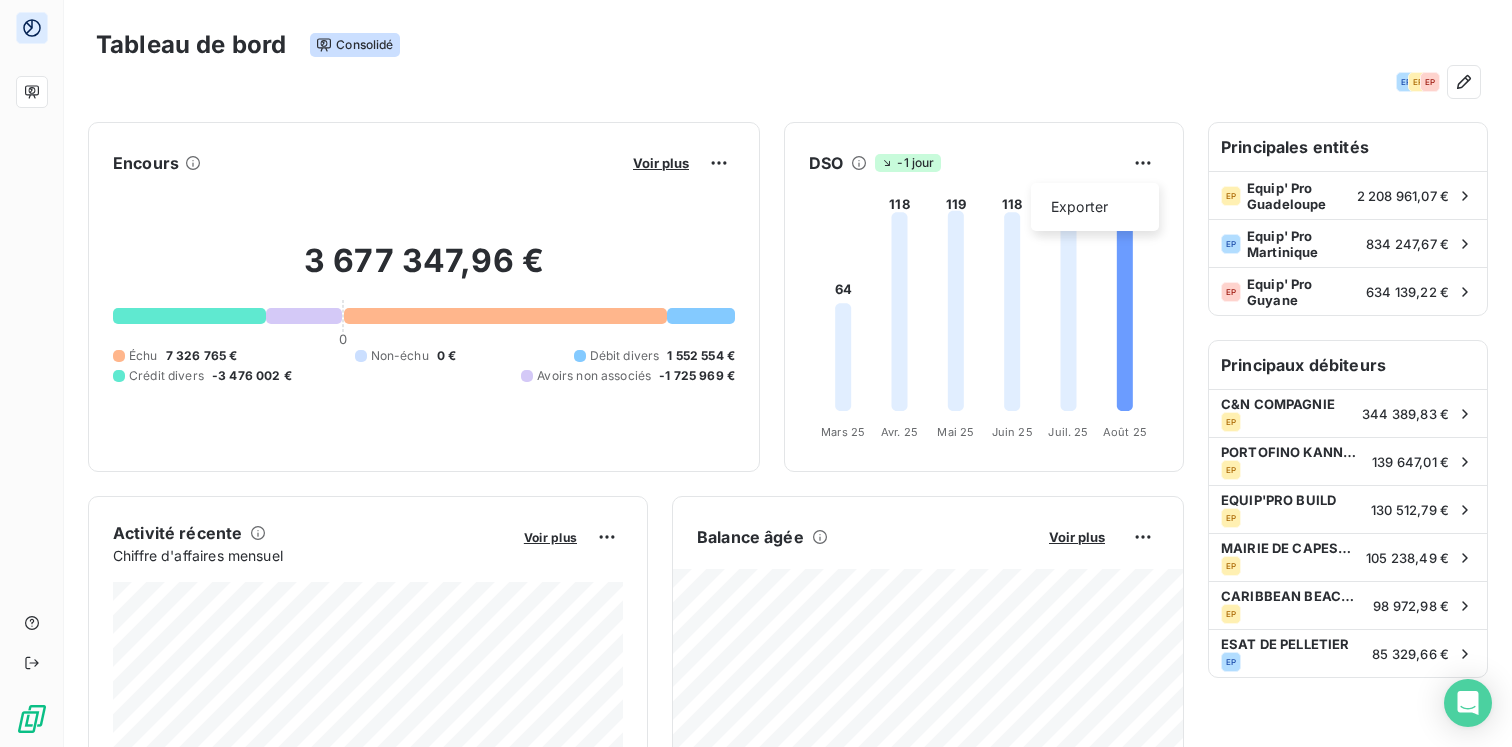 click on "Tableau de bord Consolidé EP EP EP Encours   Voir plus 3 677 347,96 € 0 Échu 7 326 765 € Non-échu 0 €   Débit divers 1 552 554 € Crédit divers -3 476 002 € Avoirs non associés -1 725 969 € DSO -1 jour Exporter 64 118 119 118 112 111 Mars 25 Mars 25 Avr. 25 Avr. 25 Mai 25 Mai 25 Juin 25 Juin 25 Juil. 25 Juil. 25 Août 25 Août 25 Activité récente Chiffre d'affaires mensuel Voir plus Balance âgée Voir plus
115 402,74 €
Échu
460 082,70 €
Débit divers
23 989,06 €" at bounding box center [756, 373] 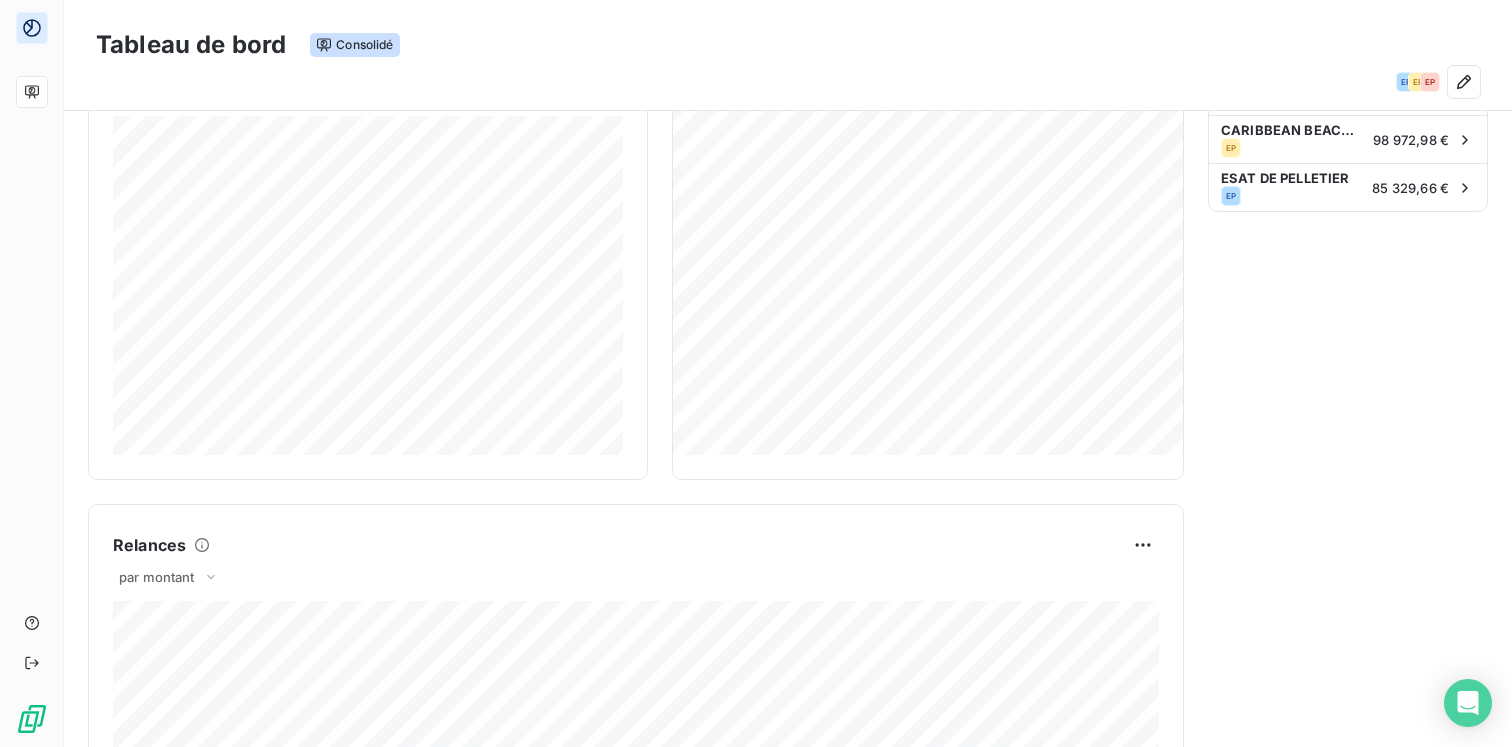 scroll, scrollTop: 0, scrollLeft: 0, axis: both 